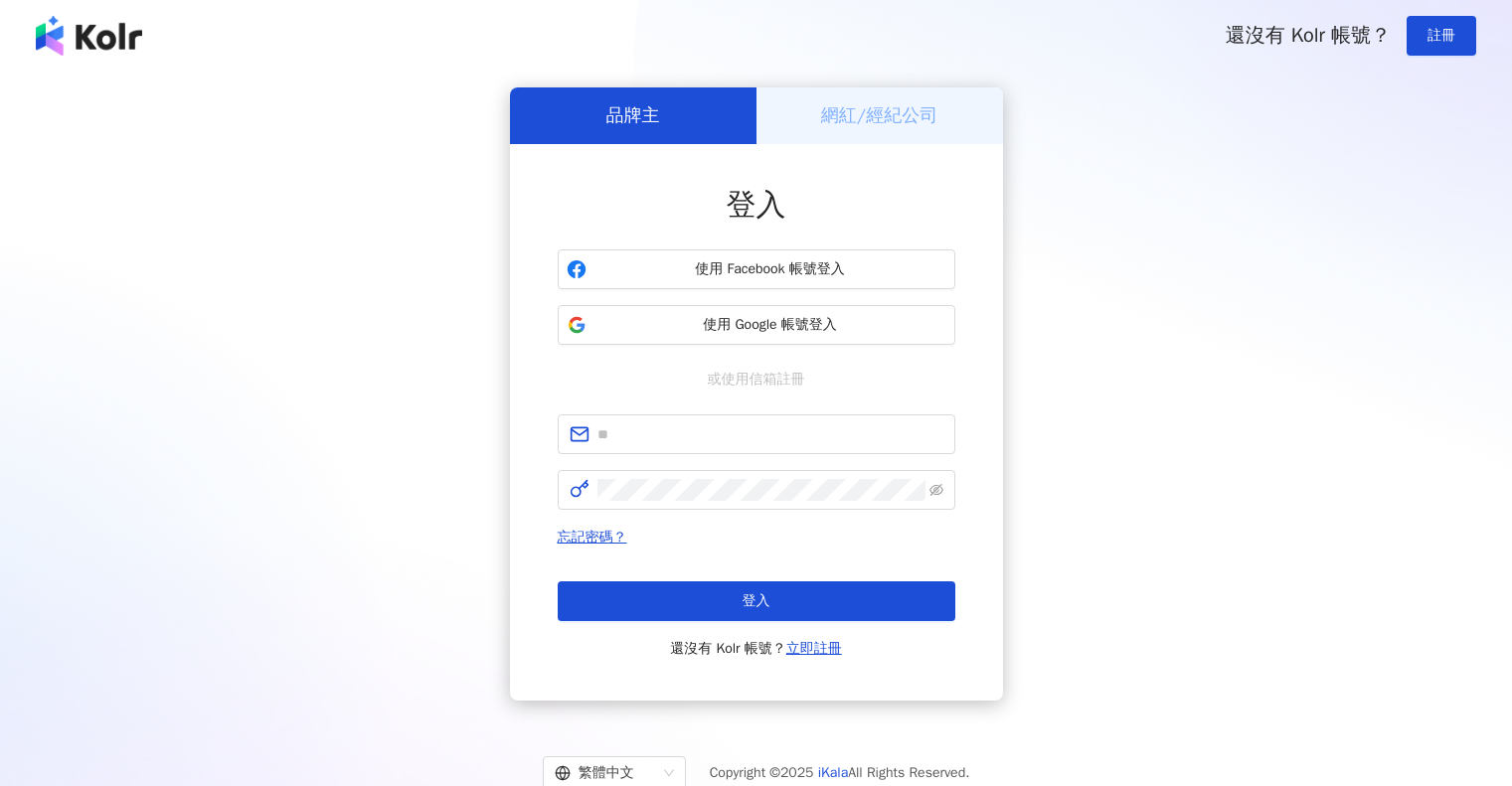 scroll, scrollTop: 0, scrollLeft: 0, axis: both 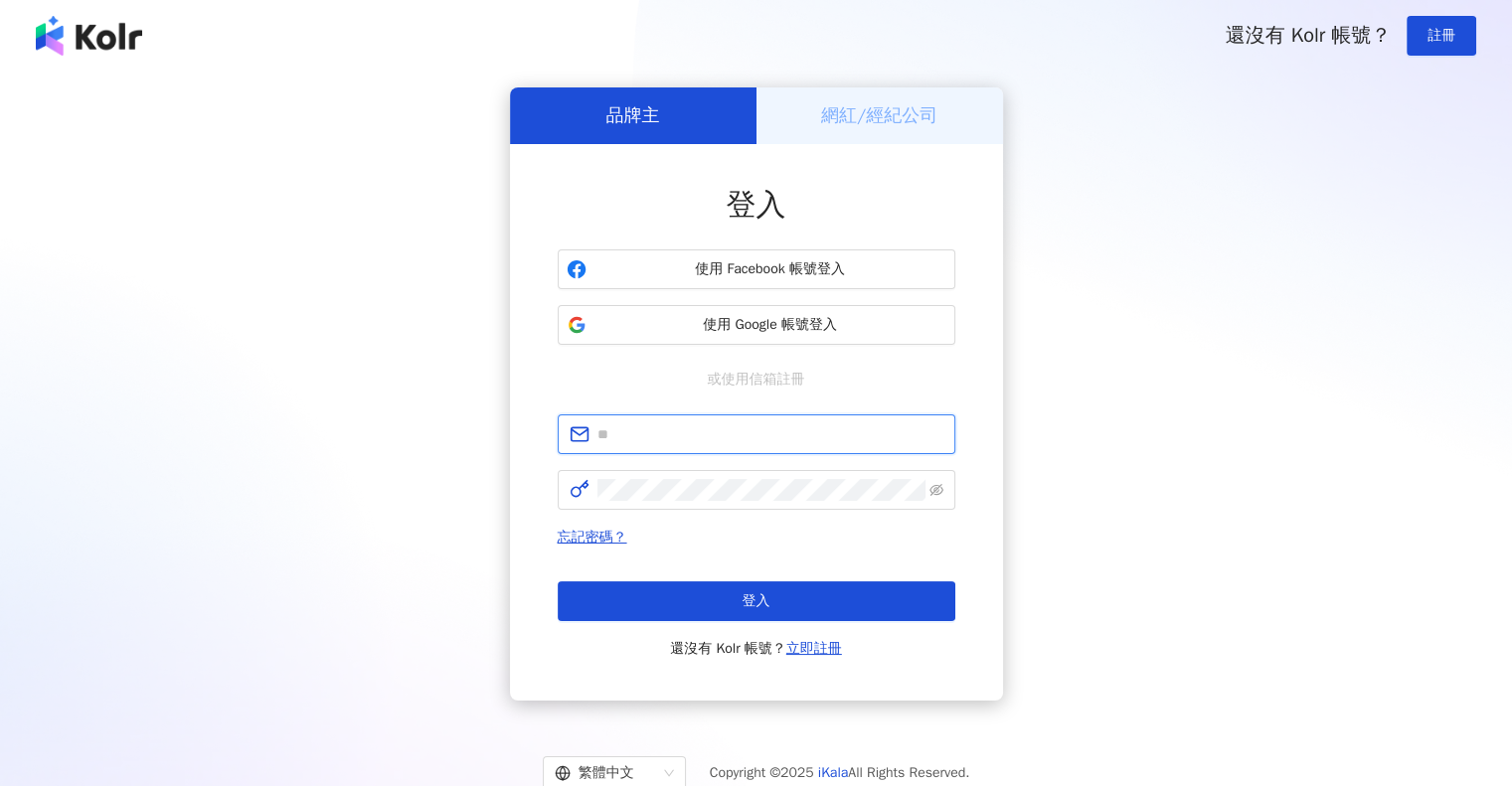 click at bounding box center (770, 434) 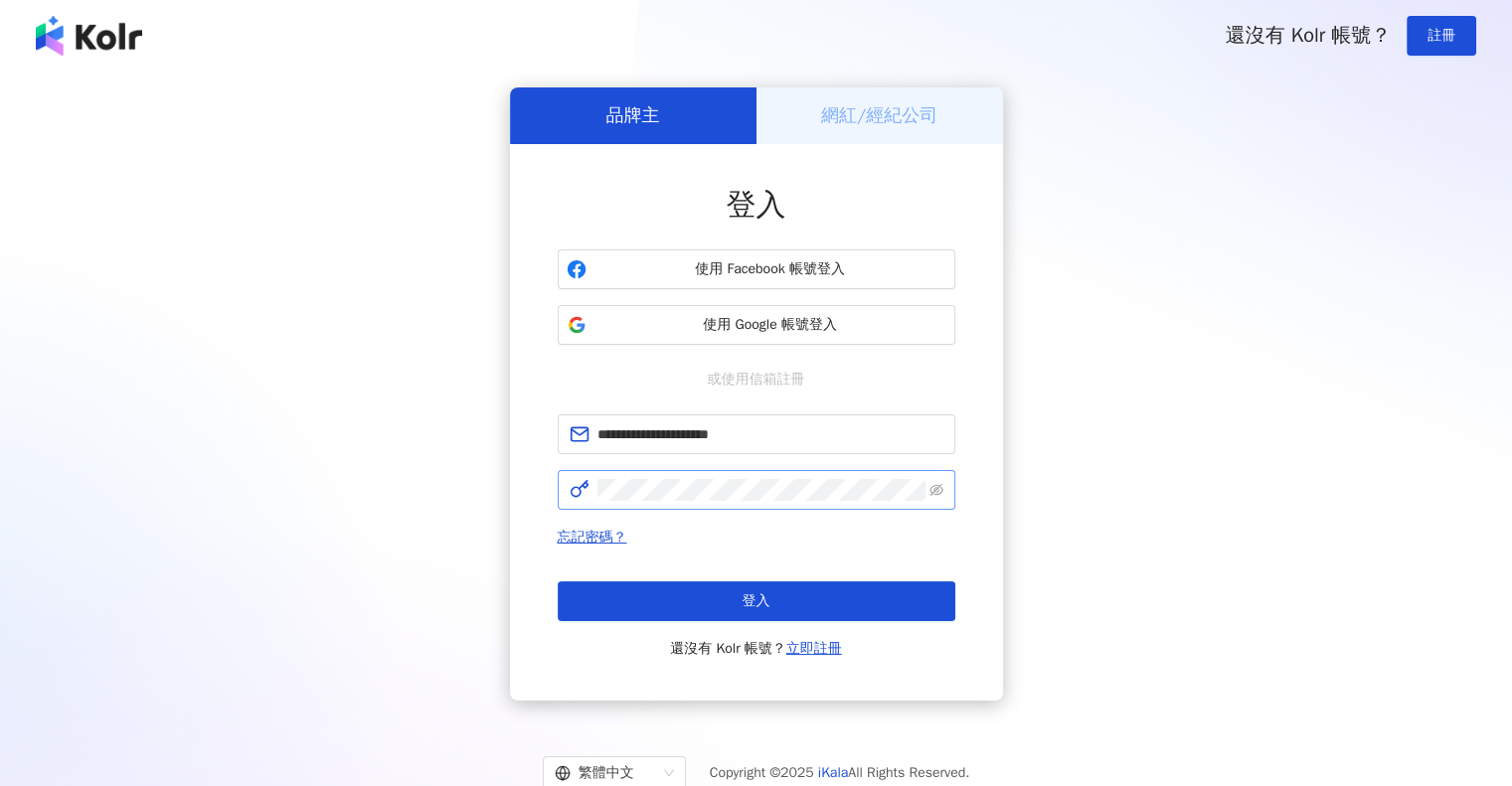 click at bounding box center [756, 490] 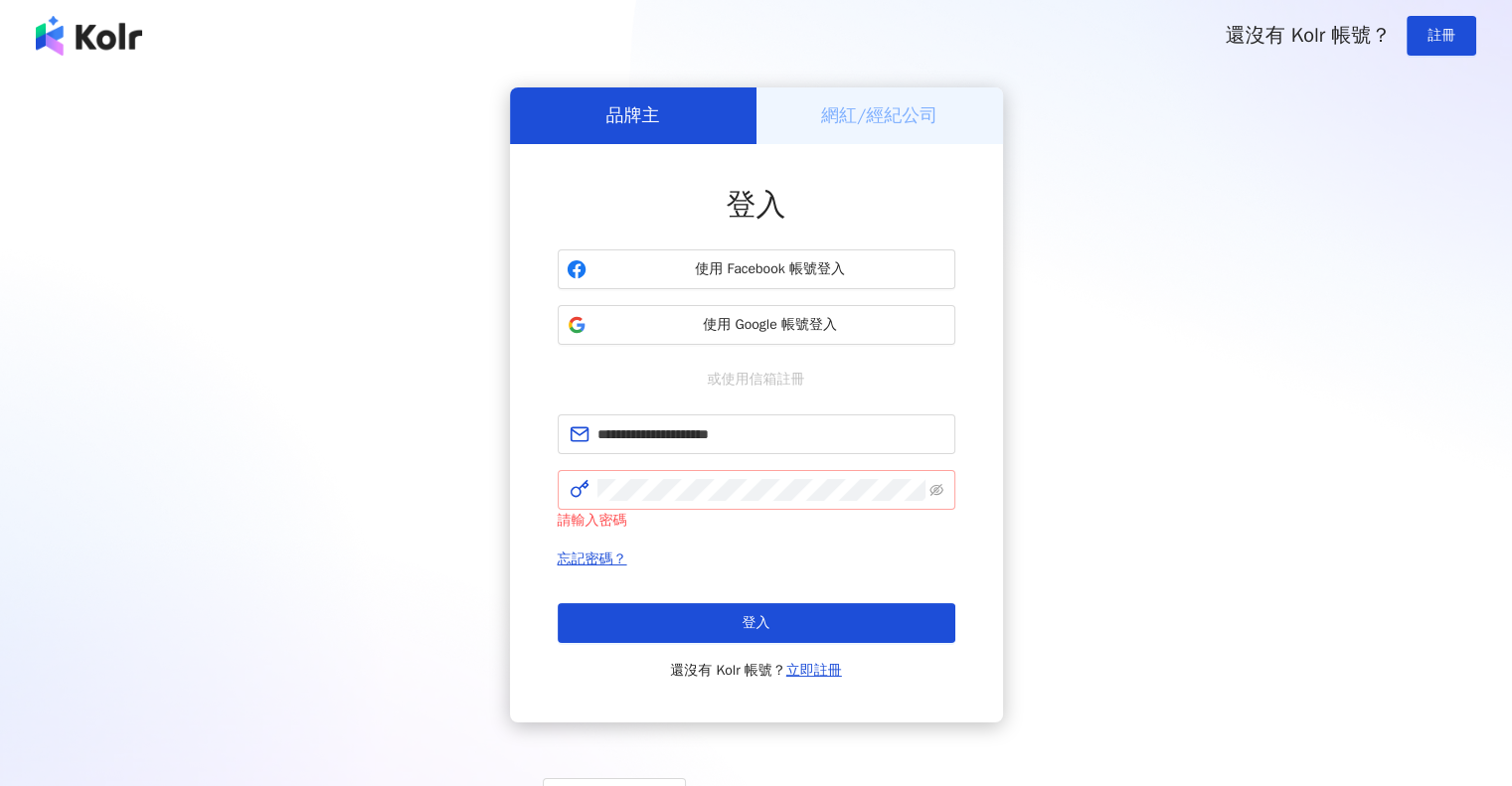 click at bounding box center [756, 490] 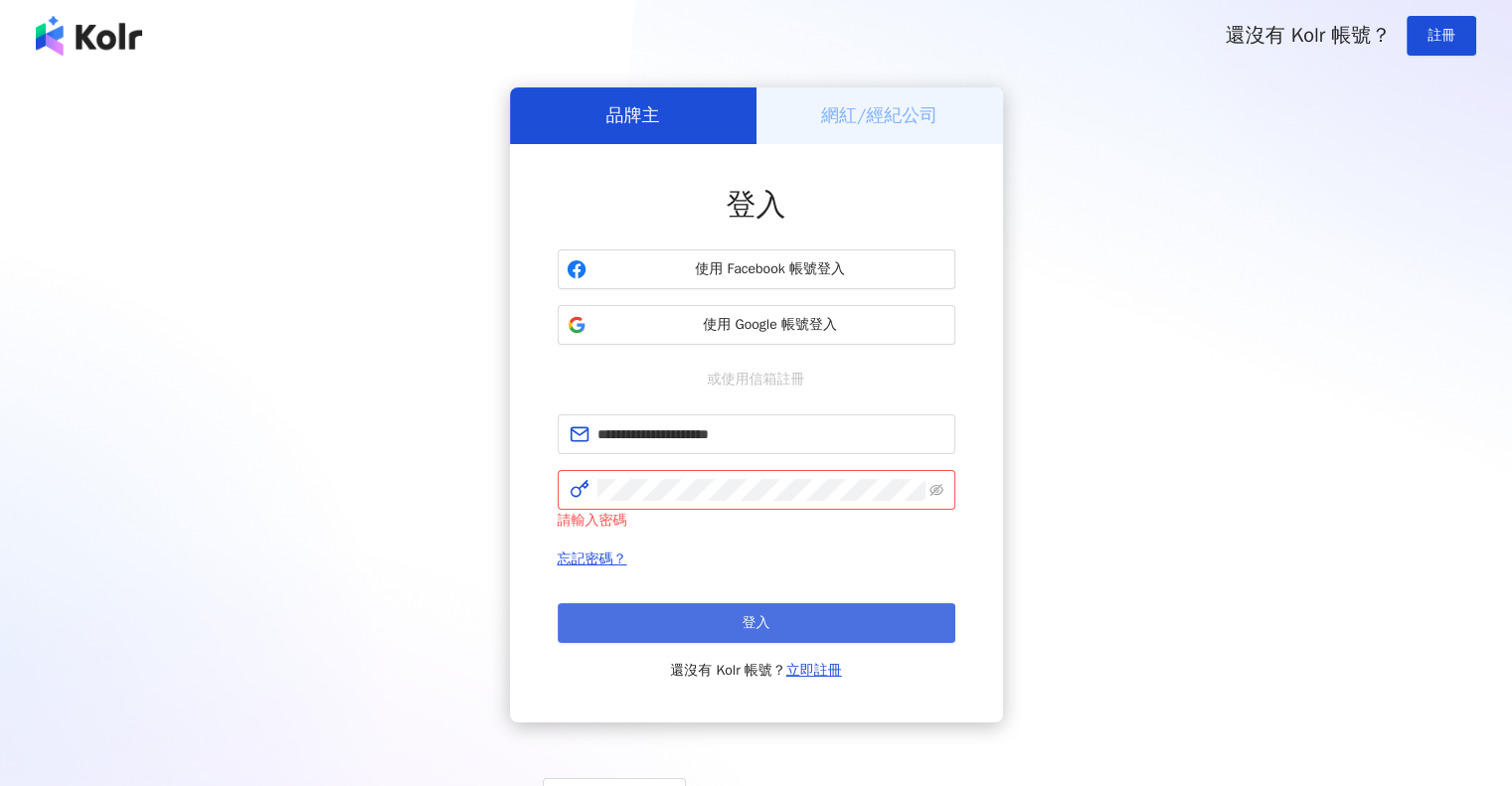 click on "登入" at bounding box center (756, 623) 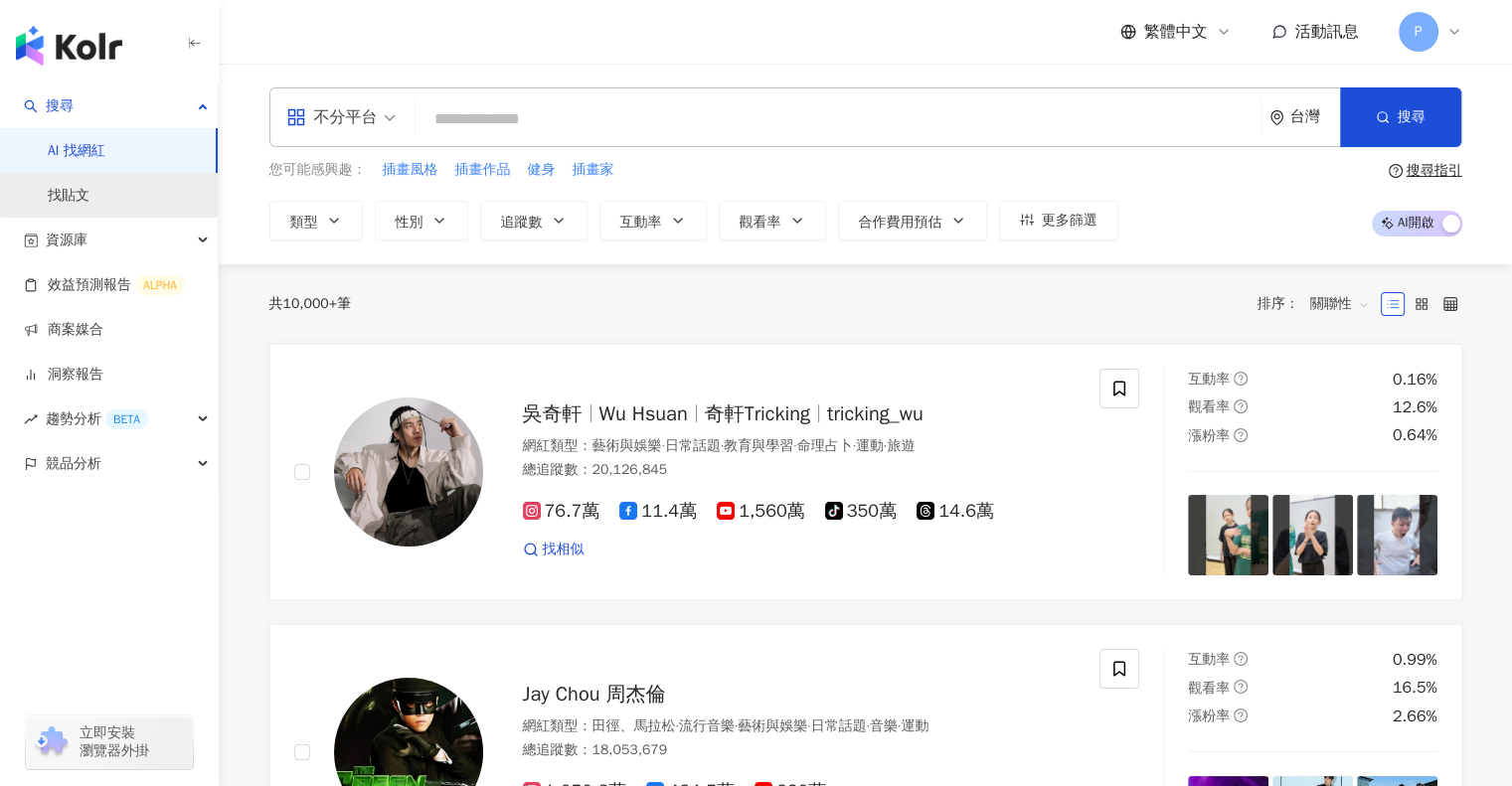 click on "找貼文" at bounding box center (69, 196) 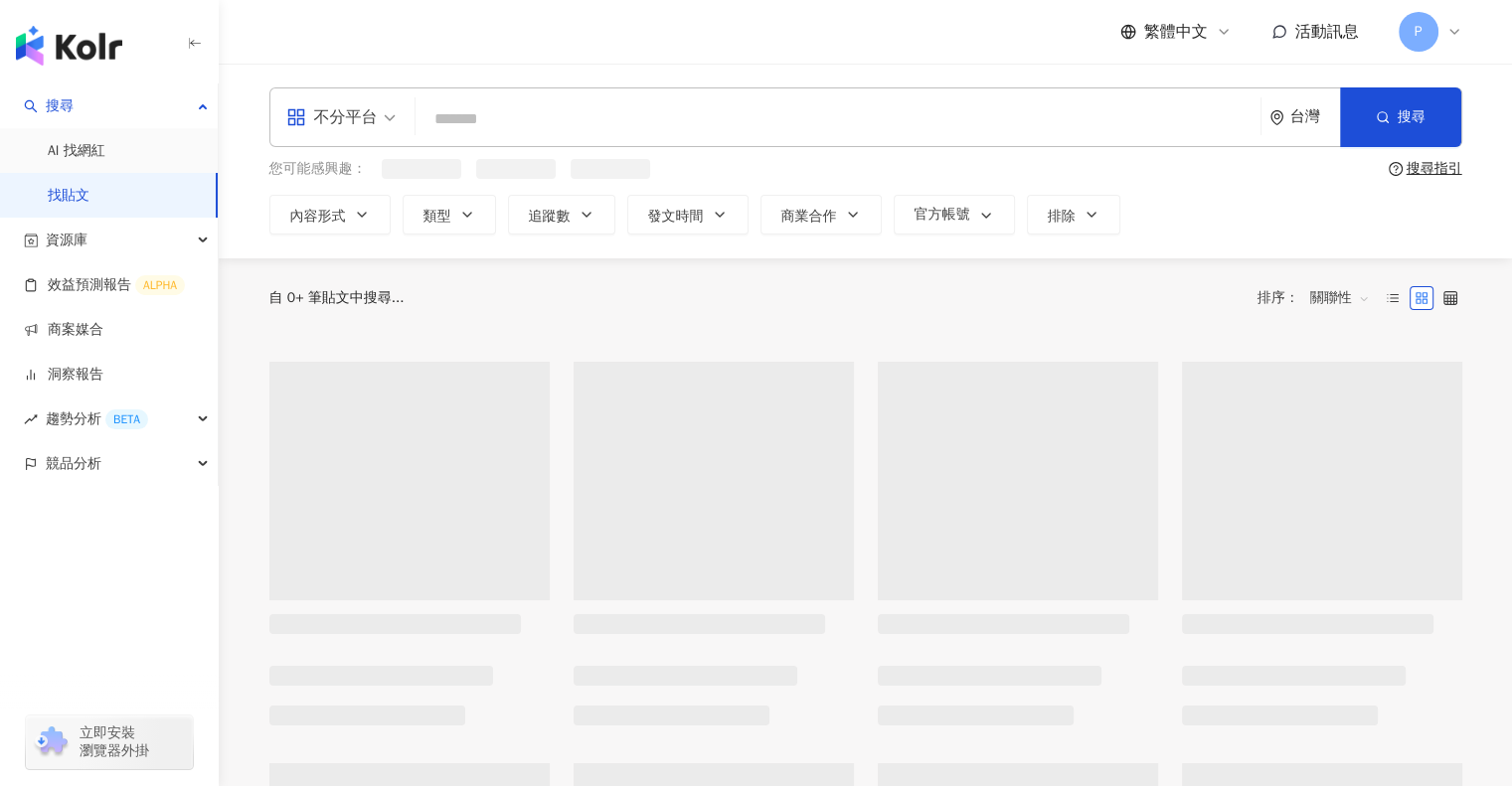 click at bounding box center [838, 118] 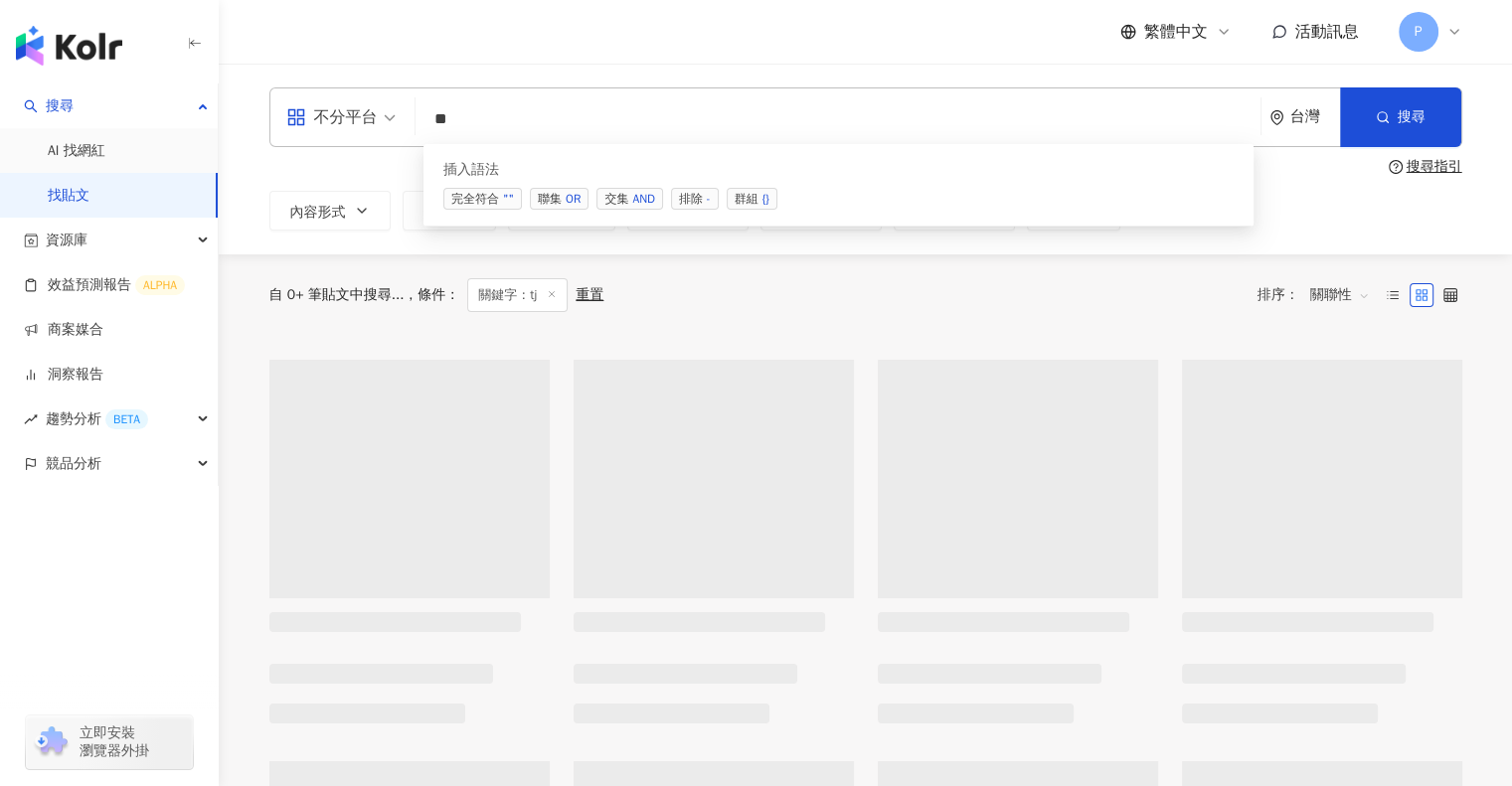 type on "*" 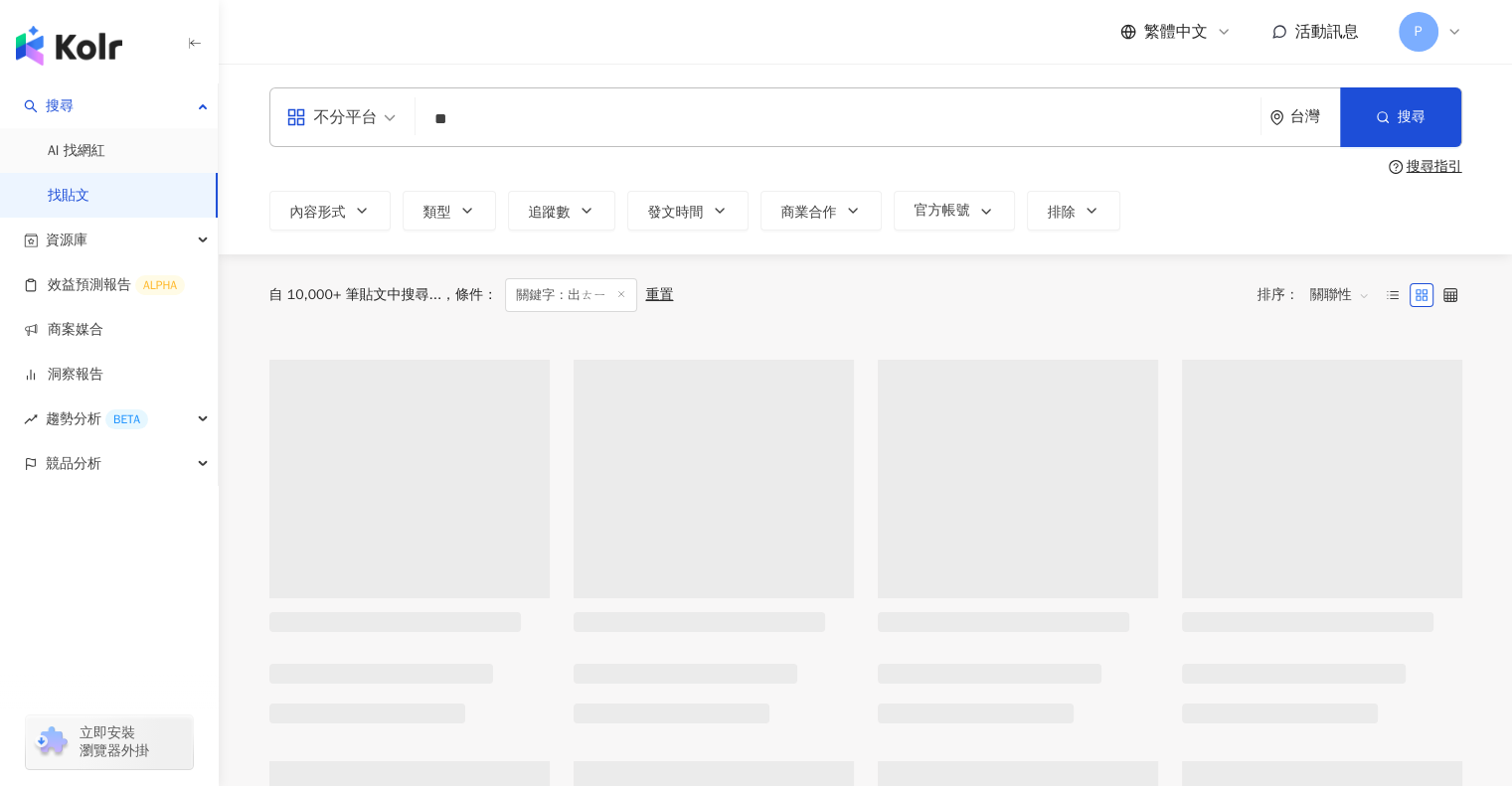 type on "*" 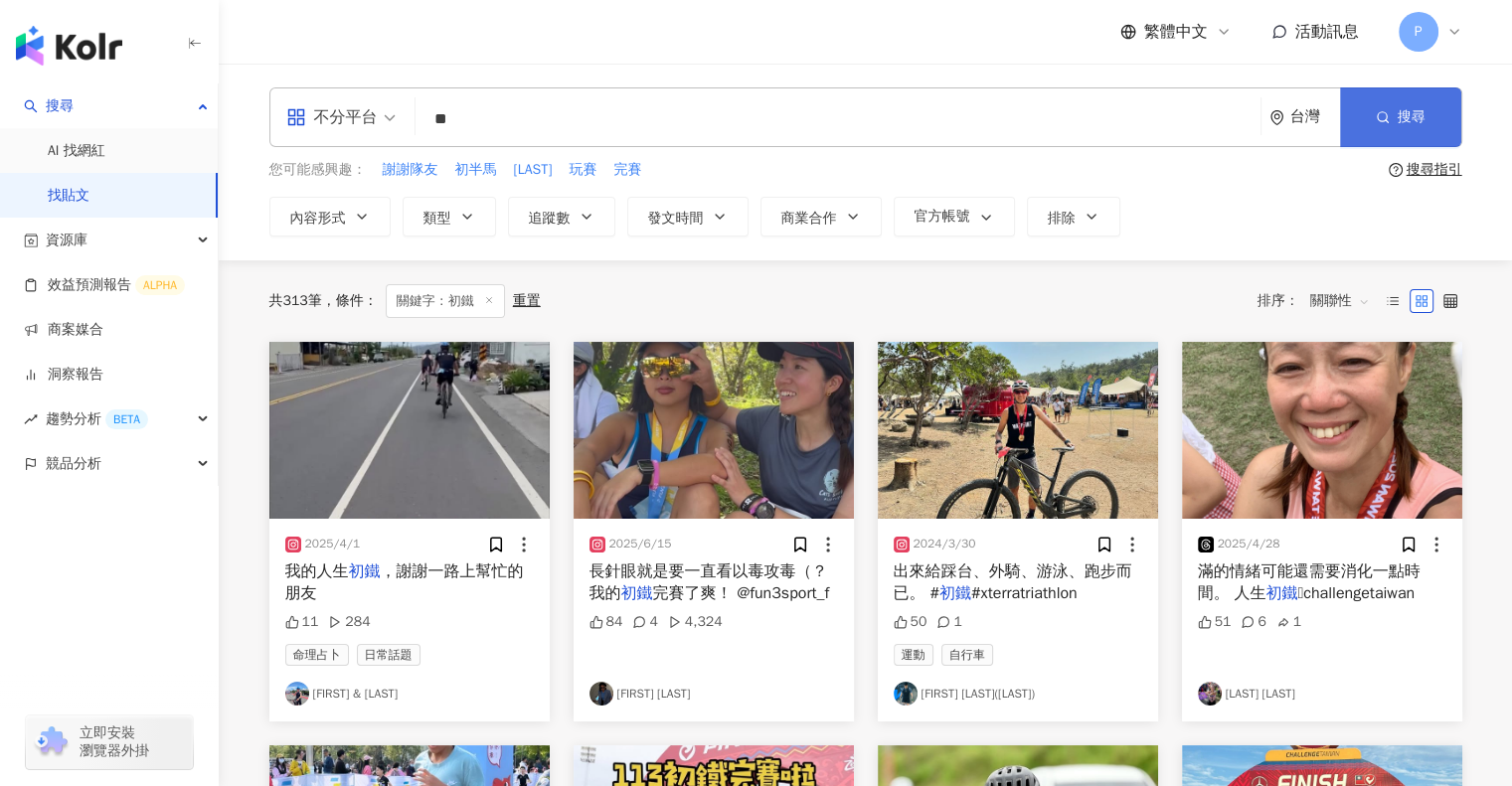 click on "搜尋" at bounding box center [1412, 117] 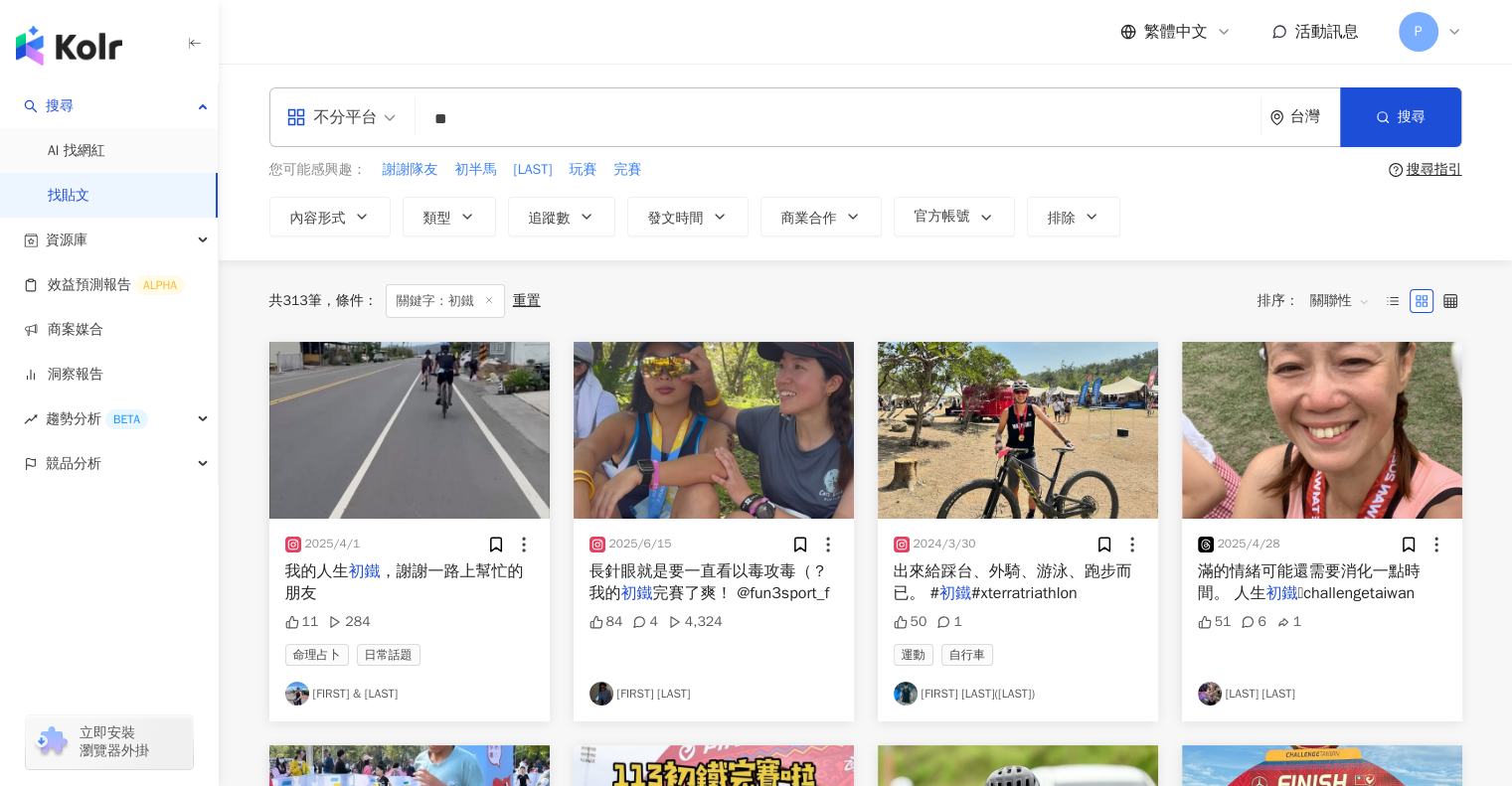 drag, startPoint x: 701, startPoint y: 582, endPoint x: 677, endPoint y: 687, distance: 107.70794 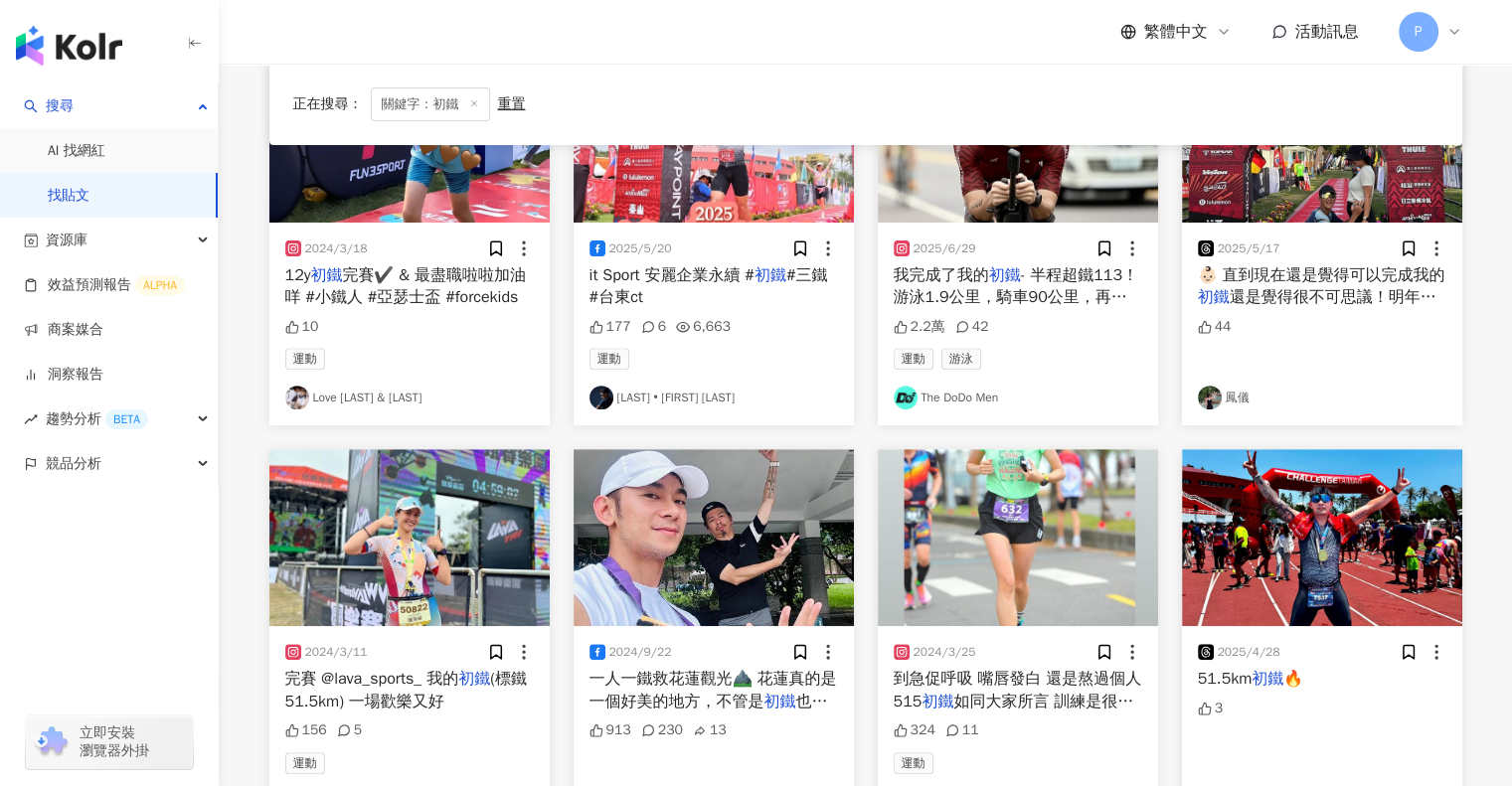 scroll, scrollTop: 795, scrollLeft: 0, axis: vertical 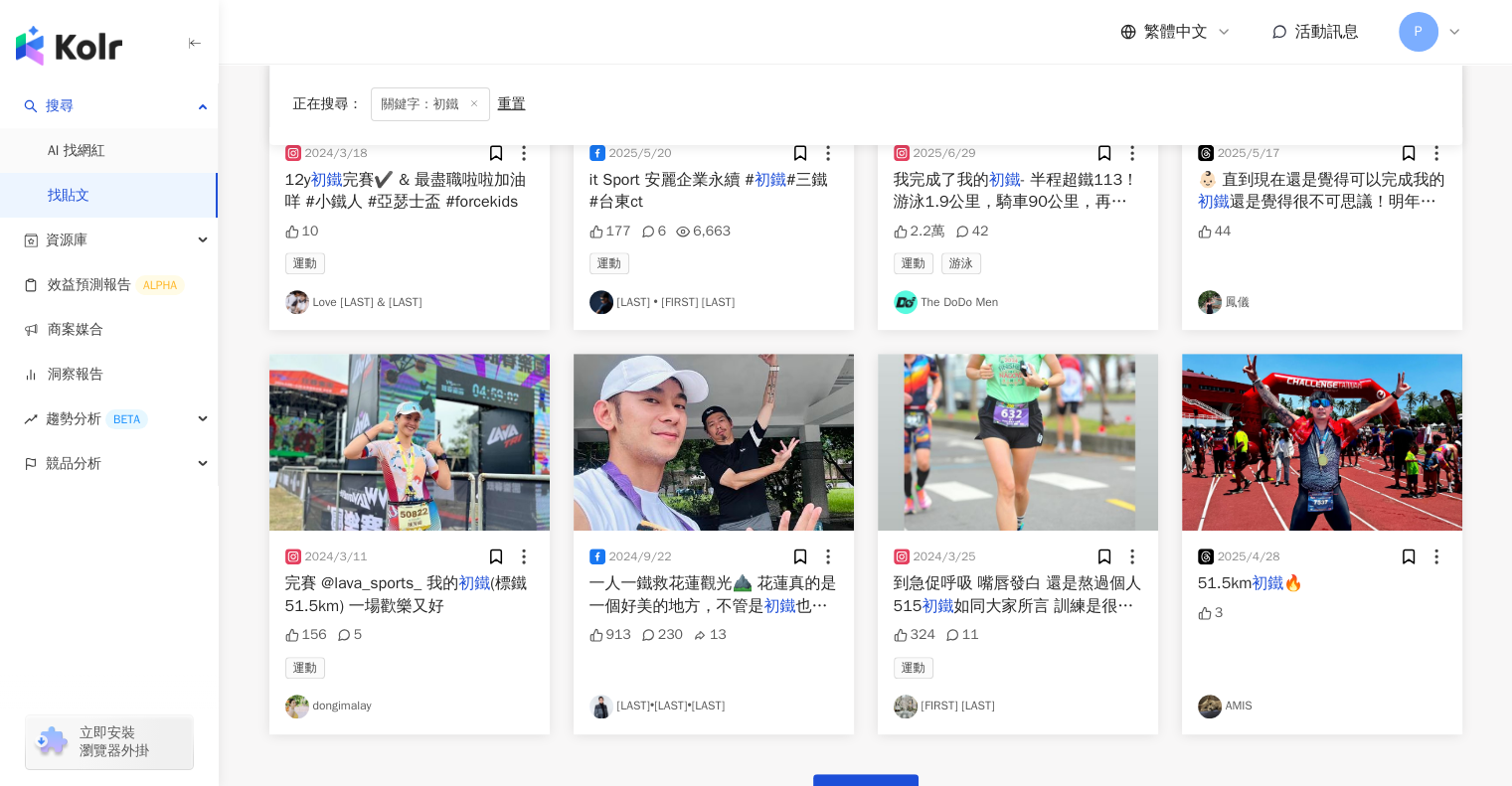 drag, startPoint x: 465, startPoint y: 605, endPoint x: 341, endPoint y: 713, distance: 164.43844 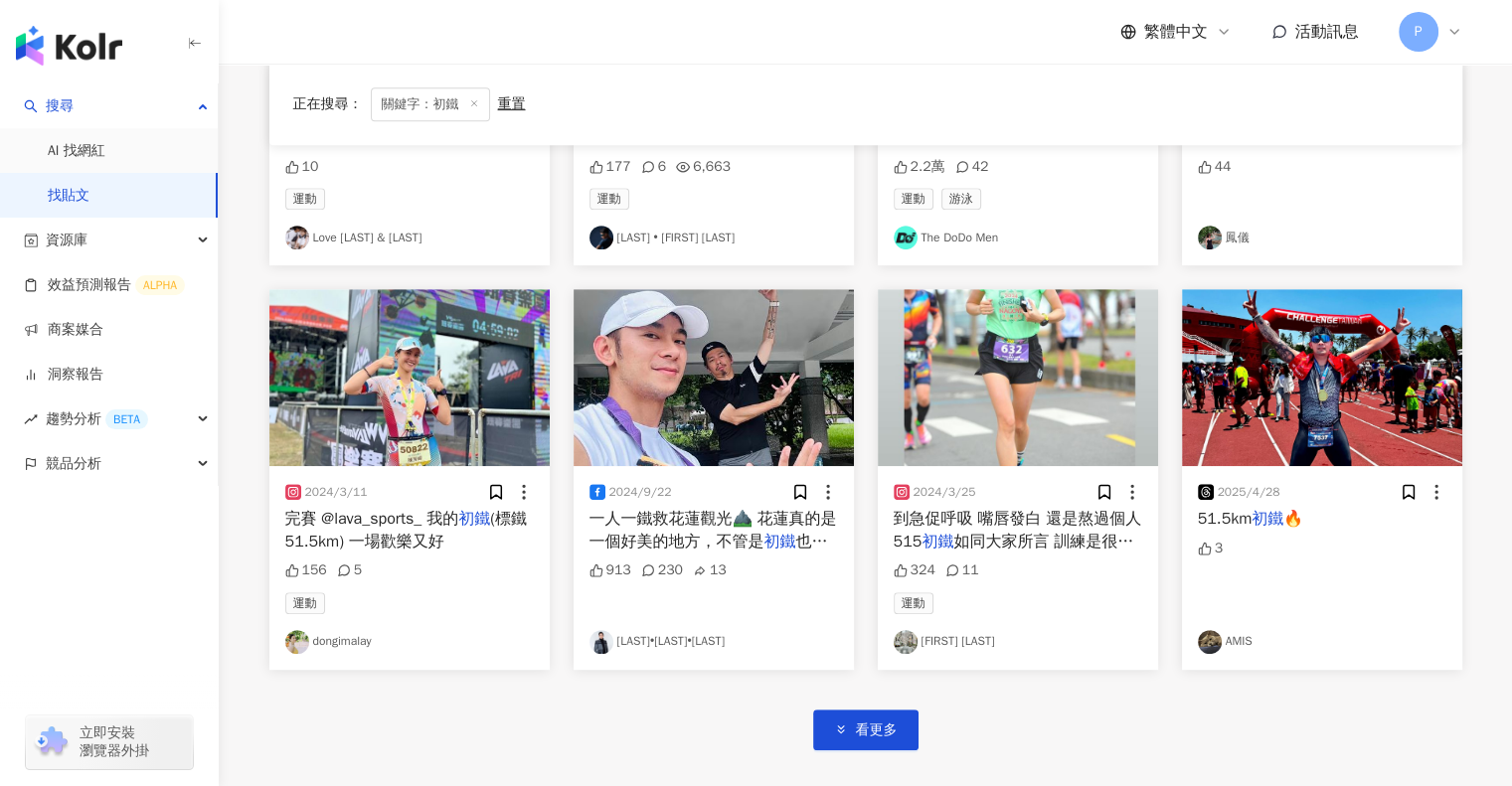 scroll, scrollTop: 894, scrollLeft: 0, axis: vertical 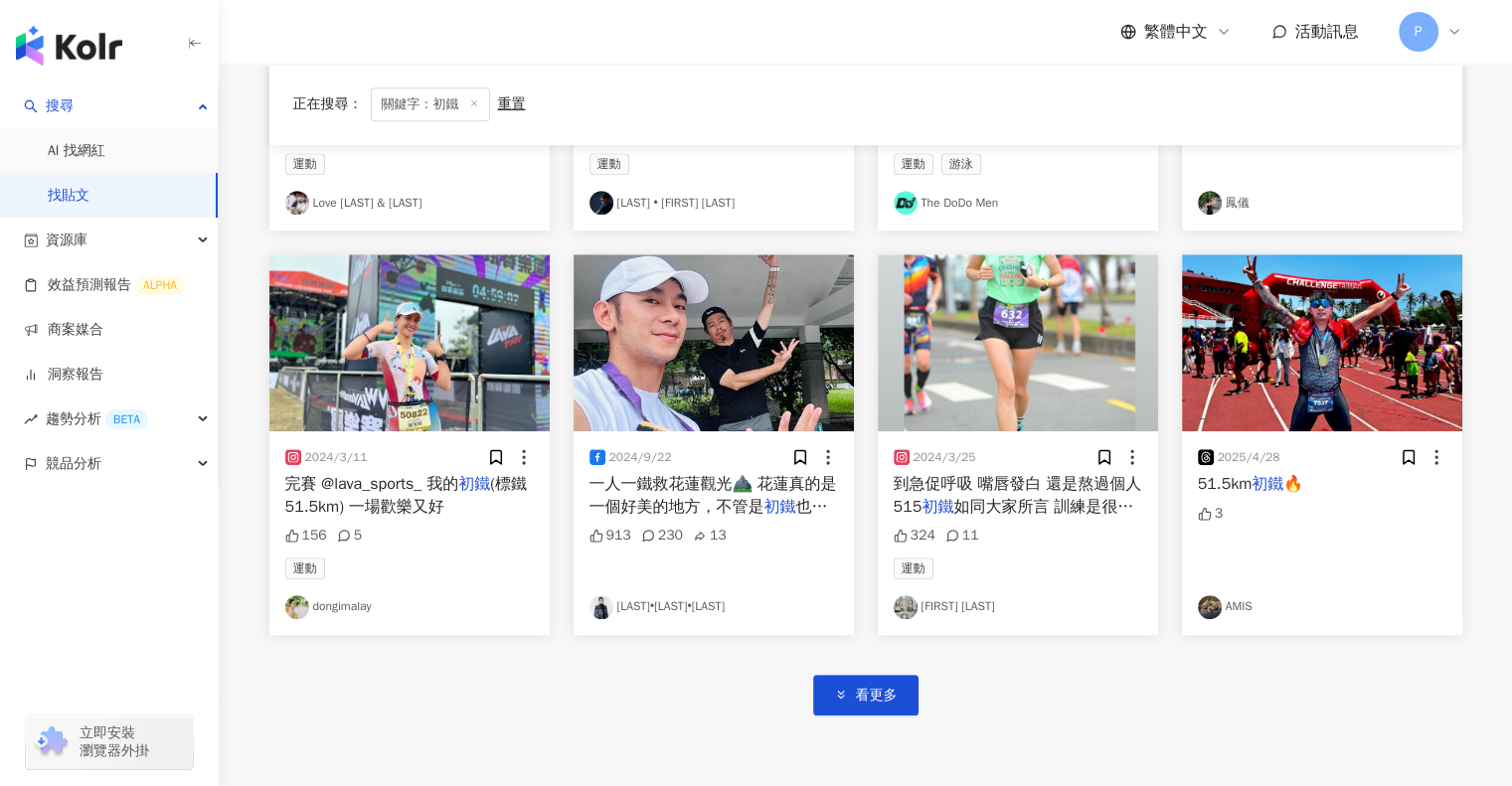 drag, startPoint x: 1007, startPoint y: 492, endPoint x: 1046, endPoint y: 696, distance: 207.69449 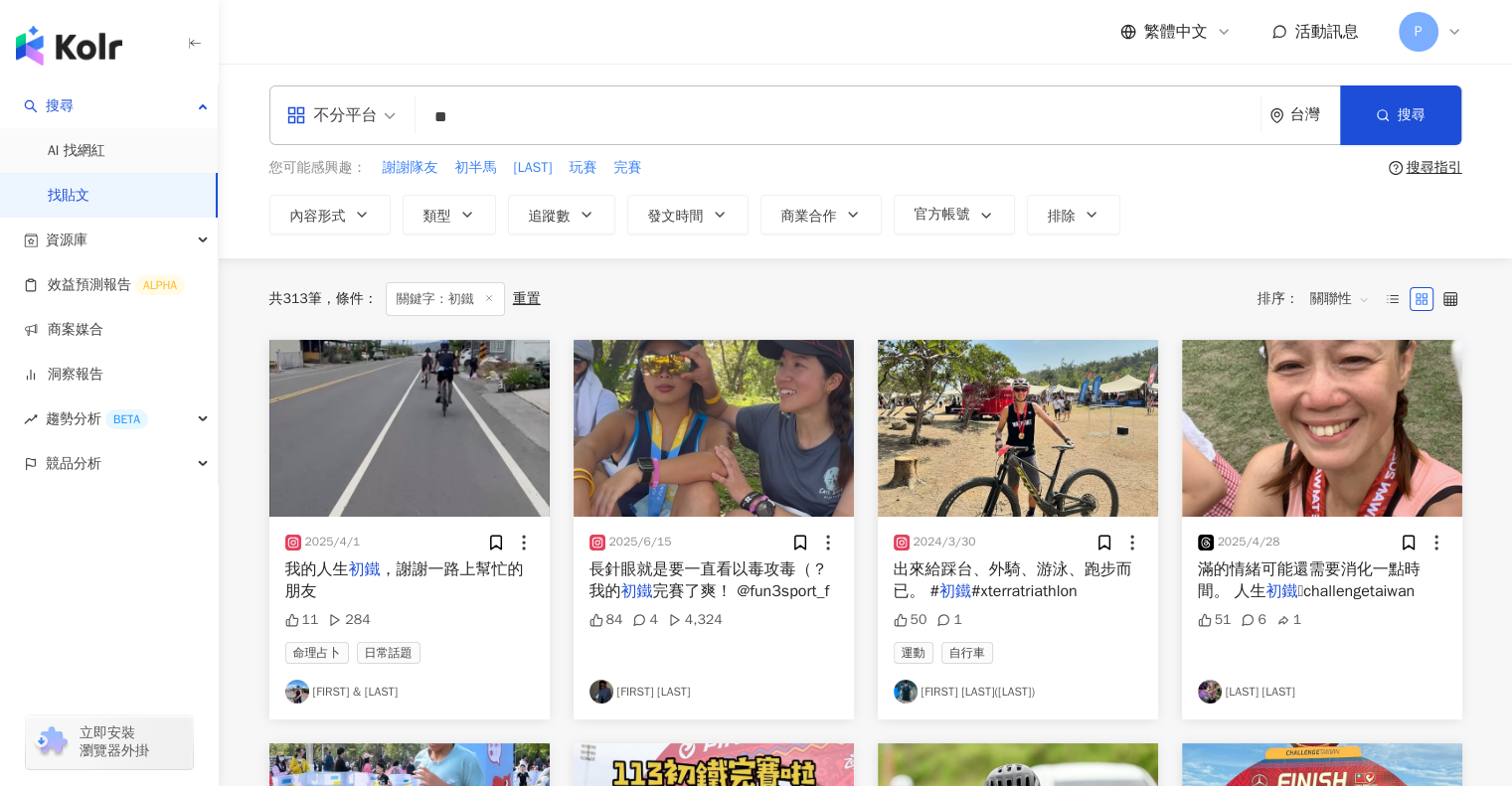 scroll, scrollTop: 0, scrollLeft: 0, axis: both 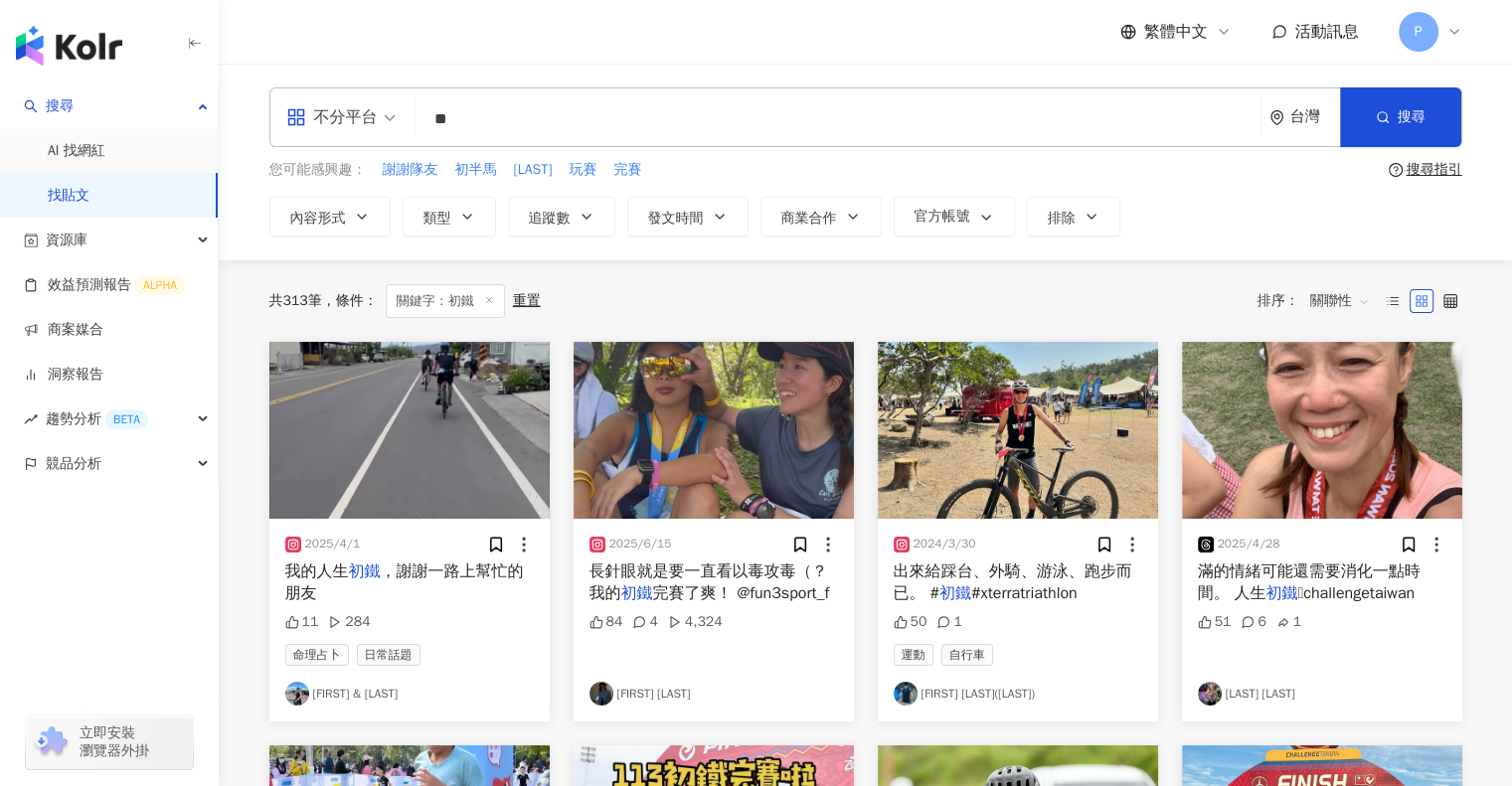 click on "**" at bounding box center (838, 118) 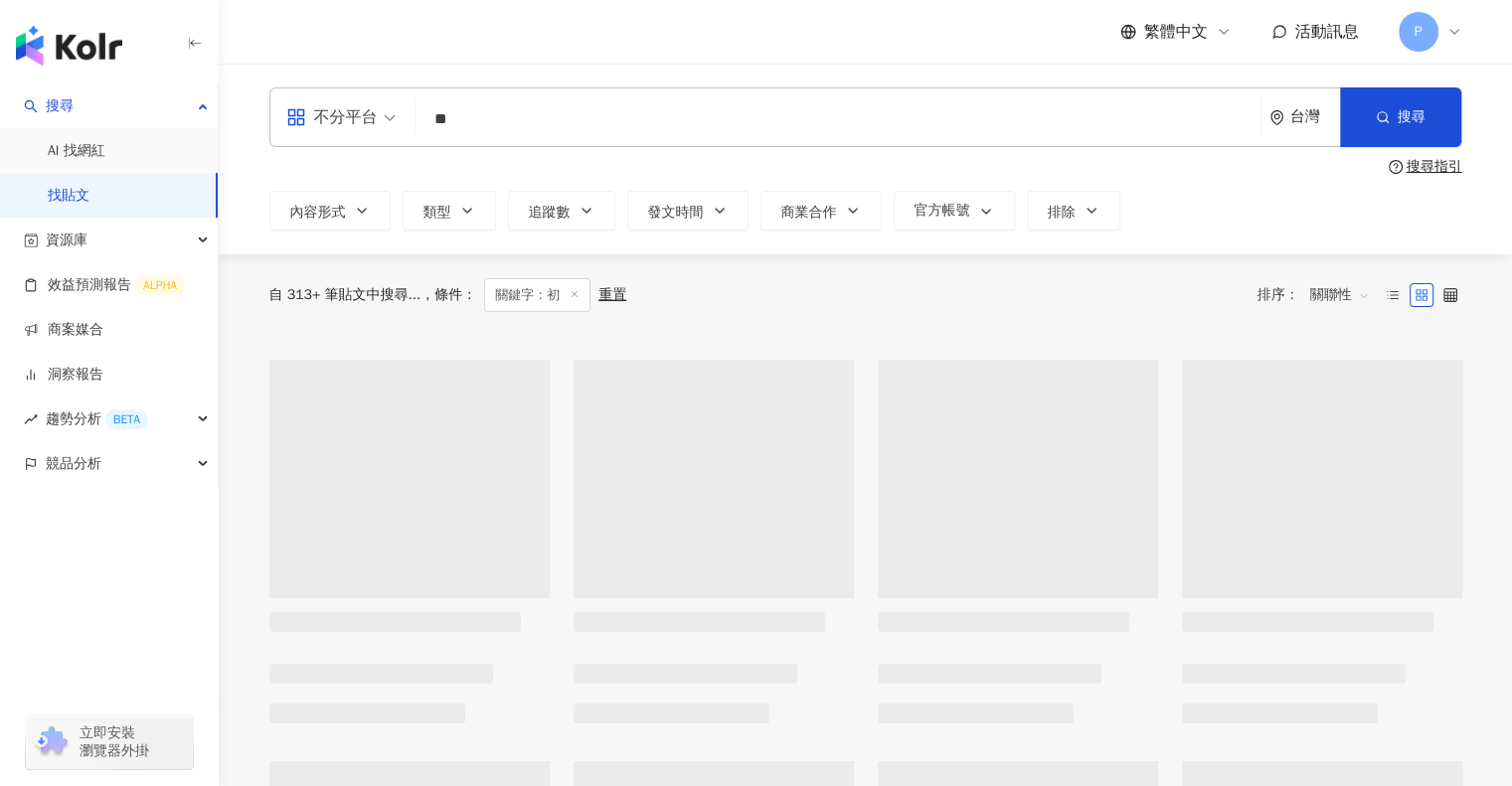 type on "*" 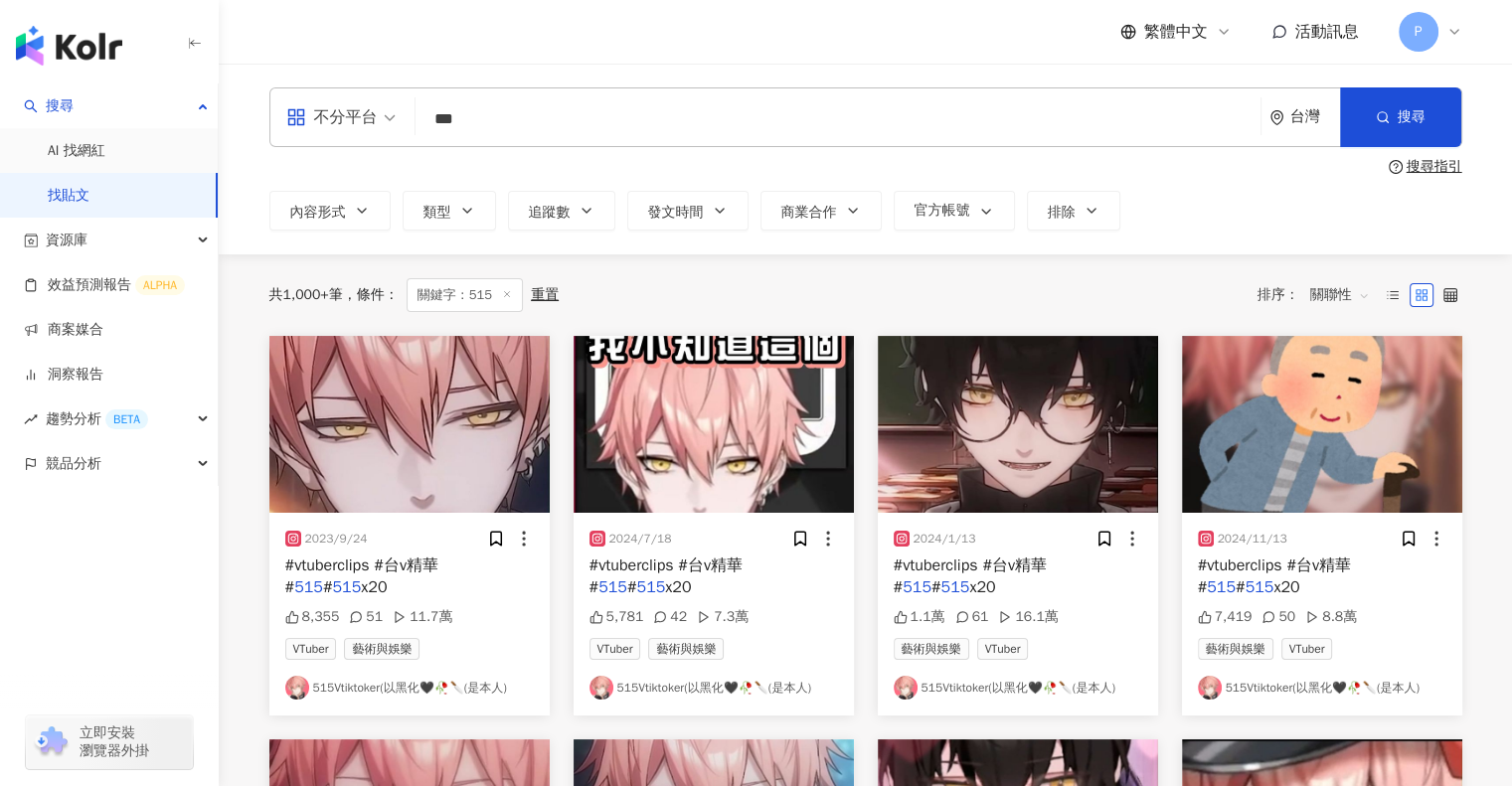 click on "***" at bounding box center [838, 118] 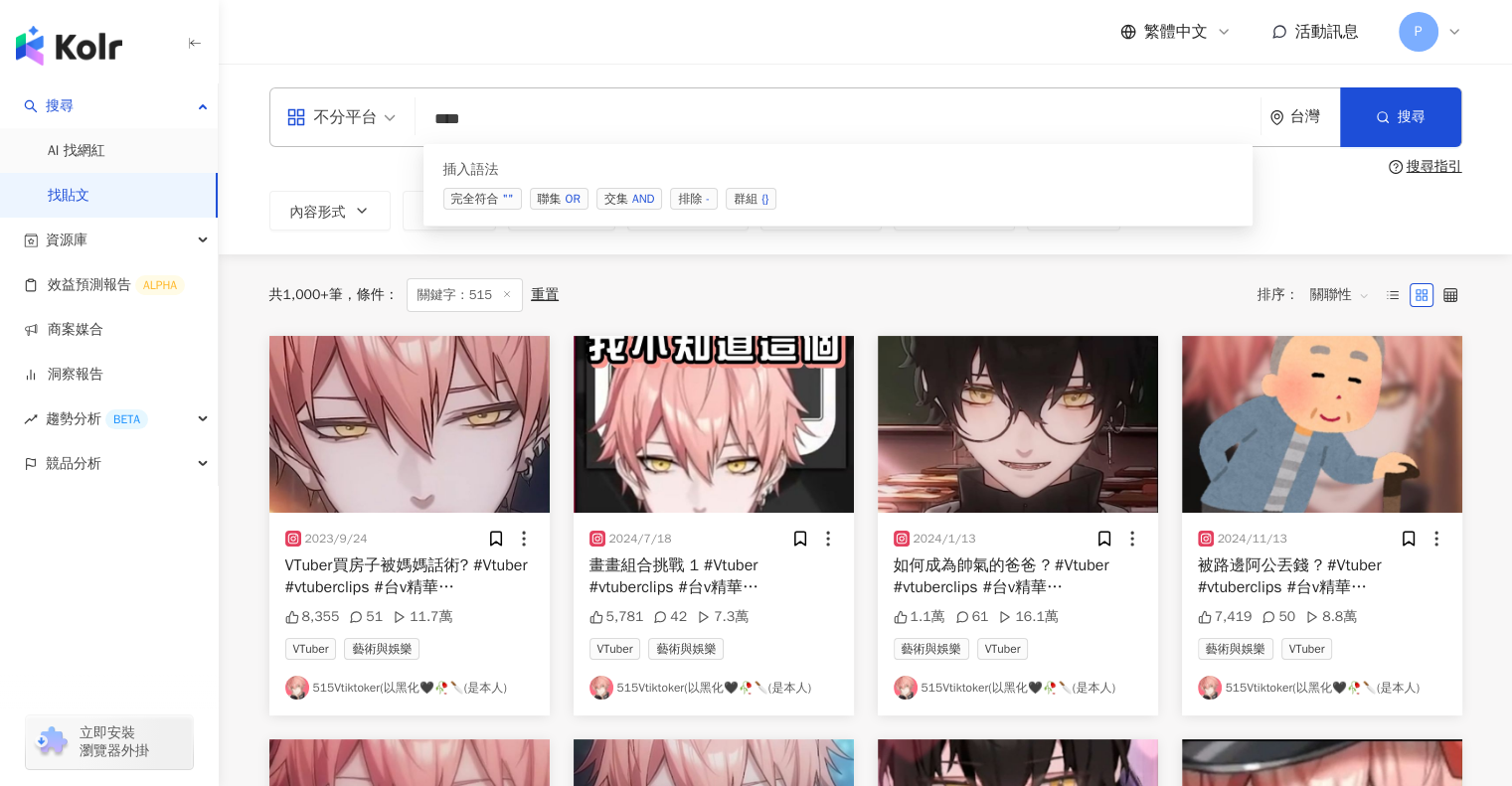 click on "完全符合 """ at bounding box center [482, 199] 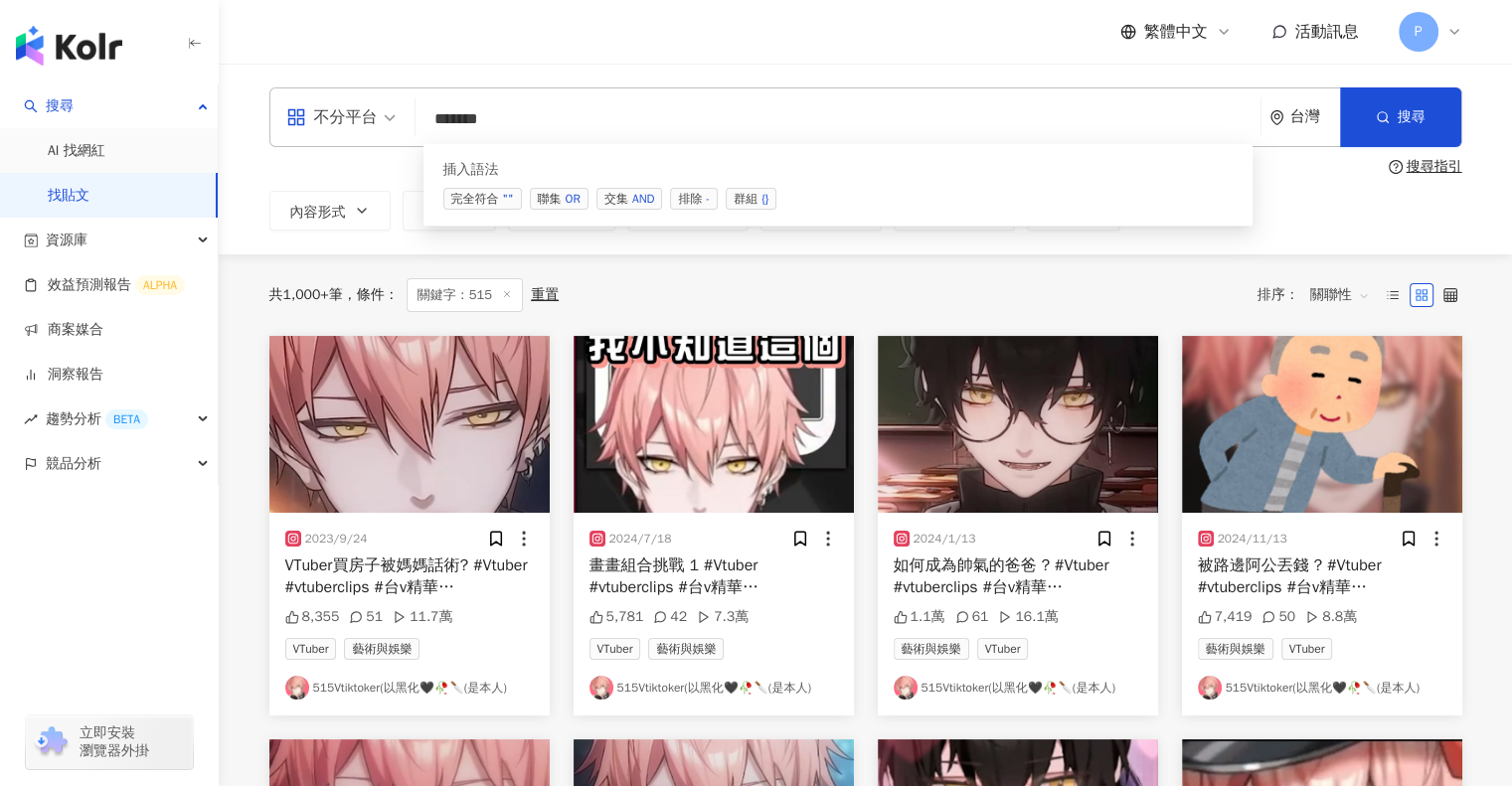 click on "******" at bounding box center (838, 118) 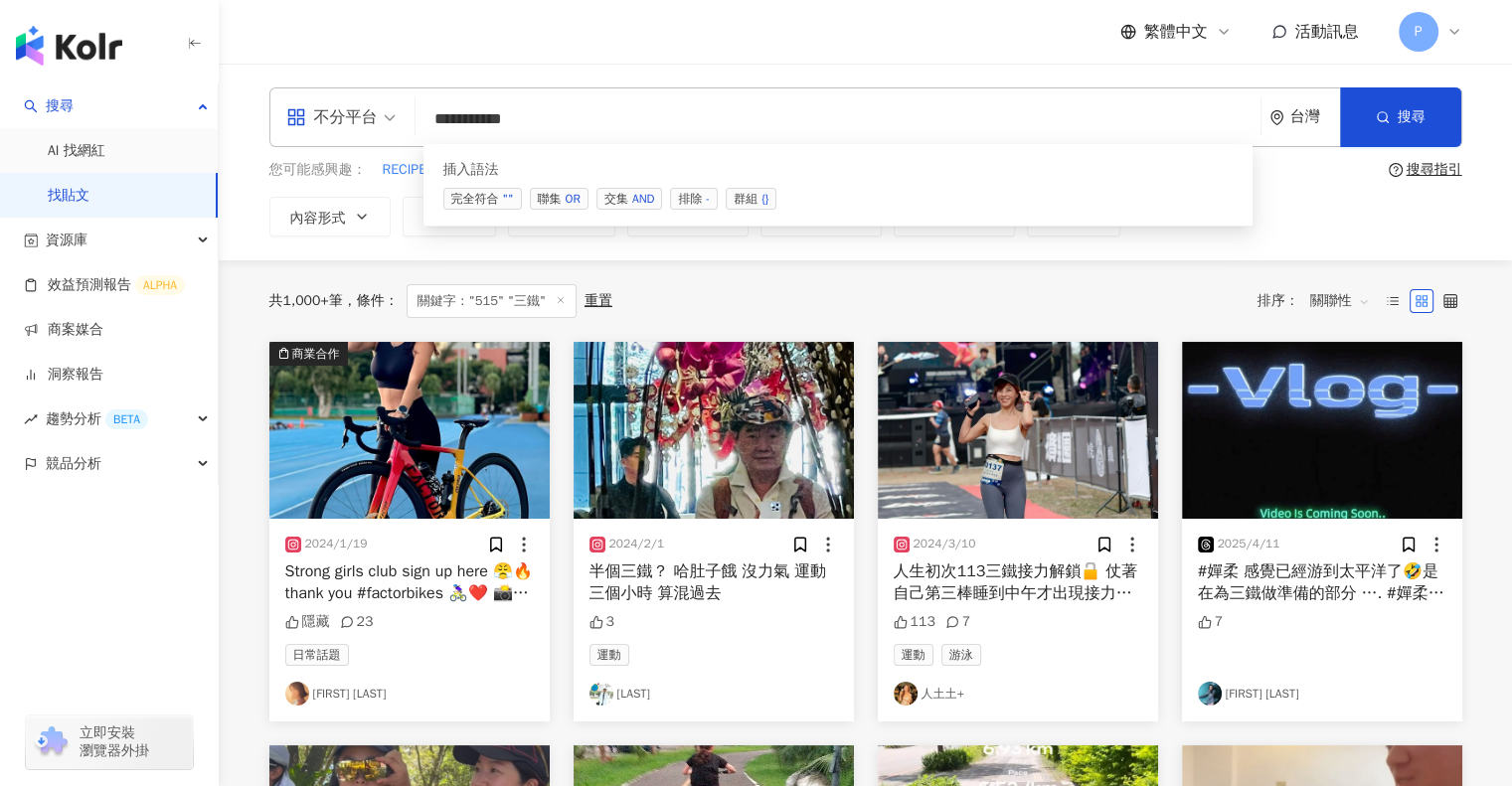 type on "**********" 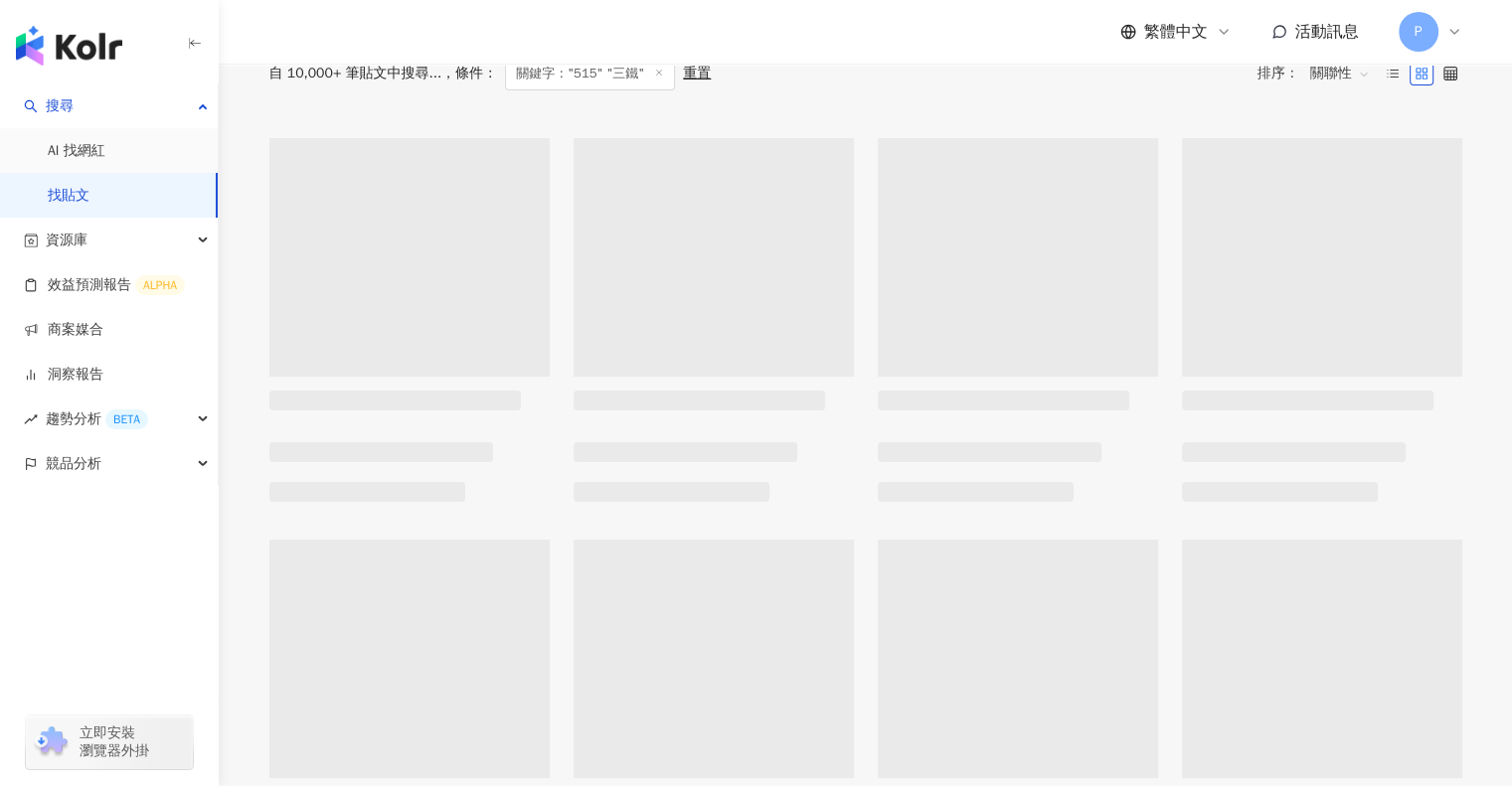 scroll, scrollTop: 0, scrollLeft: 0, axis: both 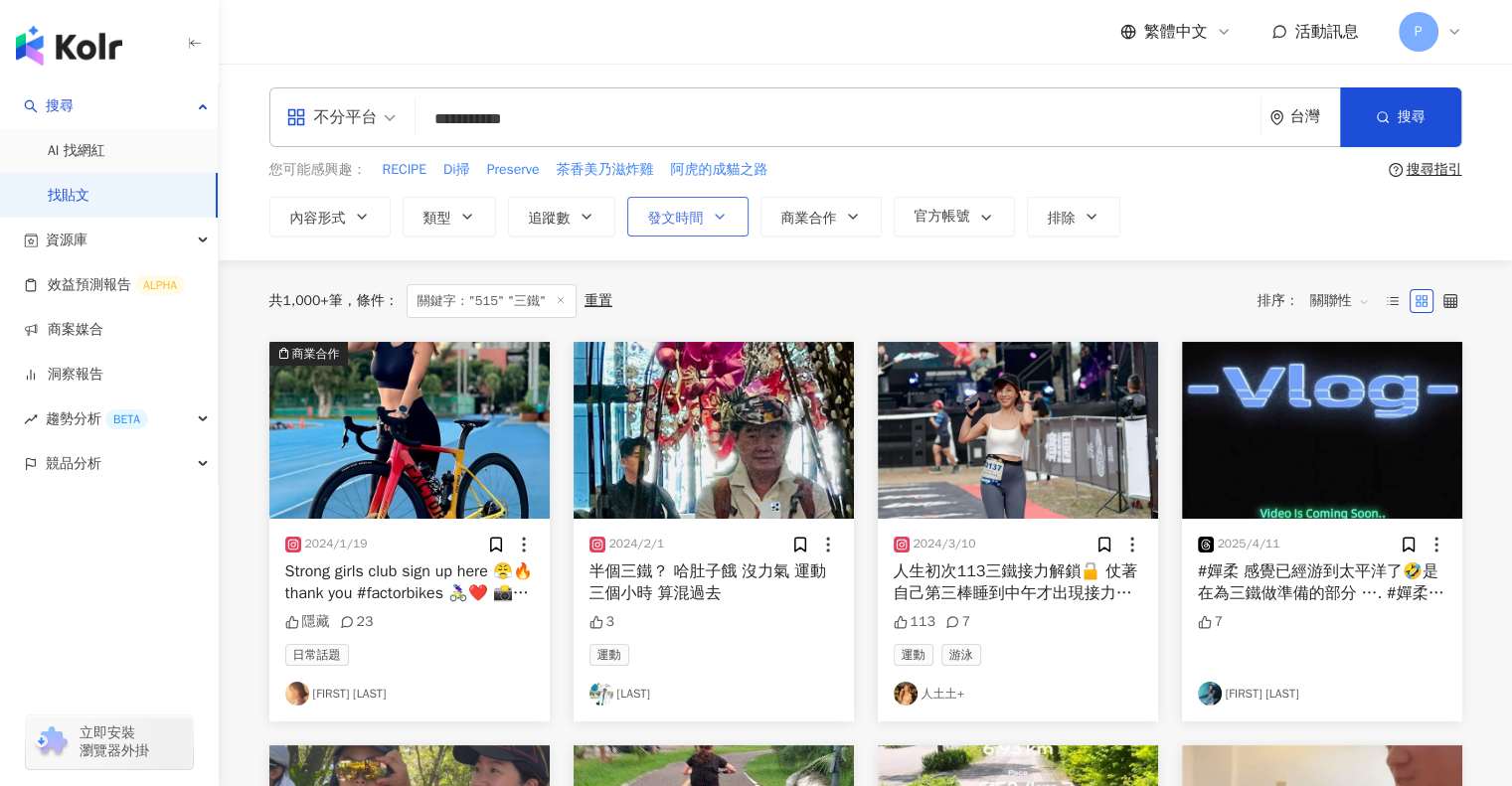 click on "發文時間" at bounding box center (688, 217) 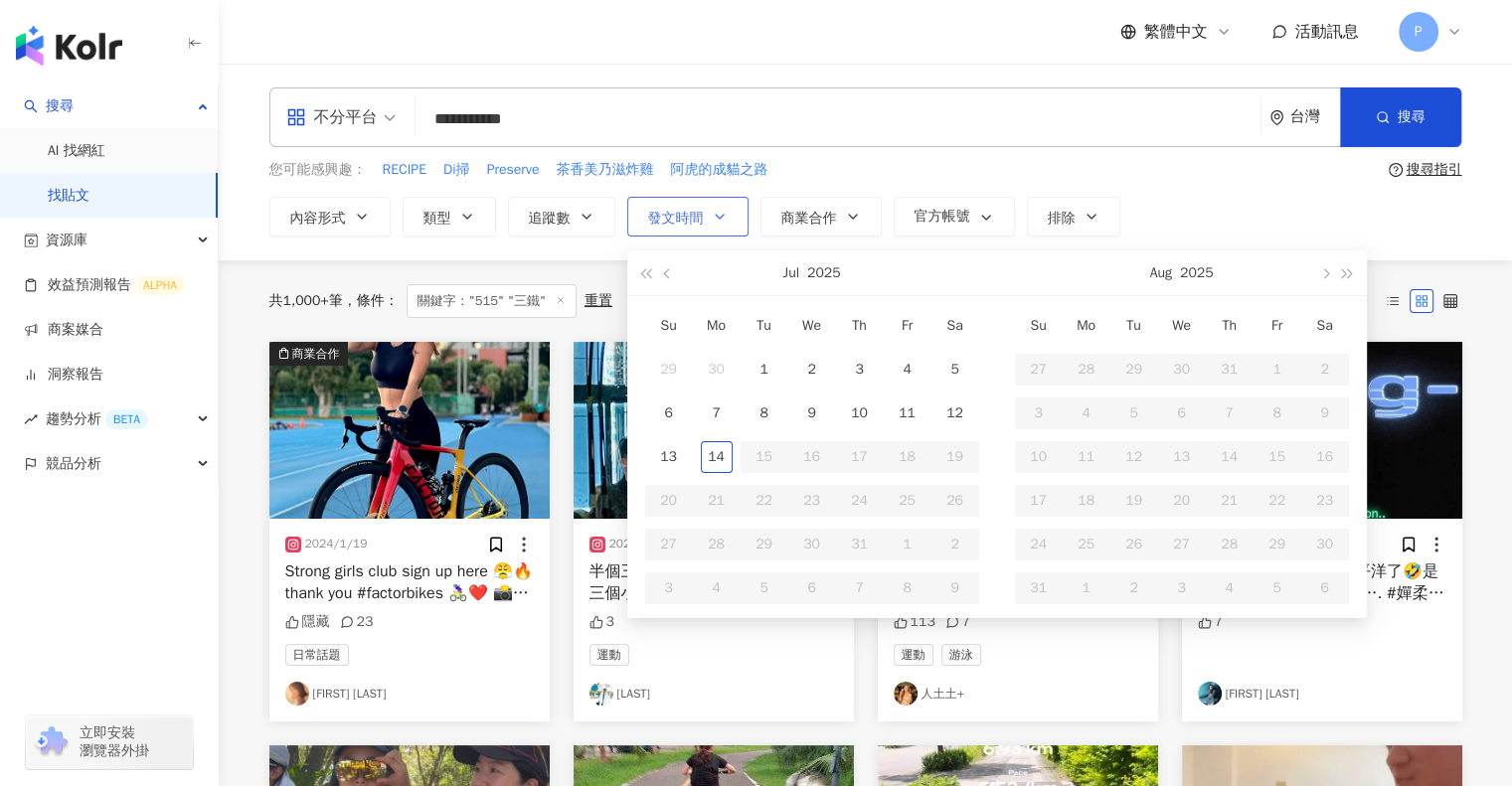 click 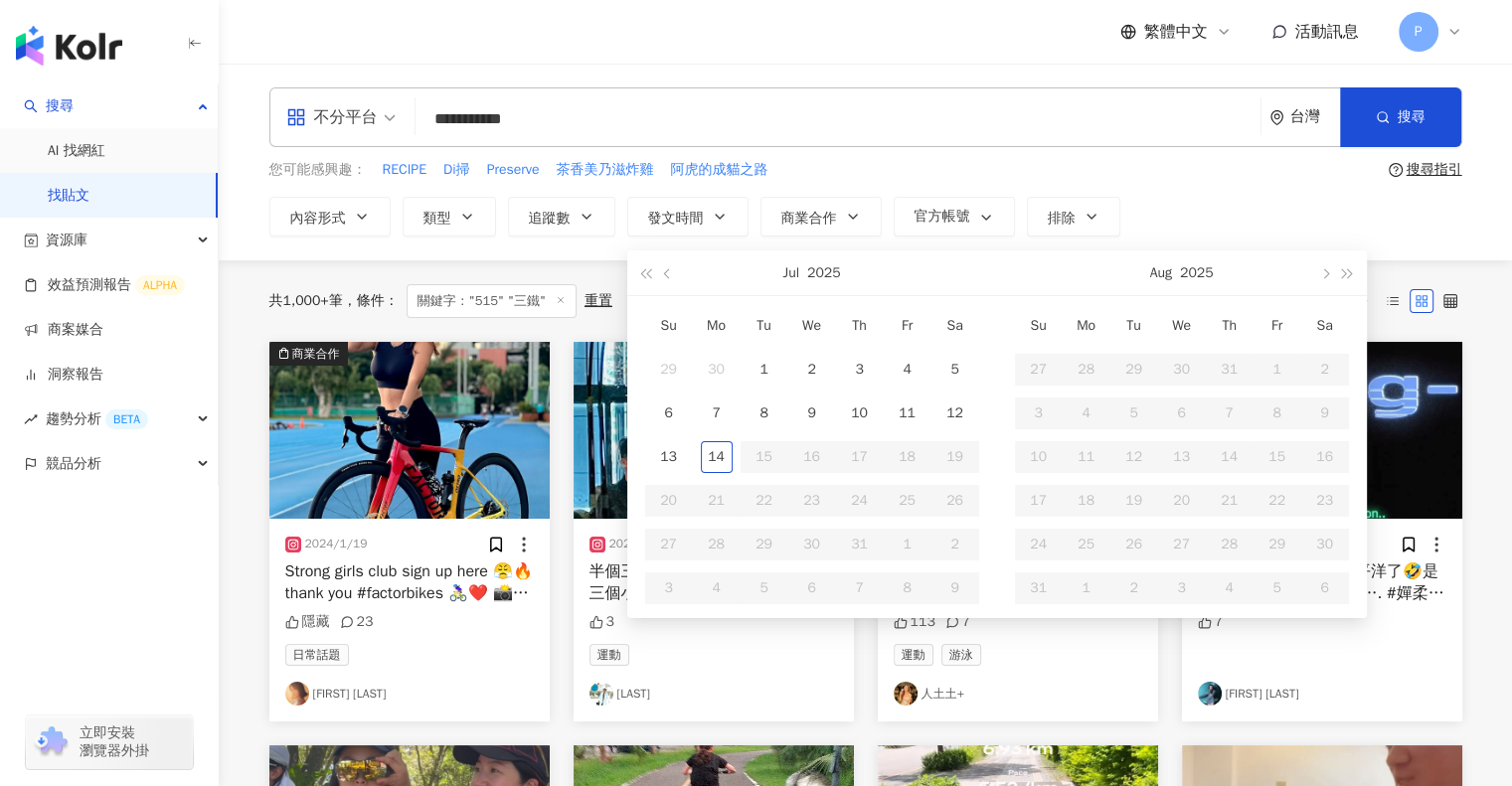 click on "**********" at bounding box center [866, 162] 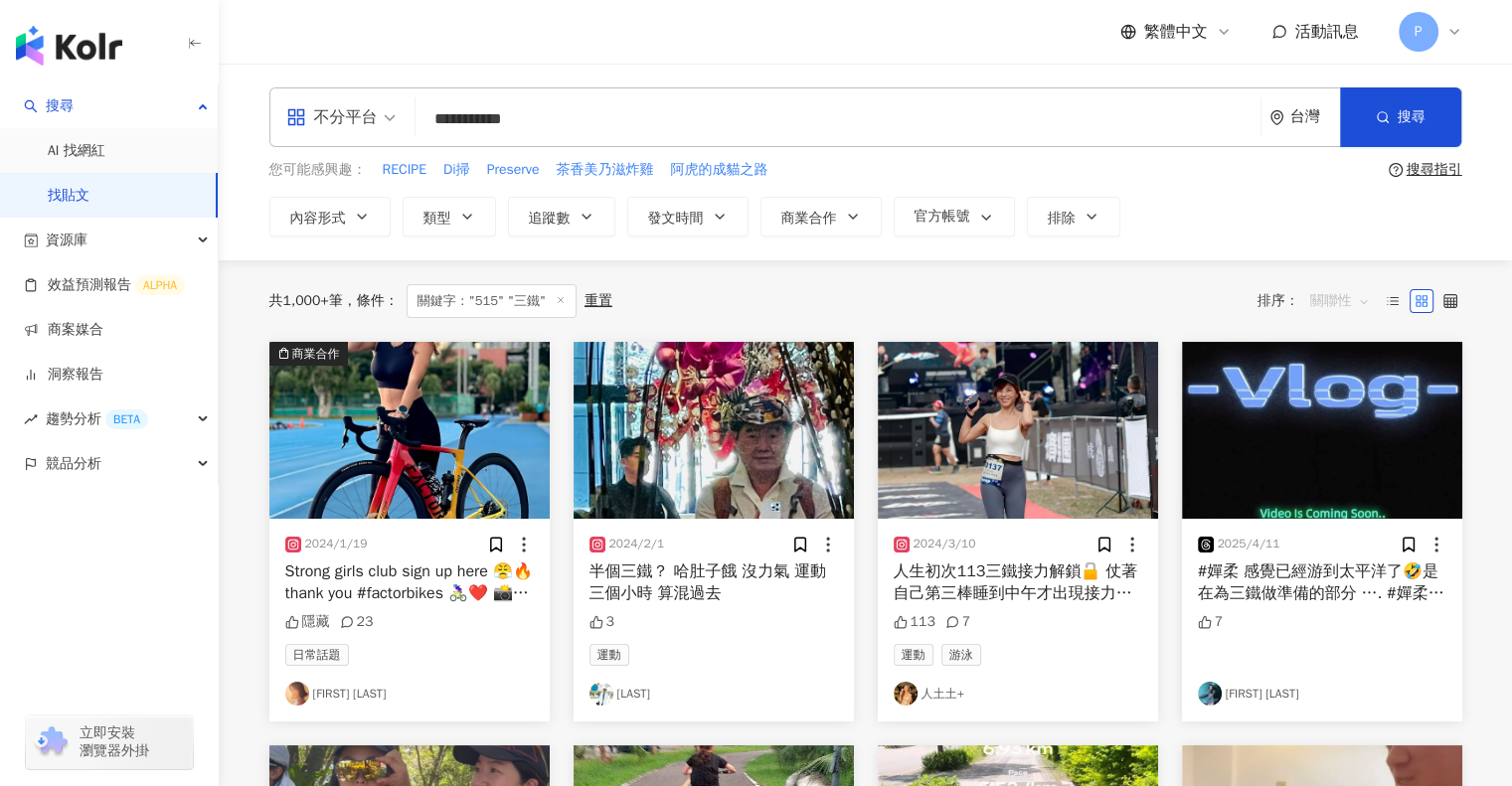 click on "關聯性" at bounding box center [1340, 301] 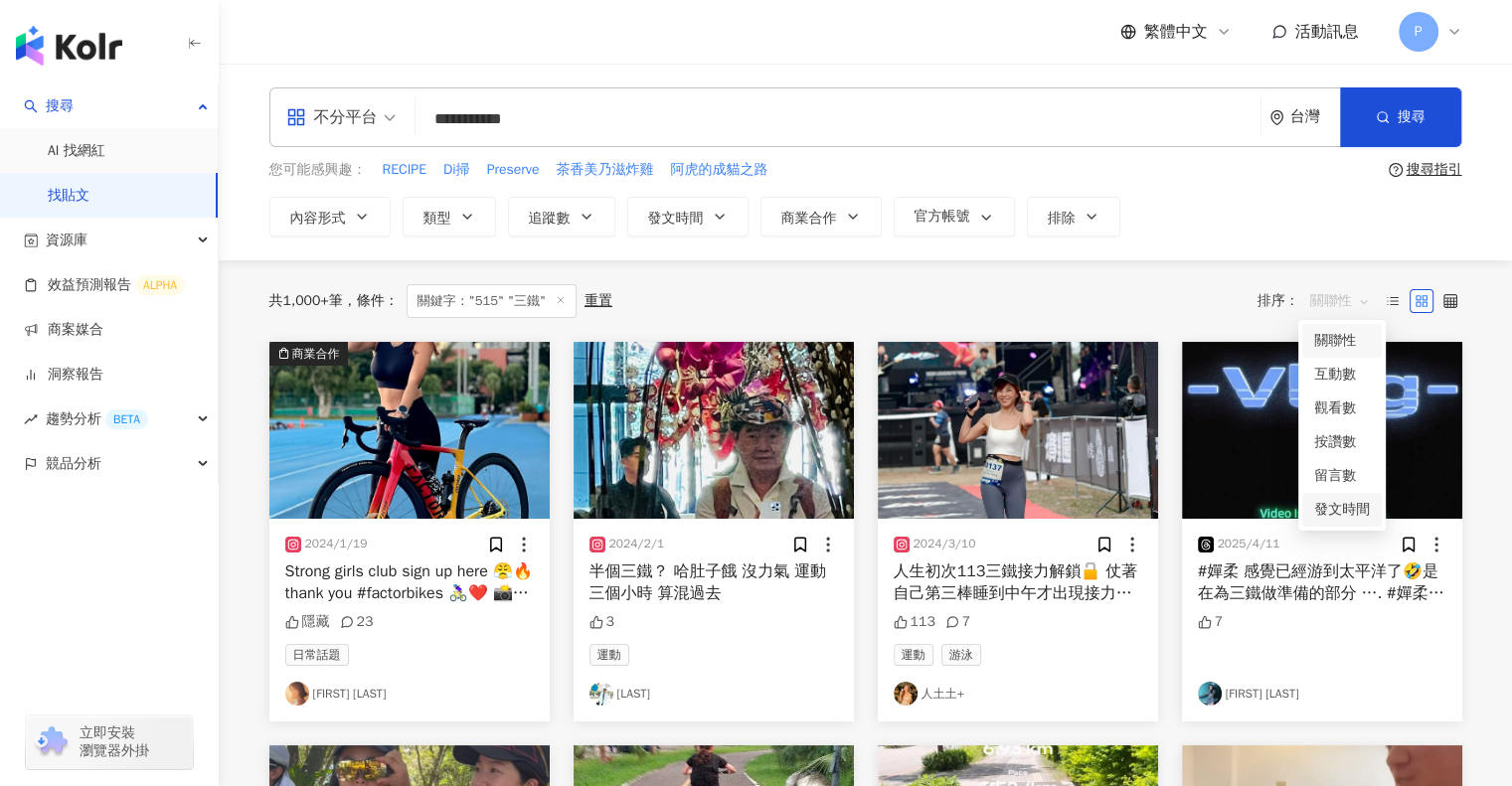 click on "發文時間" at bounding box center [1342, 510] 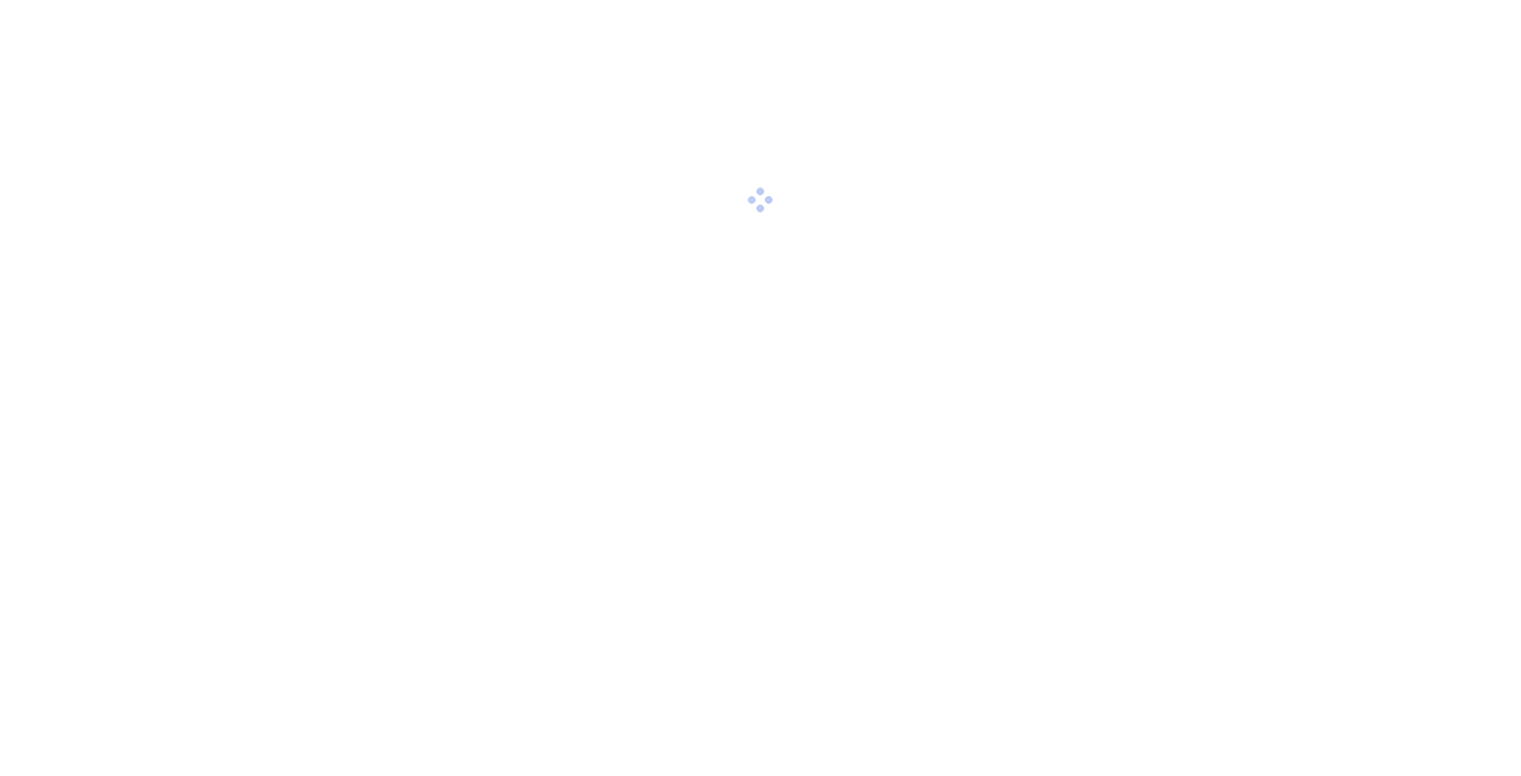 scroll, scrollTop: 0, scrollLeft: 0, axis: both 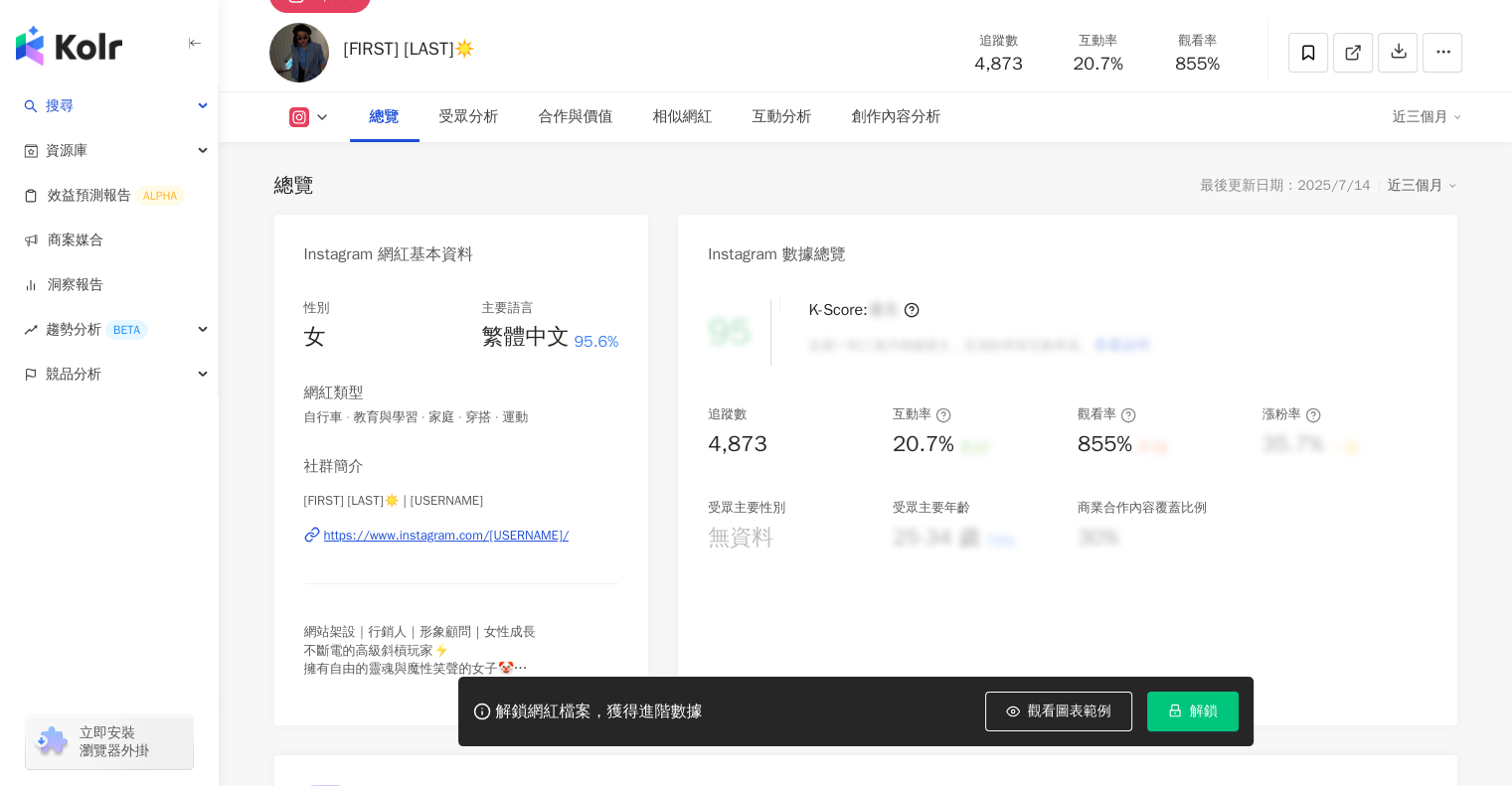 click on "https://www.instagram.com/anitapunpun/" at bounding box center (446, 536) 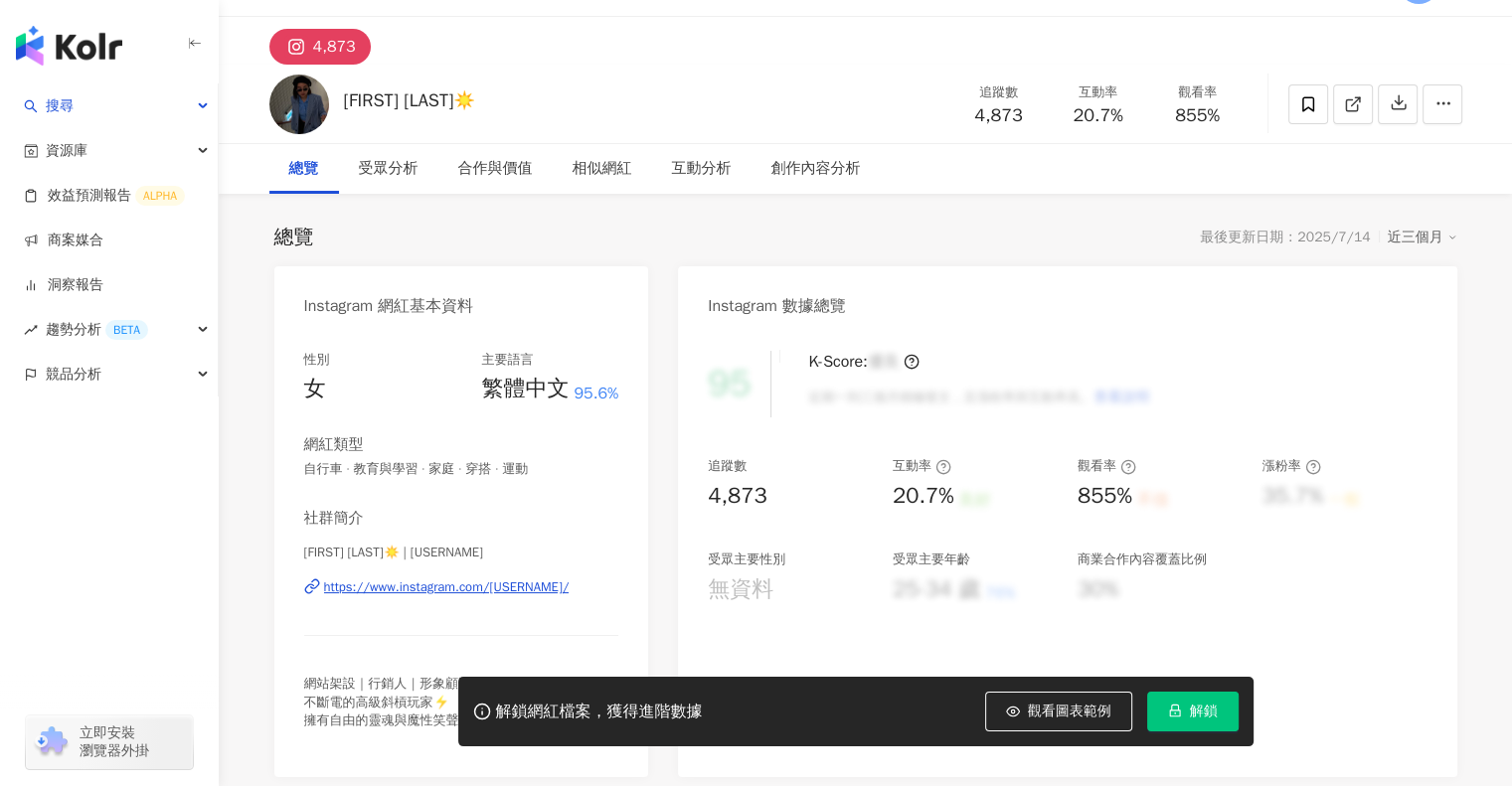 scroll, scrollTop: 0, scrollLeft: 0, axis: both 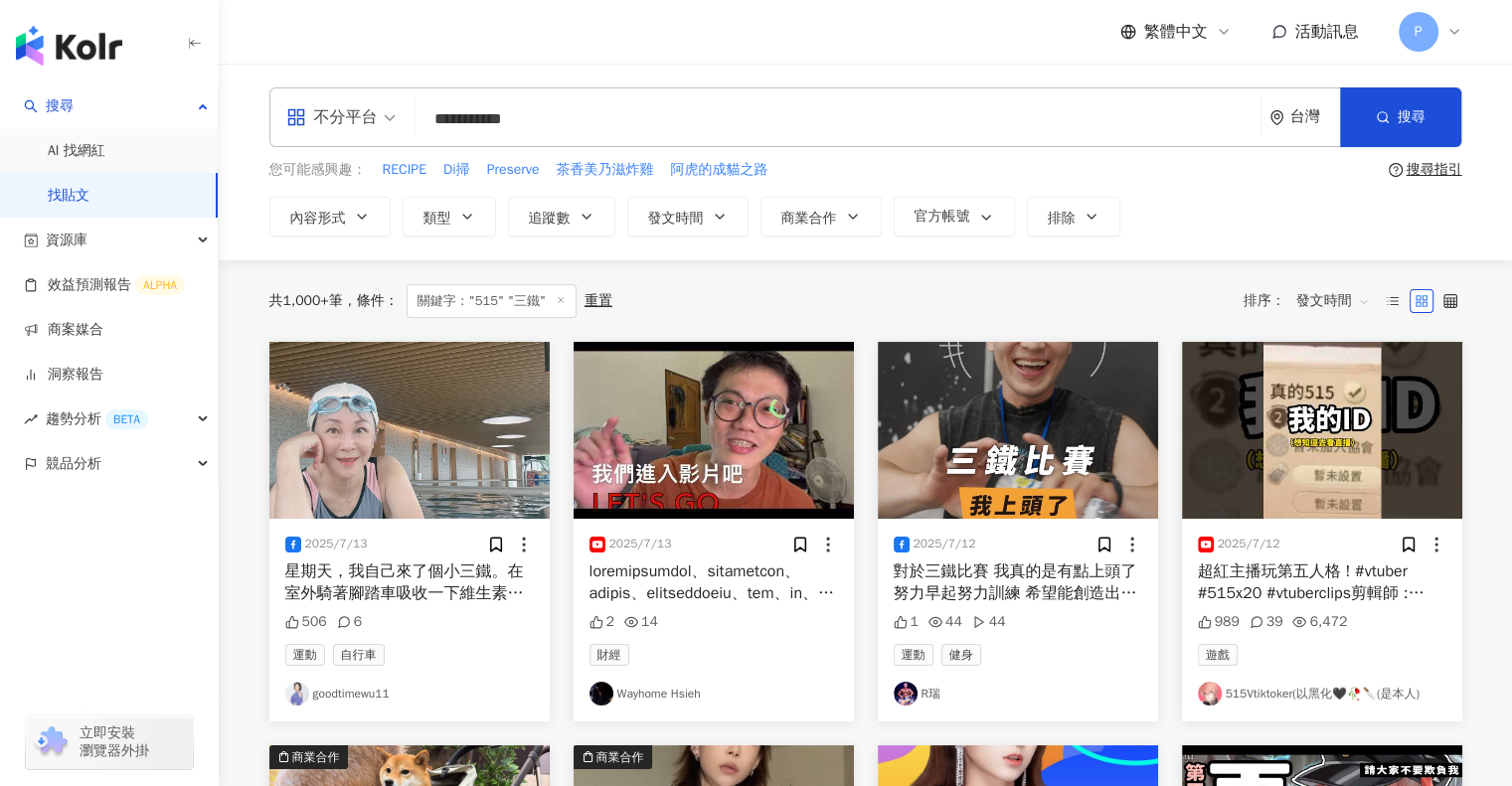 click on "R瑞" at bounding box center [1018, 694] 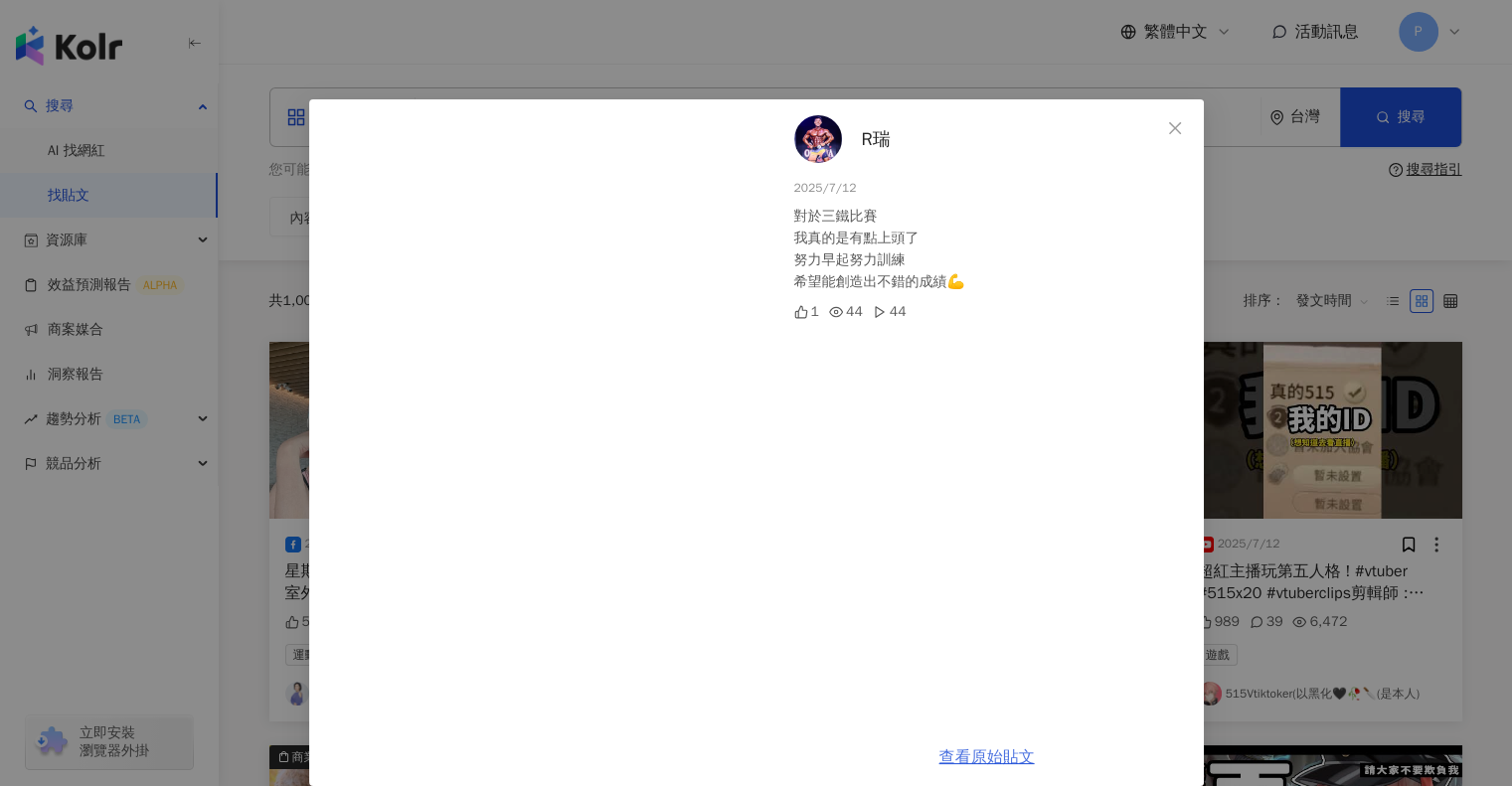 click on "查看原始貼文" at bounding box center [987, 757] 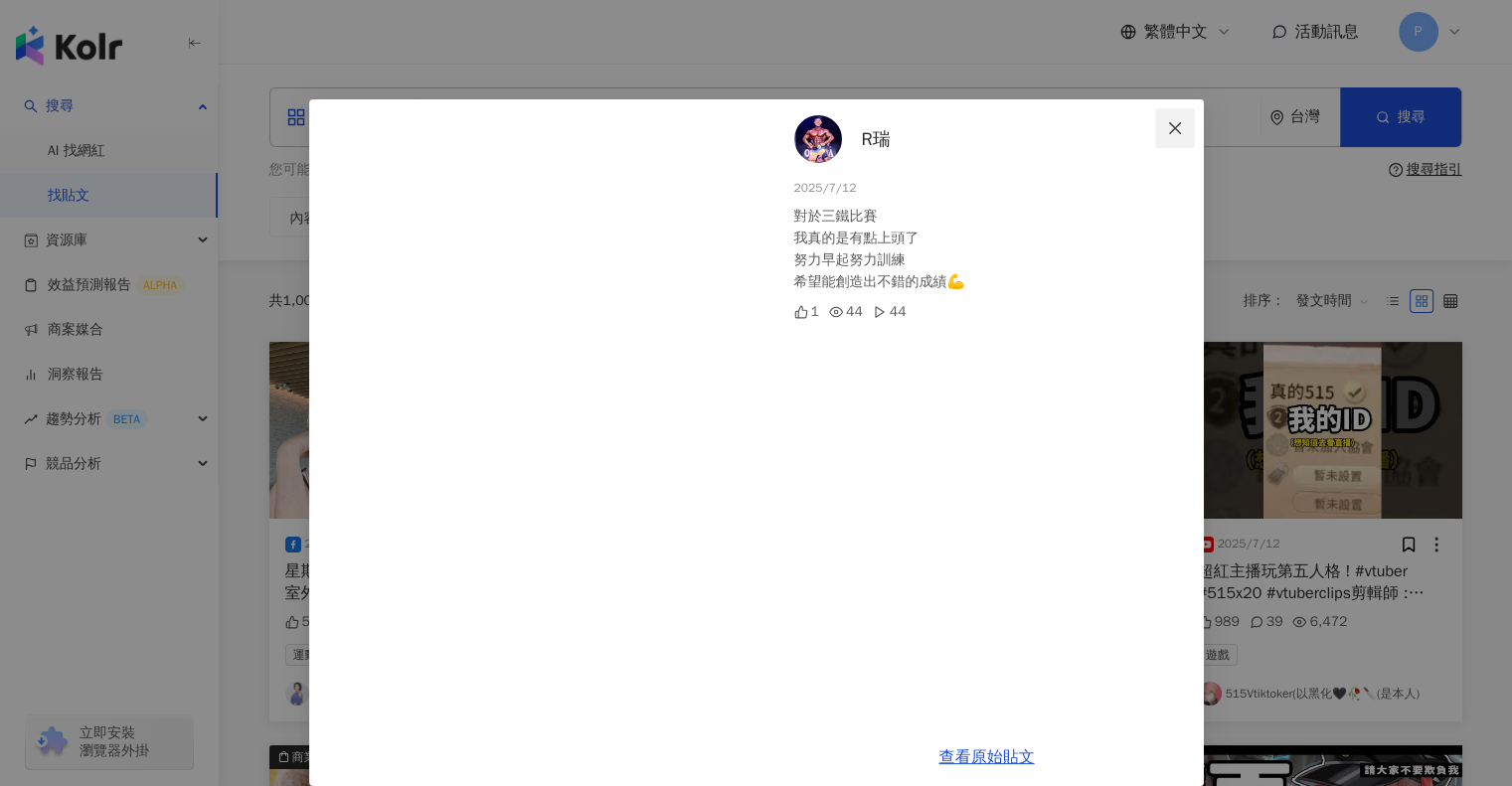 click 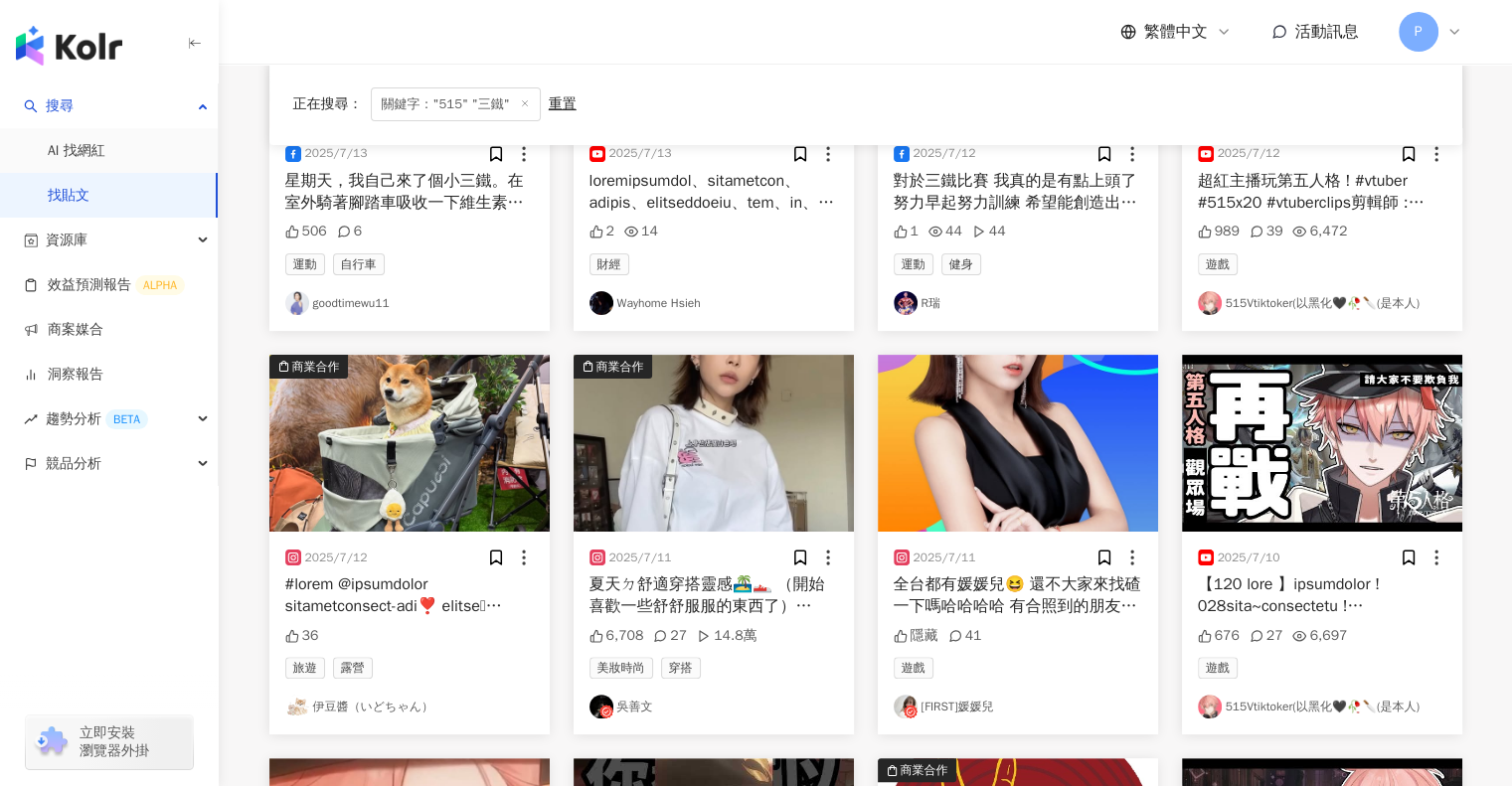 scroll, scrollTop: 397, scrollLeft: 0, axis: vertical 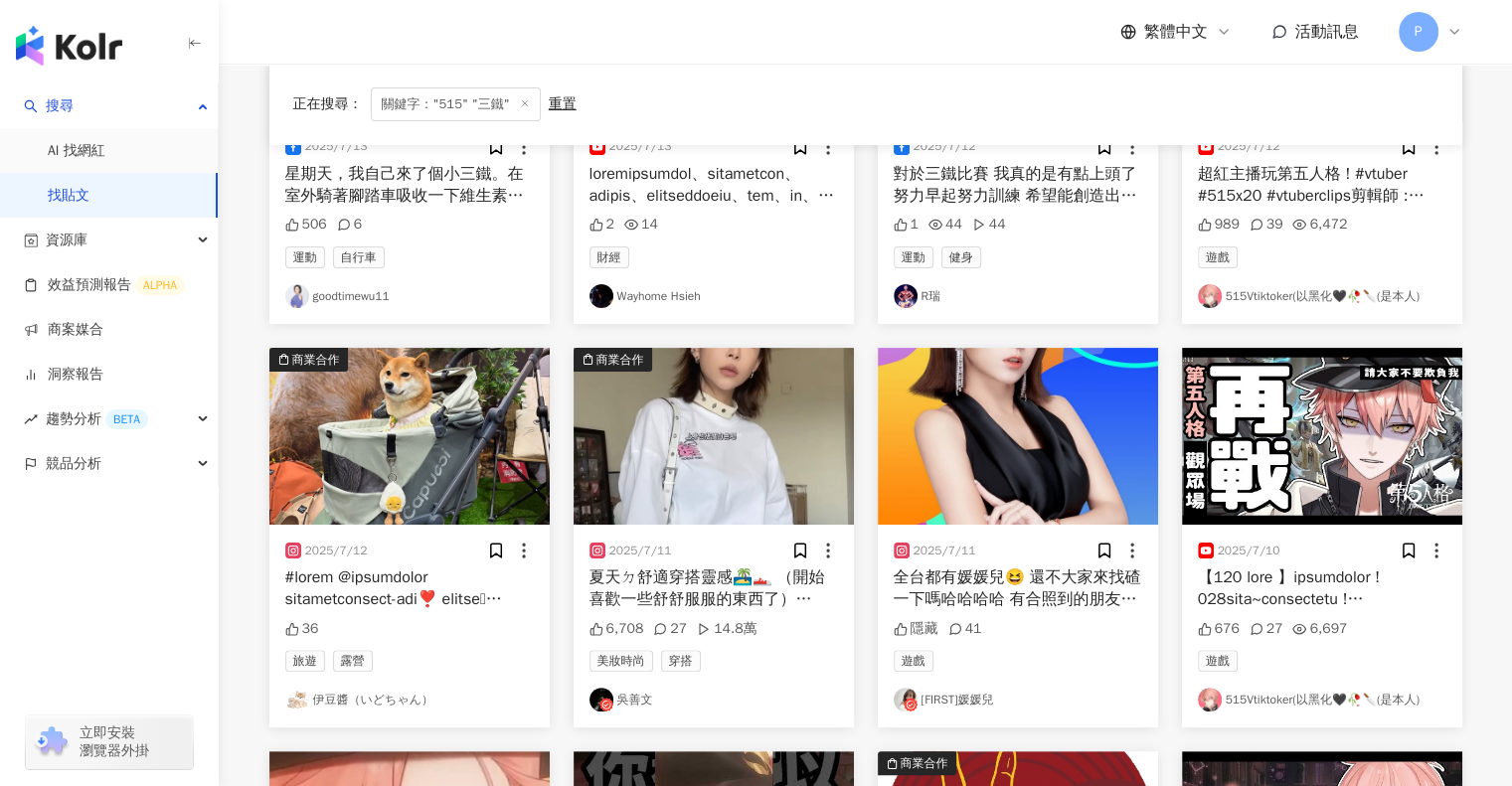 click on "夏天ㄉ舒適穿搭靈感🏝️👟
（開始喜歡一些舒舒服服的東西了）ฅ^•ﻌ•^ฅ
-
▌Look 1
TOP: #WT51568WT
SHOES: #W480TG5
全白的運動鞋 簡單搭個T恤就很好看
（小撇步可以加個皮帶收腰調整長度）
▌Look 2
SHOES #WS327NKA
復古皮質的logo 跟暖色調布面來點低飽和卡其
底很大但又很軟很好穿 顯腿細
▌Look 3
HAT: #LAH43014BK
JACKET: #WJ51506DRE
SHOES: #WL996SJ2
短版外套＋大連帽＝運動必備
帽子版型好看 包覆度很夠
▌Look 4, 5
SHOES: 銀色#ML725CG
最喜歡的一雙銀色厚底
怎麼搭都好看 能帥也能辣
-
New Balance 蝦皮官方旗艦店
7/12超級品牌日 【 全館45折起 】
瘋搶 $1299 鞋款、最高回饋蝦幣35%
(*折扣以活動頁標示為主，部分產品不參與折扣)
追蹤 @newbalancemall.tw 看更多
#蝦皮購物 #newbalance #超級品牌日 #鞋款服飾優惠中" at bounding box center (714, 844) 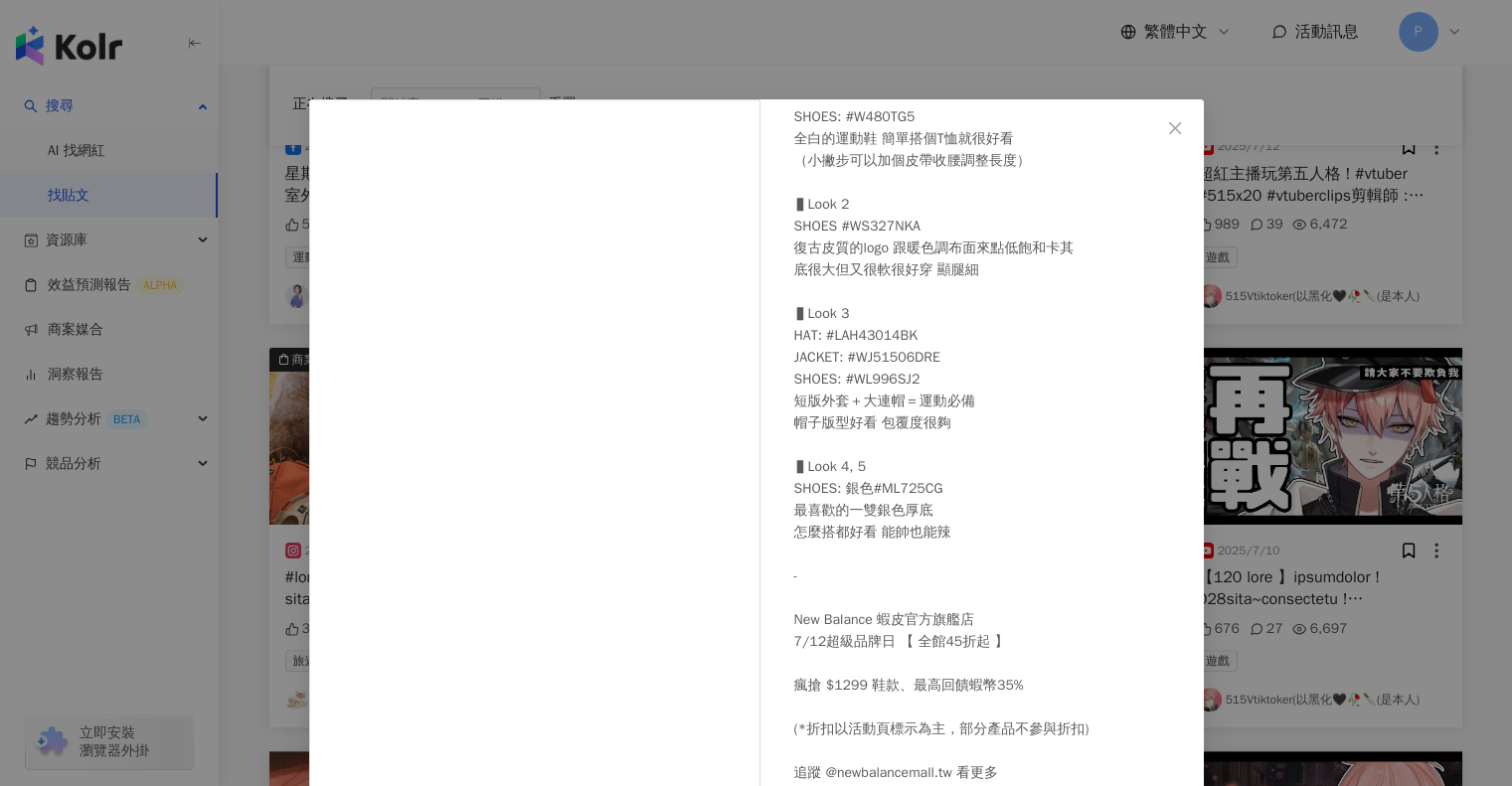 scroll, scrollTop: 297, scrollLeft: 0, axis: vertical 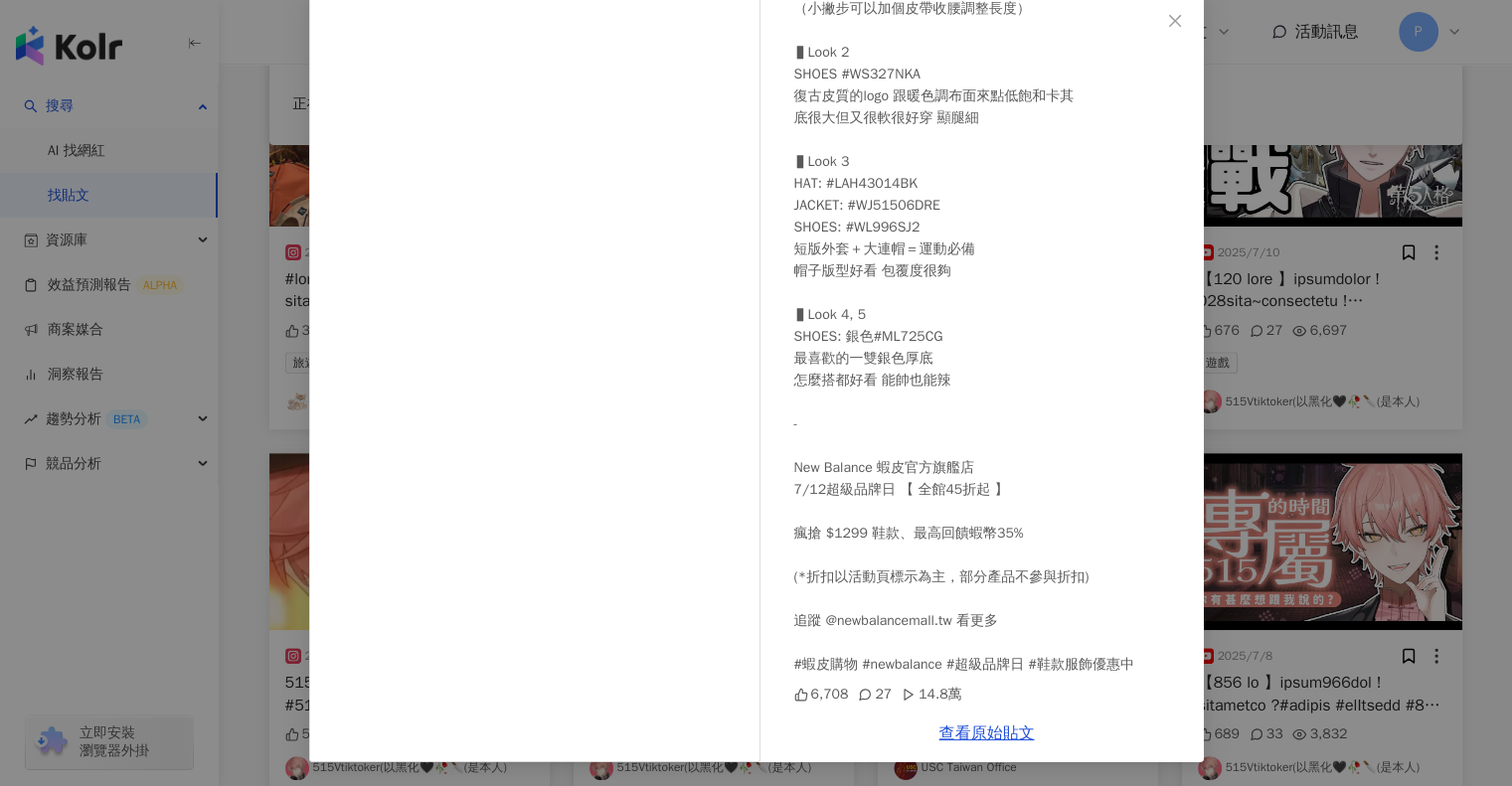 click on "吳善文 2025/7/11 夏天ㄉ舒適穿搭靈感🏝️👟
（開始喜歡一些舒舒服服的東西了）ฅ^•ﻌ•^ฅ
-
▌Look 1
TOP: #WT51568WT
SHOES: #W480TG5
全白的運動鞋 簡單搭個T恤就很好看
（小撇步可以加個皮帶收腰調整長度）
▌Look 2
SHOES #WS327NKA
復古皮質的logo 跟暖色調布面來點低飽和卡其
底很大但又很軟很好穿 顯腿細
▌Look 3
HAT: #LAH43014BK
JACKET: #WJ51506DRE
SHOES: #WL996SJ2
短版外套＋大連帽＝運動必備
帽子版型好看 包覆度很夠
▌Look 4, 5
SHOES: 銀色#ML725CG
最喜歡的一雙銀色厚底
怎麼搭都好看 能帥也能辣
-
New Balance 蝦皮官方旗艦店
7/12超級品牌日 【 全館45折起 】
瘋搶 $1299 鞋款、最高回饋蝦幣35%
(*折扣以活動頁標示為主，部分產品不參與折扣)
追蹤 @newbalancemall.tw 看更多
#蝦皮購物 #newbalance #超級品牌日 #鞋款服飾優惠中 6,708 27 14.8萬 查看原始貼文" at bounding box center [756, 393] 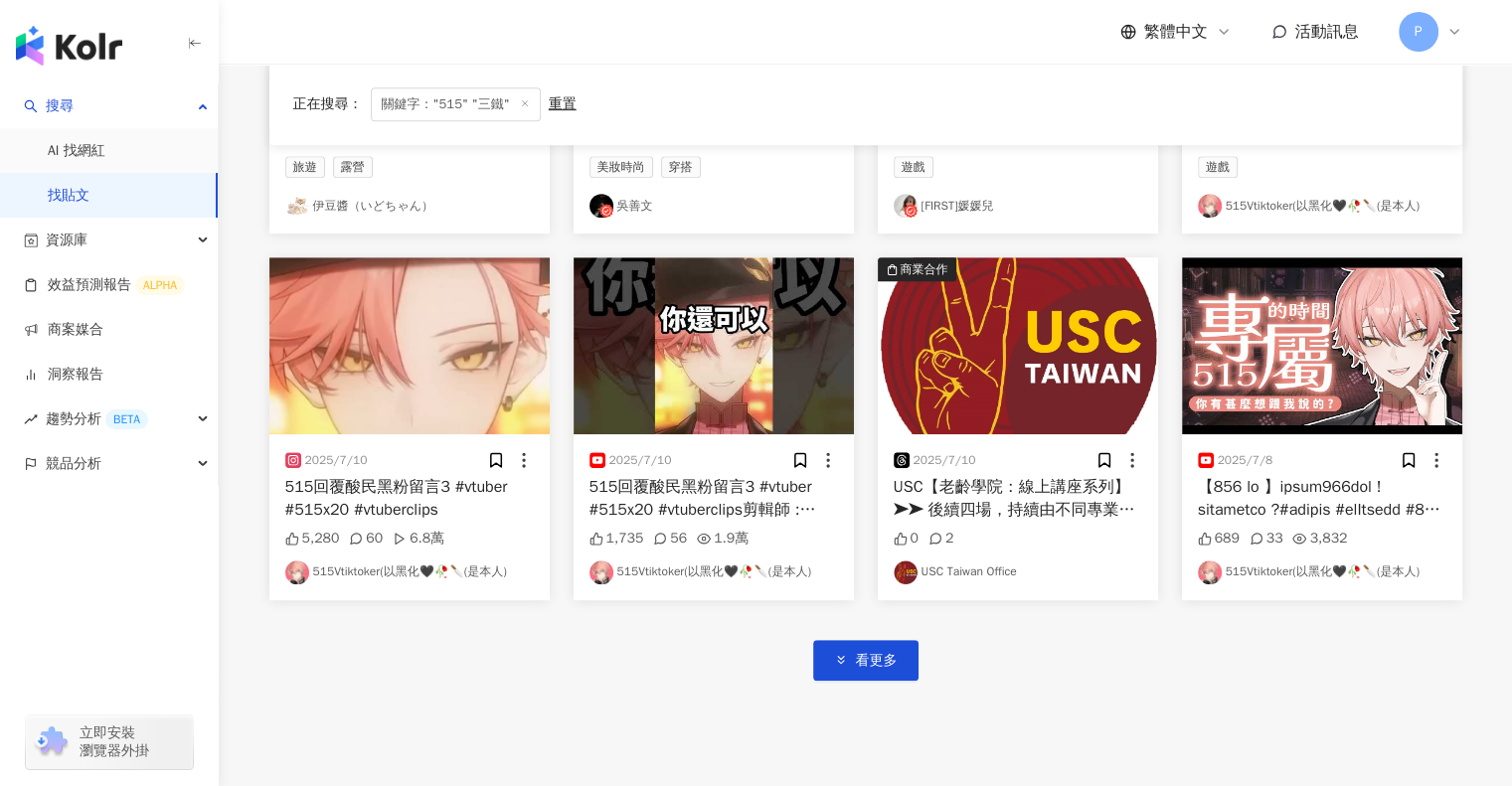 scroll, scrollTop: 894, scrollLeft: 0, axis: vertical 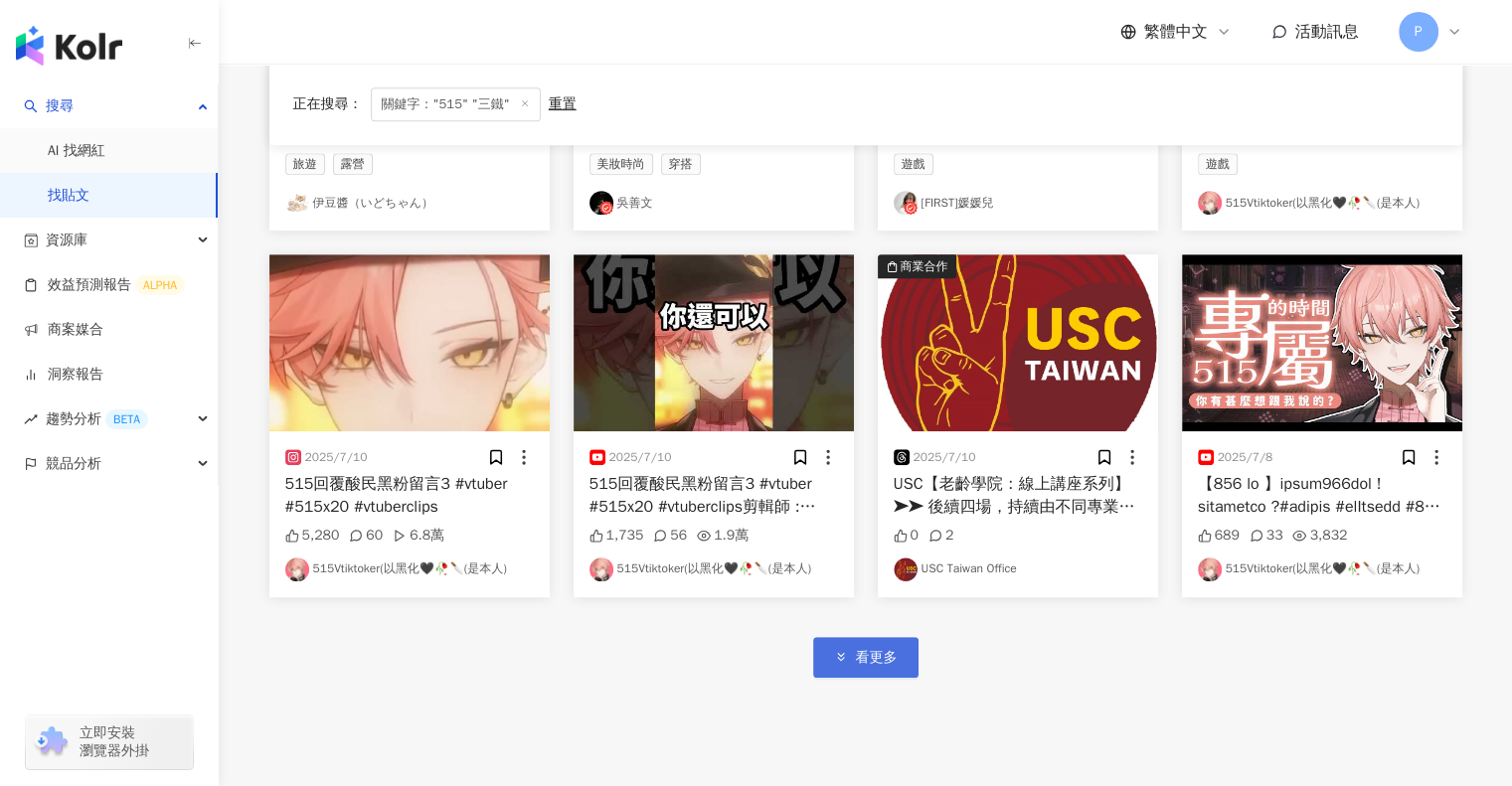 click on "看更多" at bounding box center [866, 657] 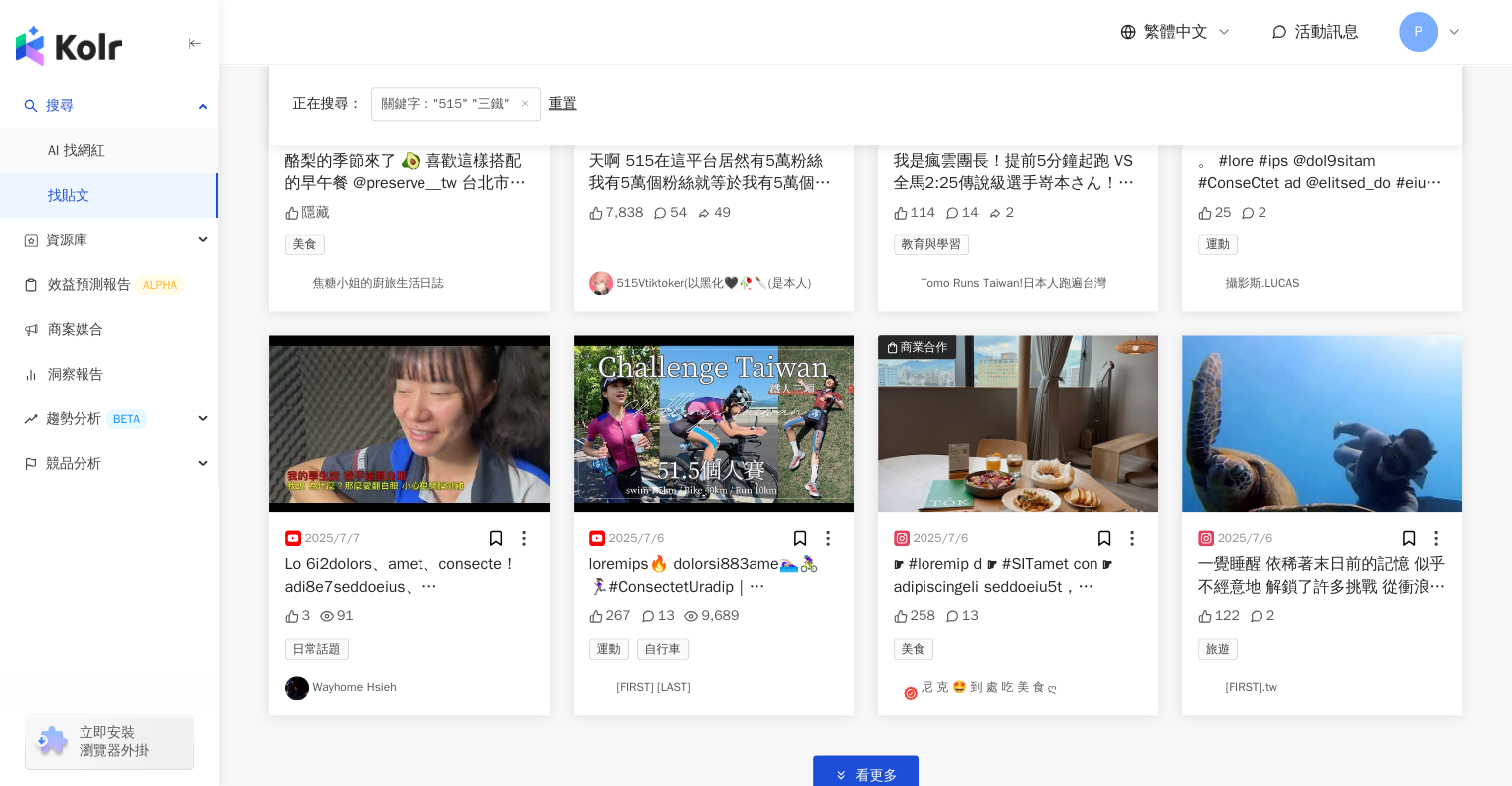 scroll, scrollTop: 2087, scrollLeft: 0, axis: vertical 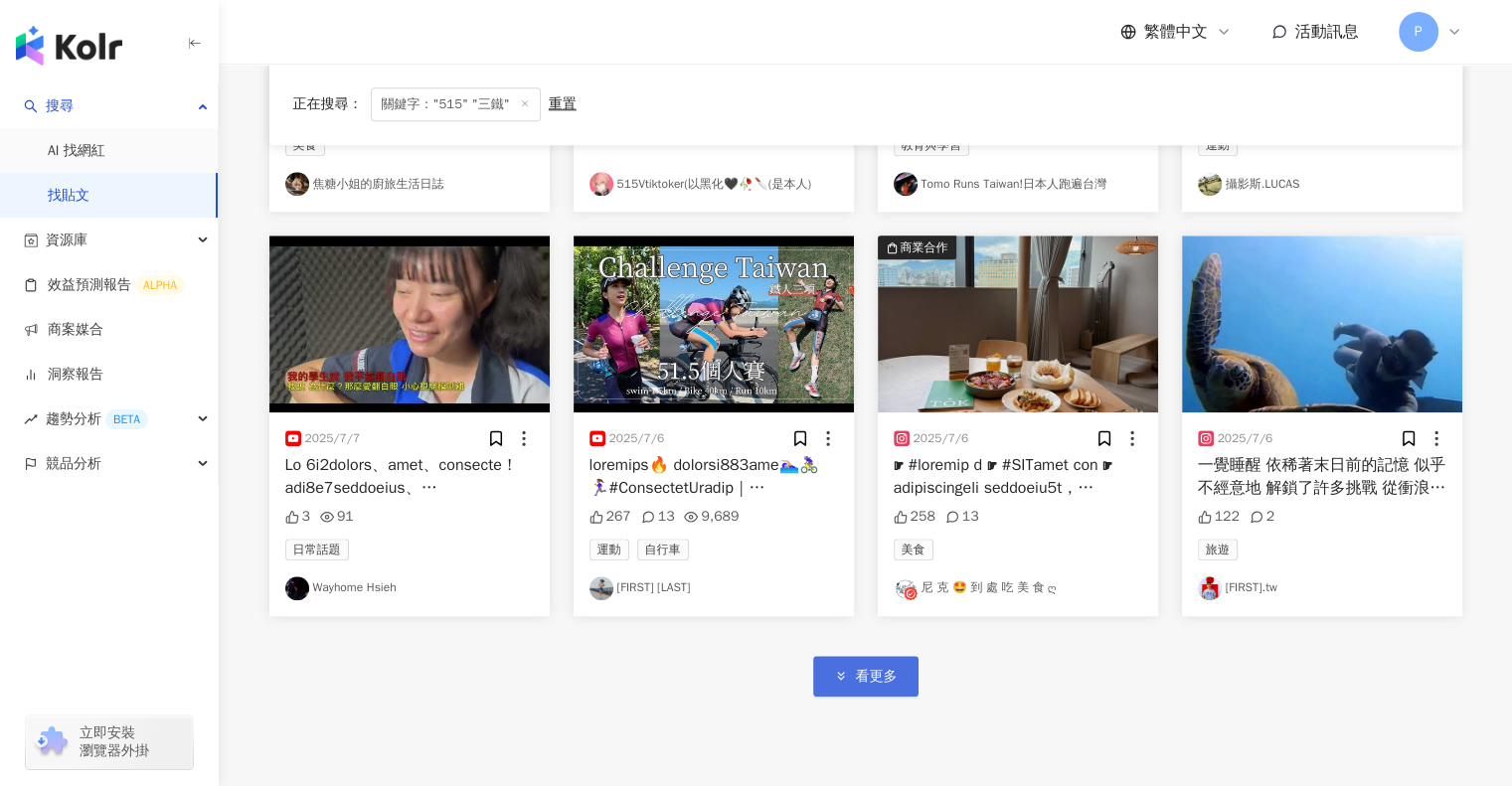 click on "看更多" at bounding box center [877, 677] 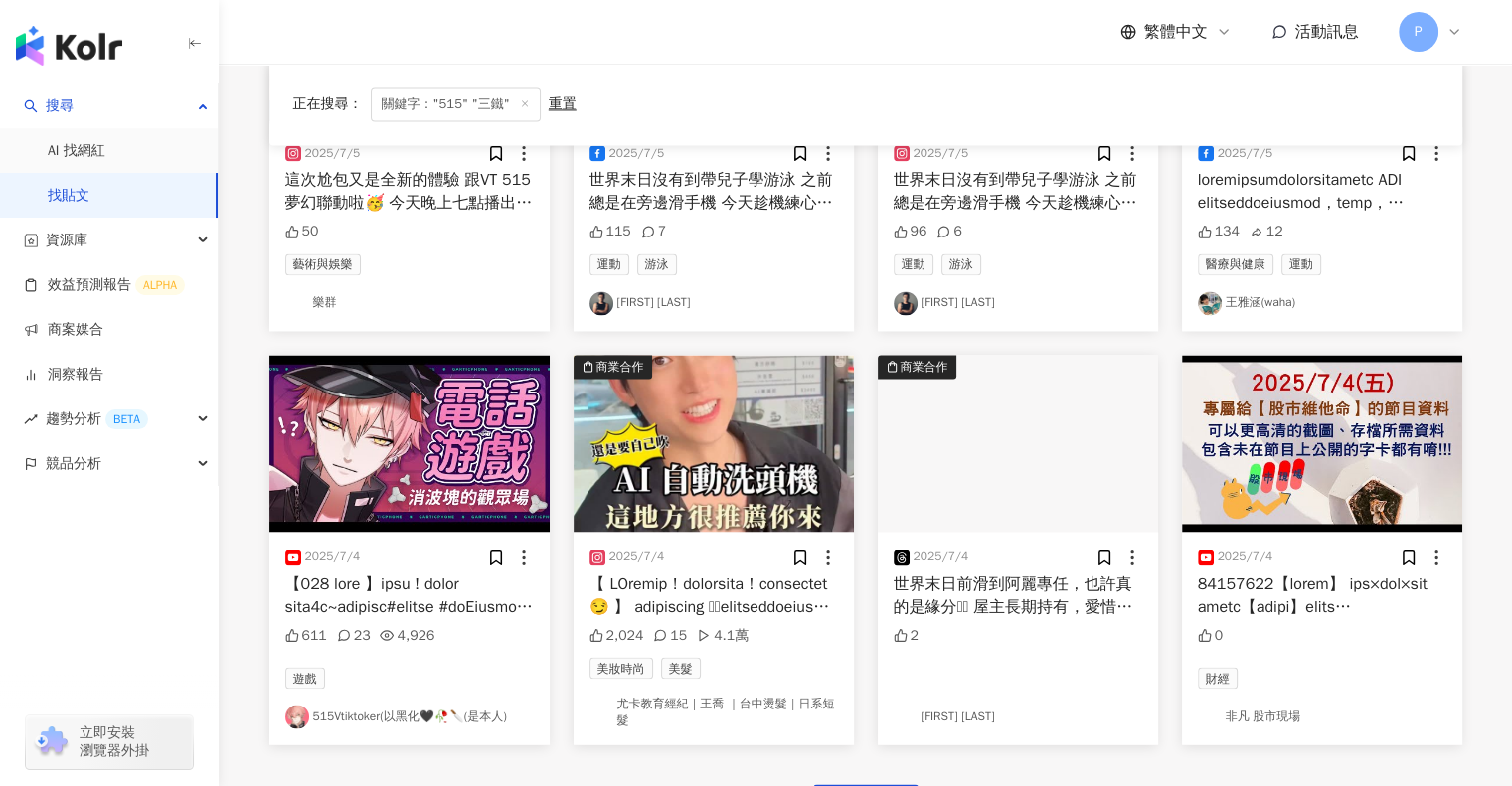 scroll, scrollTop: 3279, scrollLeft: 0, axis: vertical 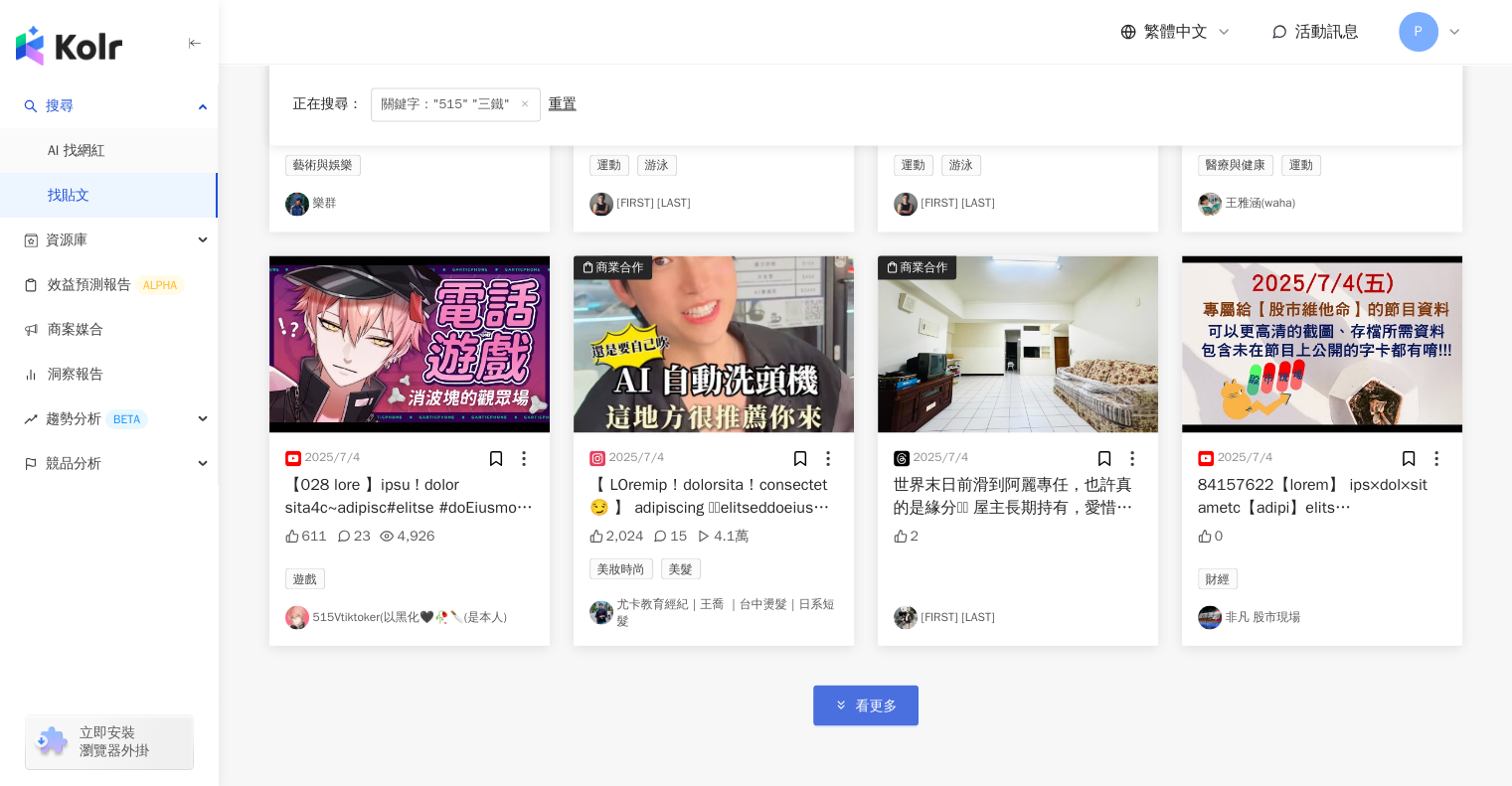 click on "看更多" at bounding box center [877, 706] 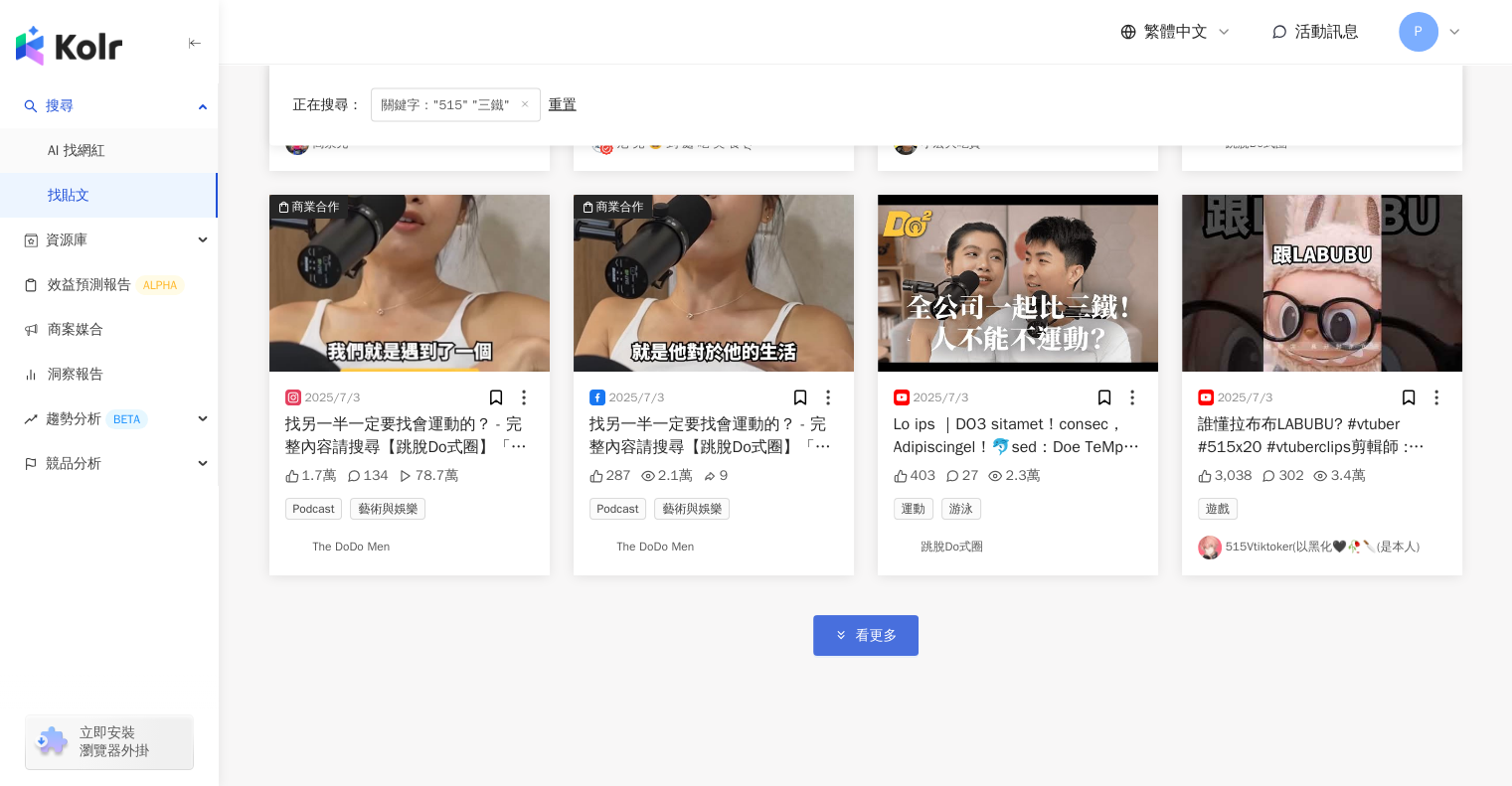 scroll, scrollTop: 4571, scrollLeft: 0, axis: vertical 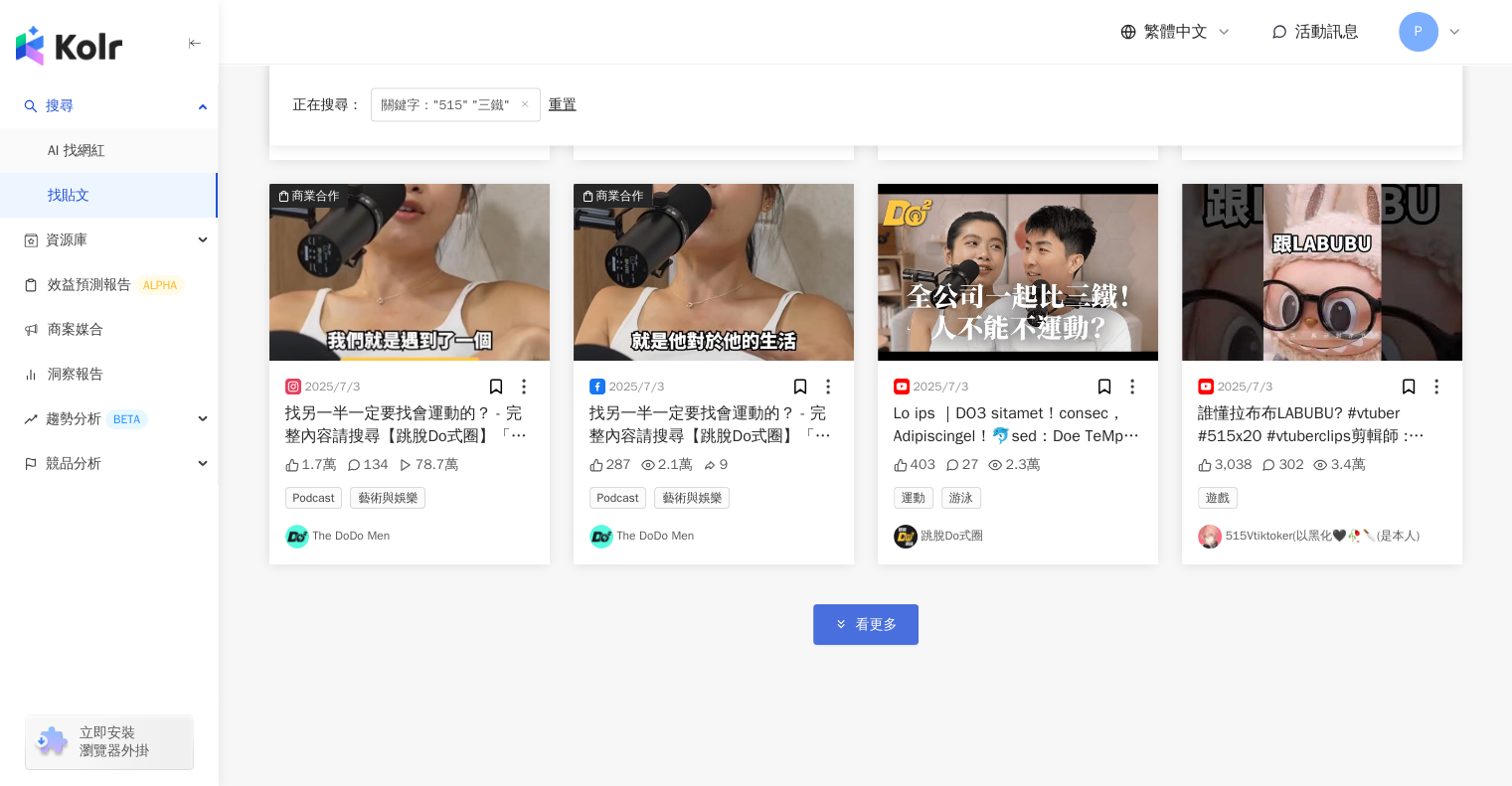 click on "看更多" at bounding box center (877, 625) 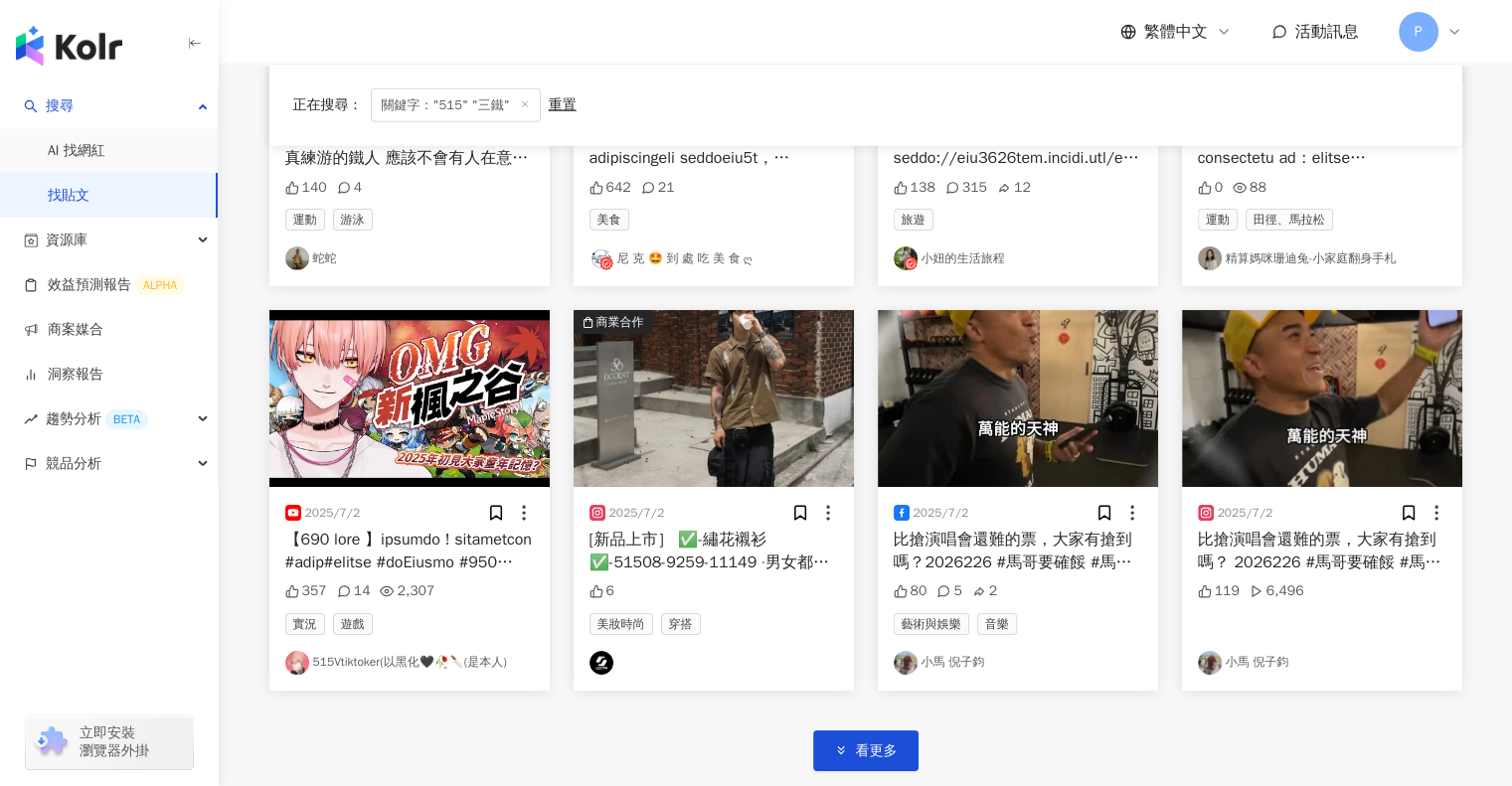 scroll, scrollTop: 5763, scrollLeft: 0, axis: vertical 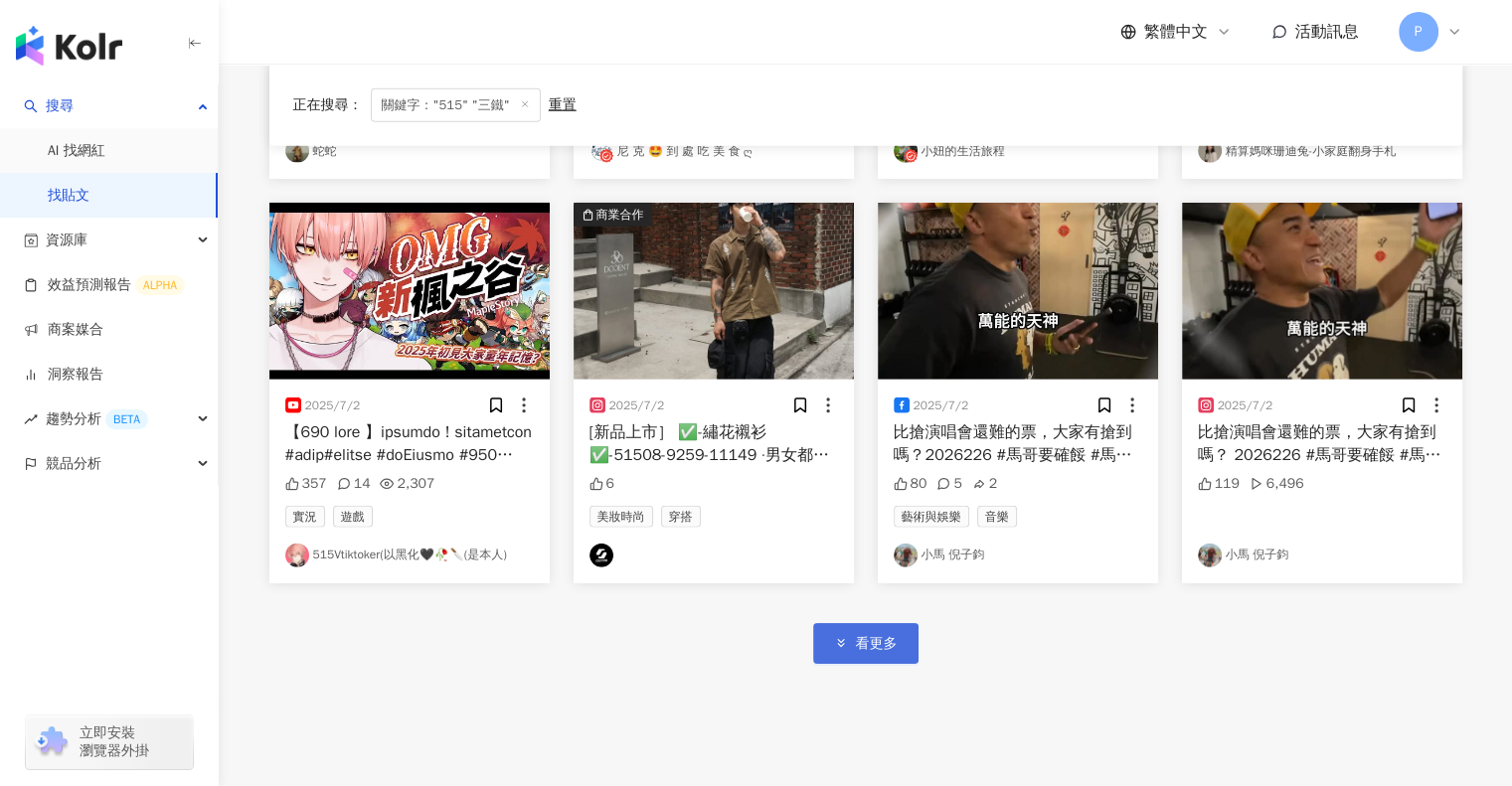click on "看更多" at bounding box center [877, 644] 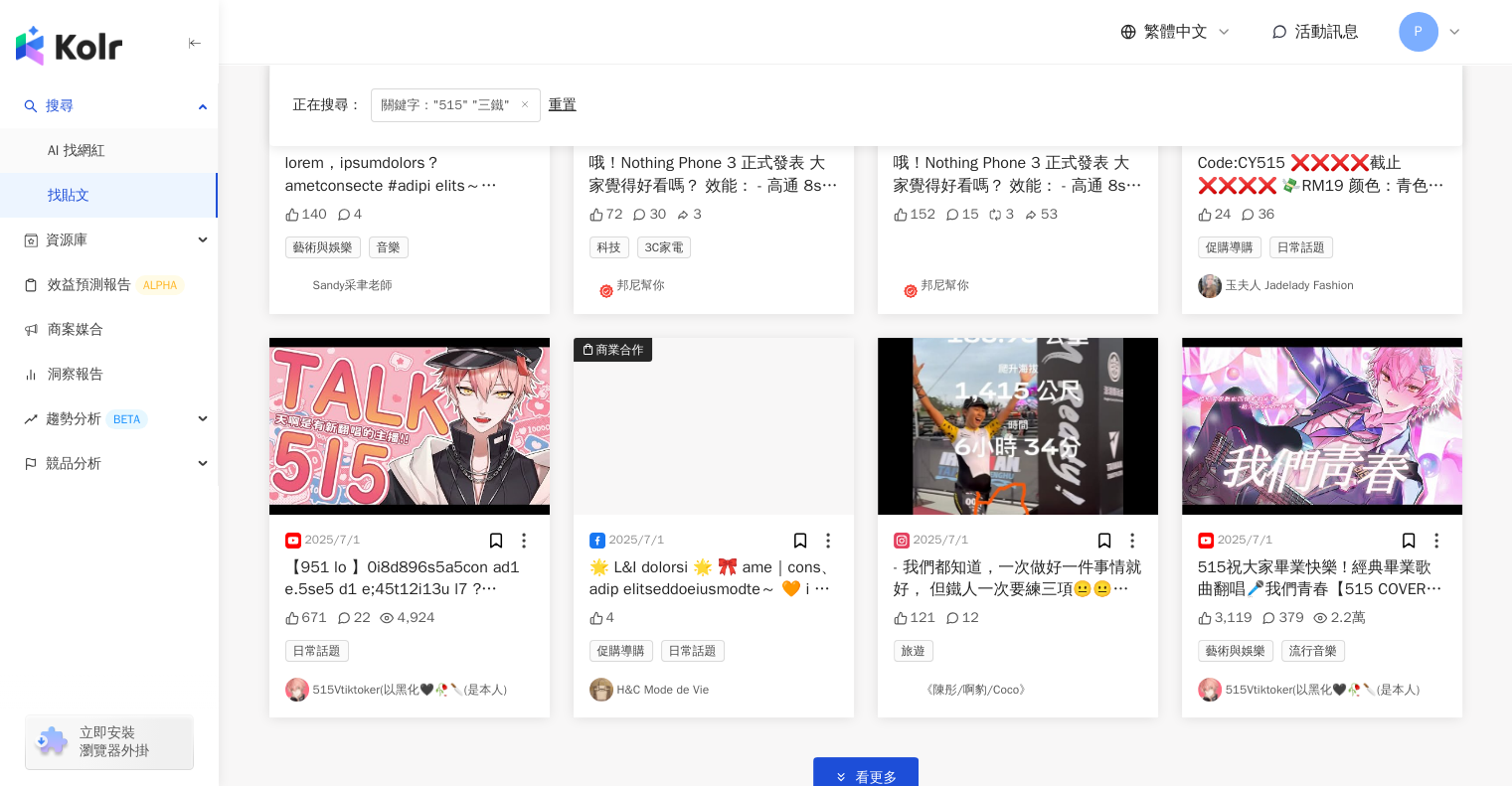 scroll, scrollTop: 6856, scrollLeft: 0, axis: vertical 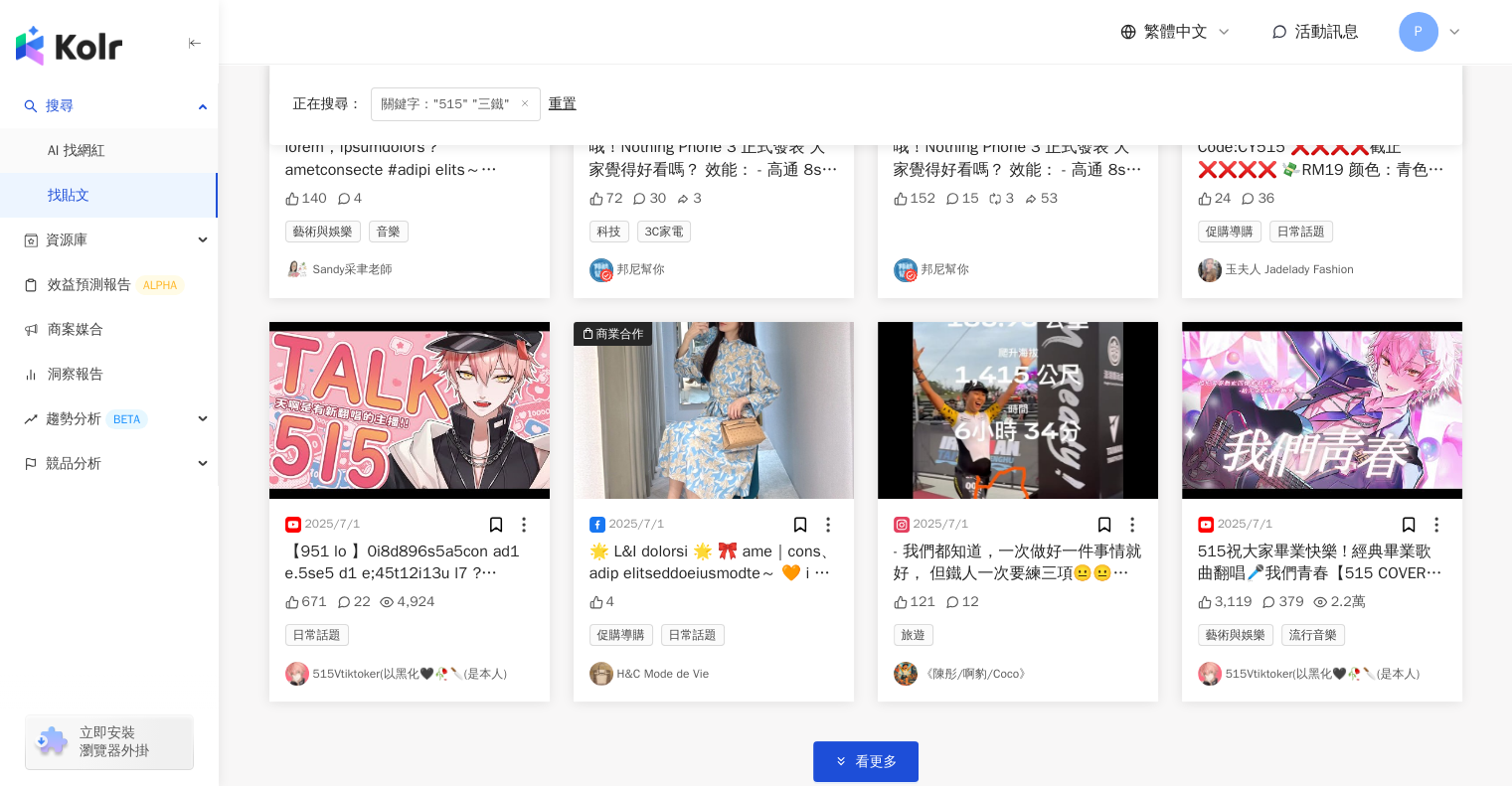 click on "-
我們都知道，一次做好一件事情就好，
但鐵人一次要練三項😐😐😐
-
完百就先把爬山這件事放下了，
鐵人呢…好像還沒完成什麼大任務，
但515、113、226也都玩了一輪，
也從活水湖的大型泳池，游到澎湖的蒔裡沙灘，
這也是當初踏入鐵人萬萬沒想到的事，
畢竟當初我是個旱鴨子。
好啦，差不多了，骨頭也有點硬了，
先休學哈哈哈哈哈哈哈哈哈哈，
以後再玩🤪
-
玩鐵人真的好貴🥹
入坑請小心。
-
謝謝這麼優質的比賽 @ironman_taiwan
#IMTaiwan #ironmanpenghu2025 #ironman #triathlon
#鐵人 #女鐵人" at bounding box center [1018, 707] 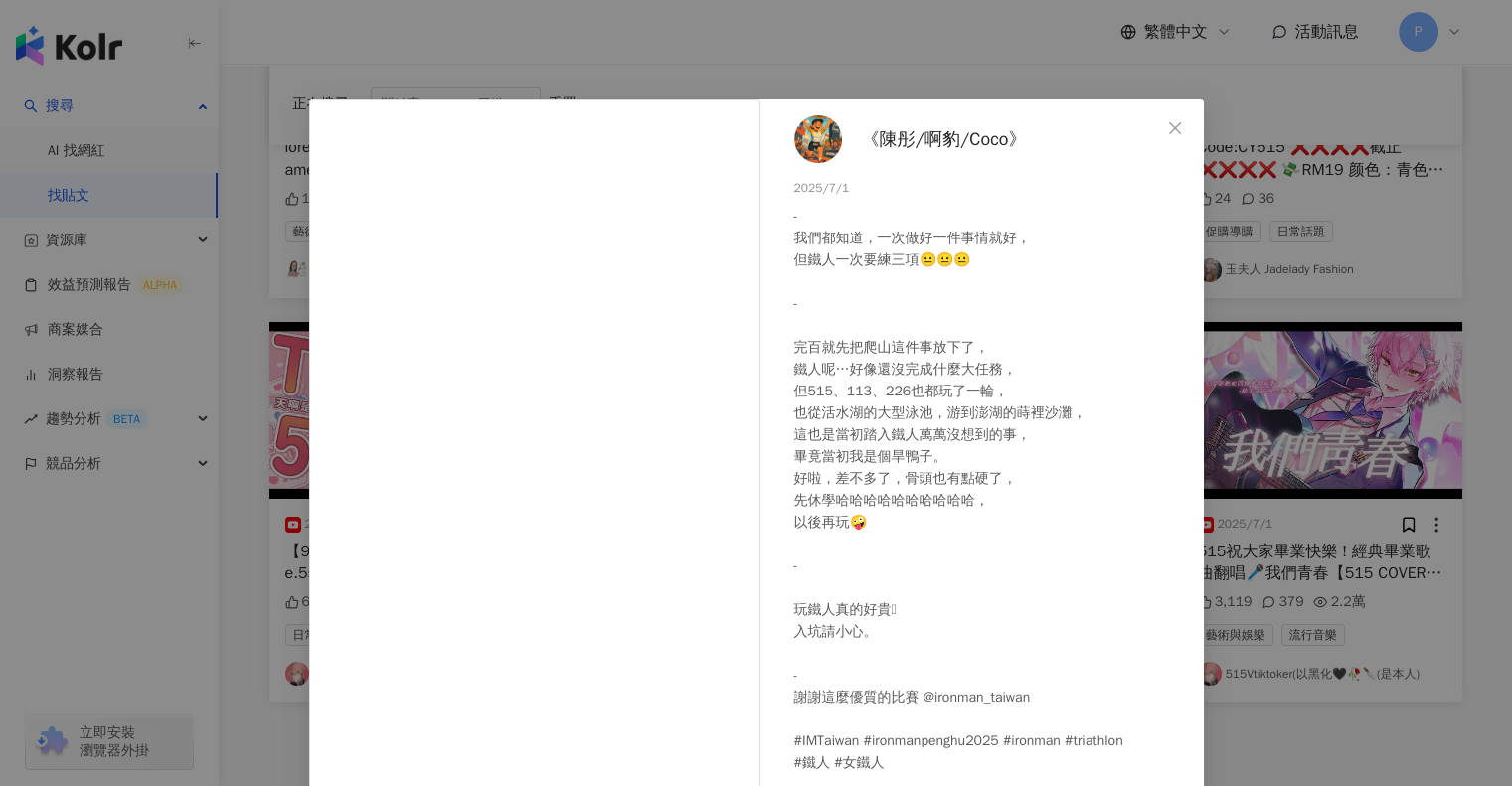 scroll, scrollTop: 99, scrollLeft: 0, axis: vertical 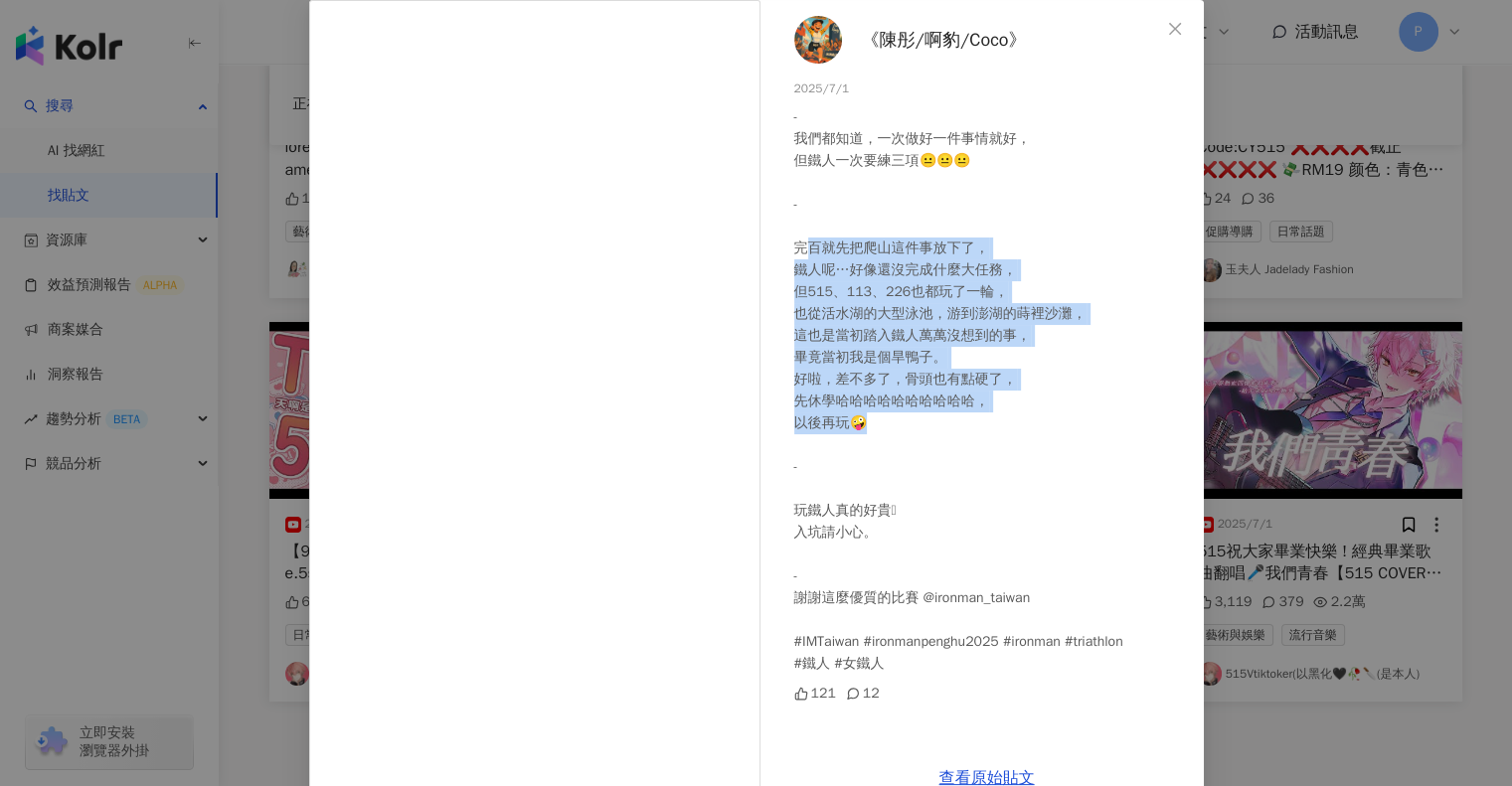 drag, startPoint x: 803, startPoint y: 249, endPoint x: 978, endPoint y: 423, distance: 246.78128 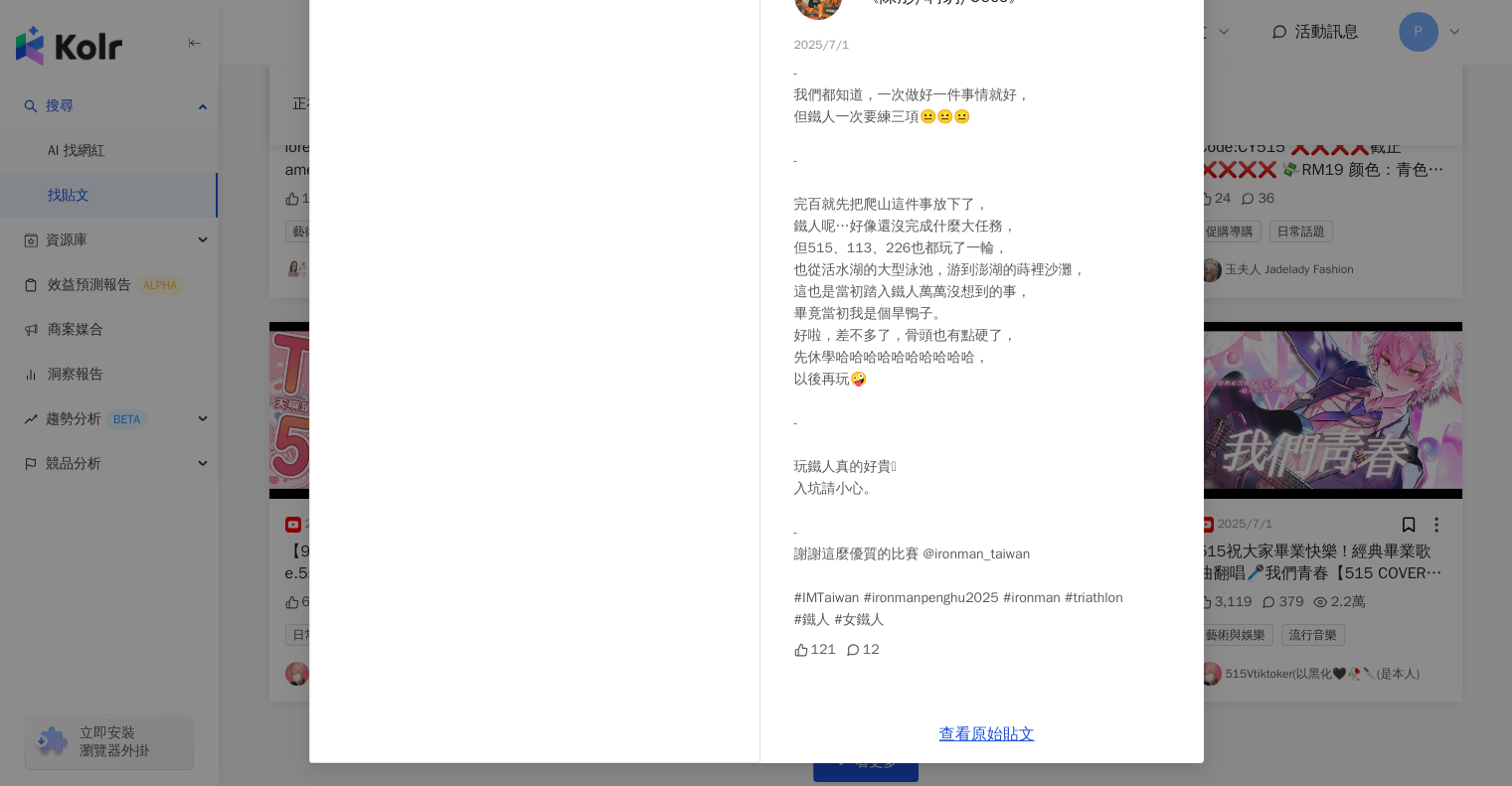 scroll, scrollTop: 0, scrollLeft: 0, axis: both 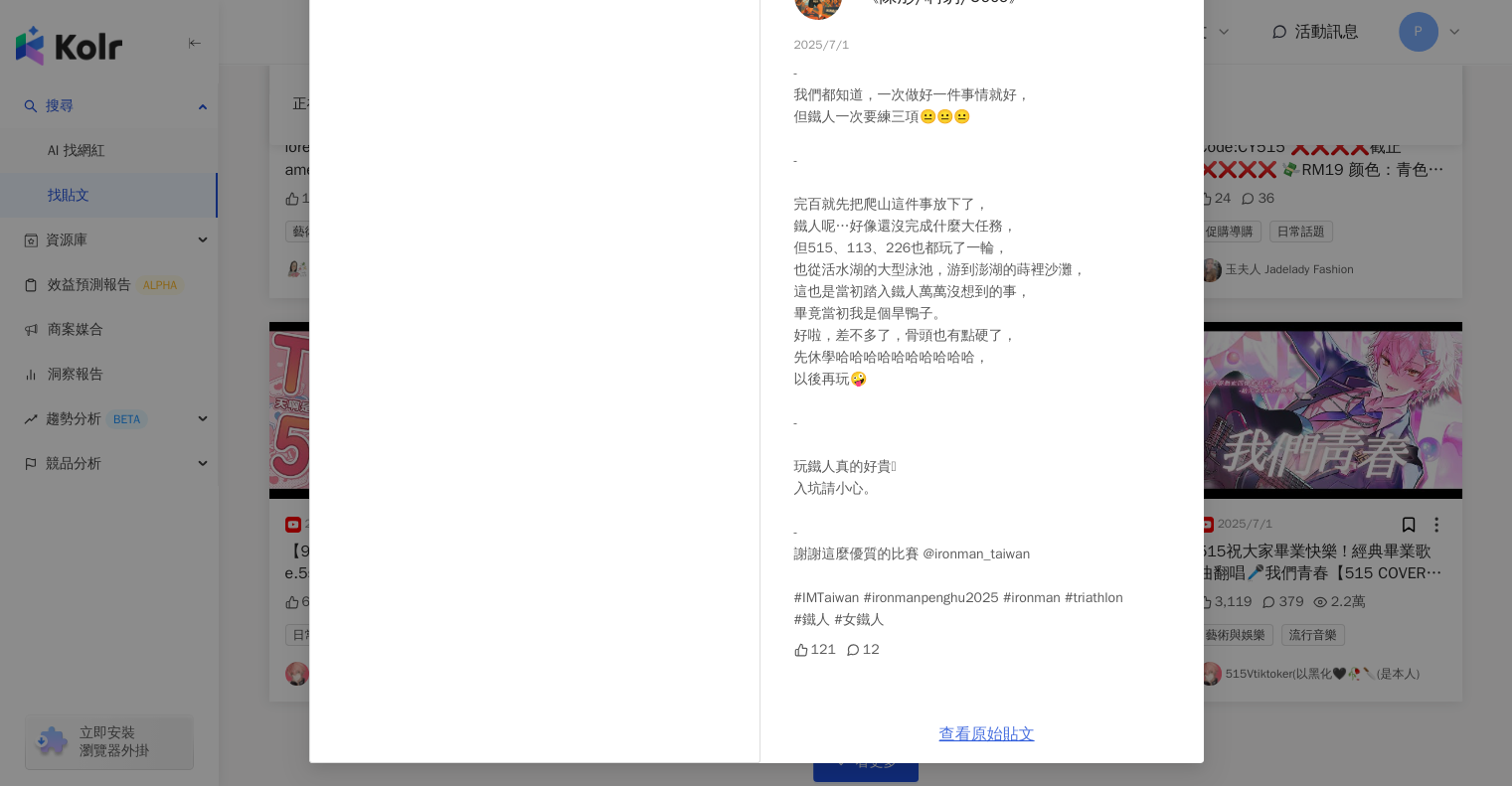 click on "查看原始貼文" at bounding box center [987, 734] 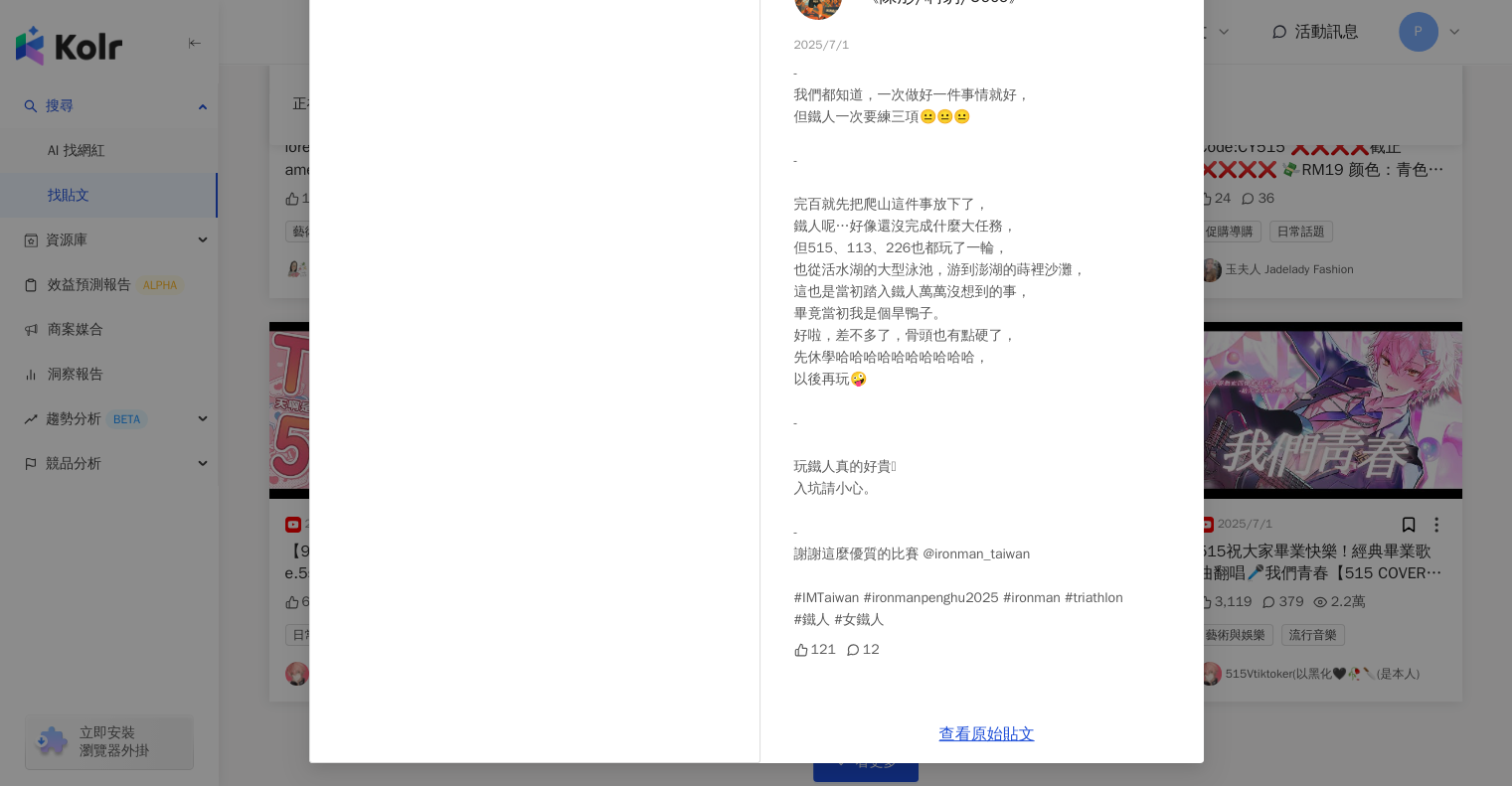 click on "《陳彤/啊豹/Coco》 2025/7/1 -
我們都知道，一次做好一件事情就好，
但鐵人一次要練三項😐😐😐
-
完百就先把爬山這件事放下了，
鐵人呢…好像還沒完成什麼大任務，
但515、113、226也都玩了一輪，
也從活水湖的大型泳池，游到澎湖的蒔裡沙灘，
這也是當初踏入鐵人萬萬沒想到的事，
畢竟當初我是個旱鴨子。
好啦，差不多了，骨頭也有點硬了，
先休學哈哈哈哈哈哈哈哈哈哈，
以後再玩🤪
-
玩鐵人真的好貴🥹
入坑請小心。
-
謝謝這麼優質的比賽 @ironman_taiwan
#IMTaiwan #ironmanpenghu2025 #ironman #triathlon
#鐵人 #女鐵人 121 12 查看原始貼文" at bounding box center (756, 393) 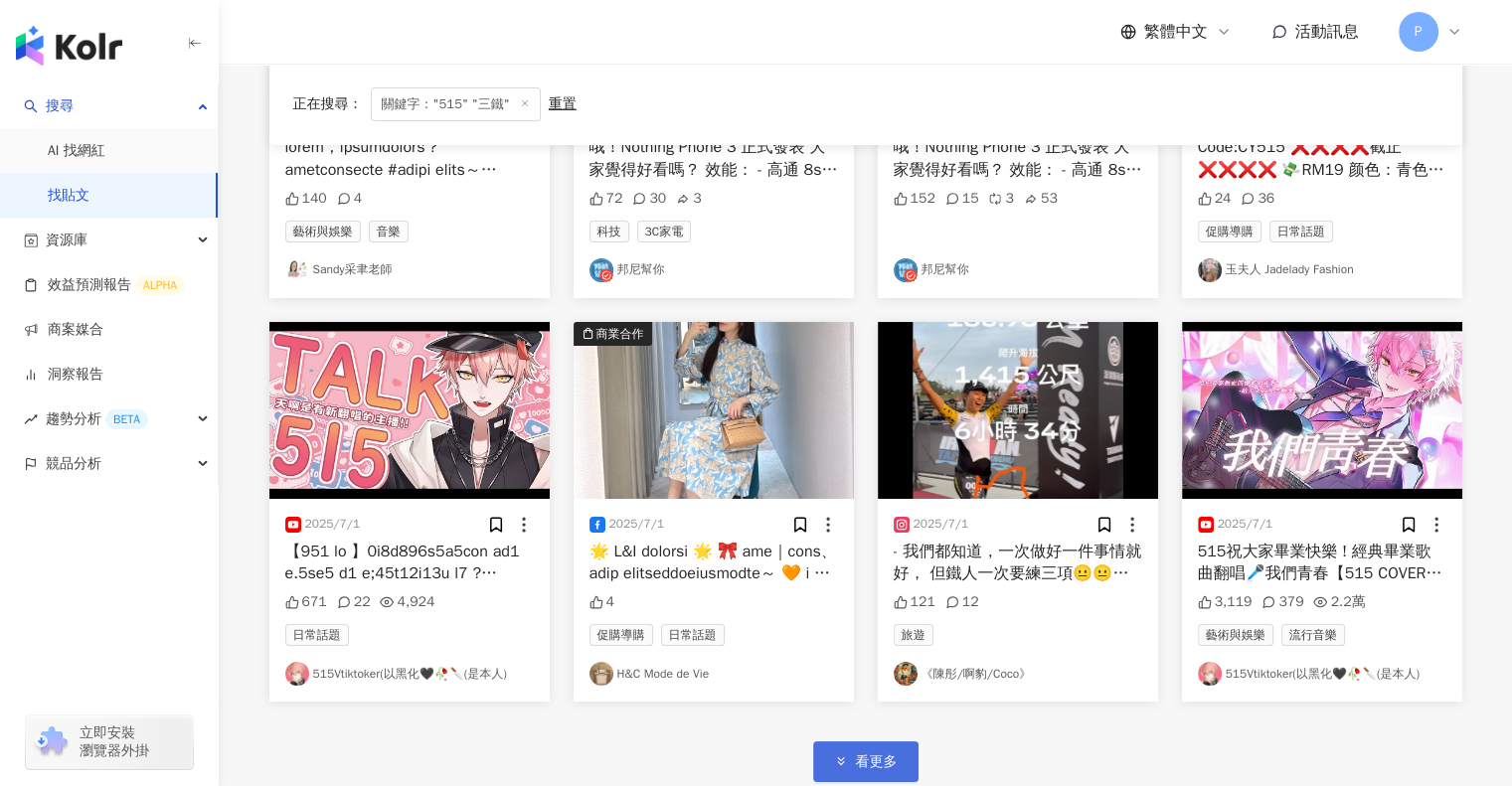 click on "看更多" at bounding box center [877, 762] 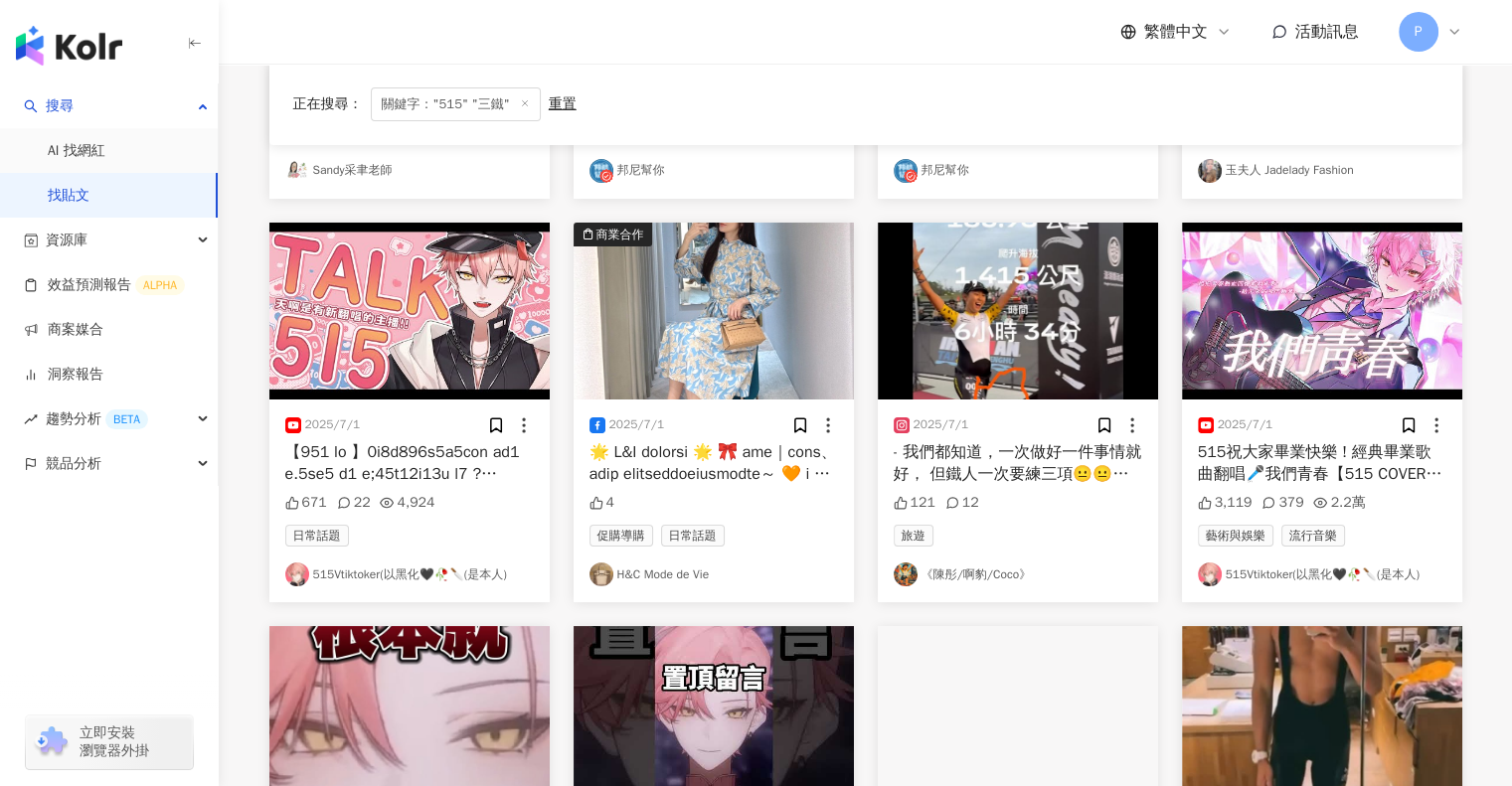 scroll, scrollTop: 7254, scrollLeft: 0, axis: vertical 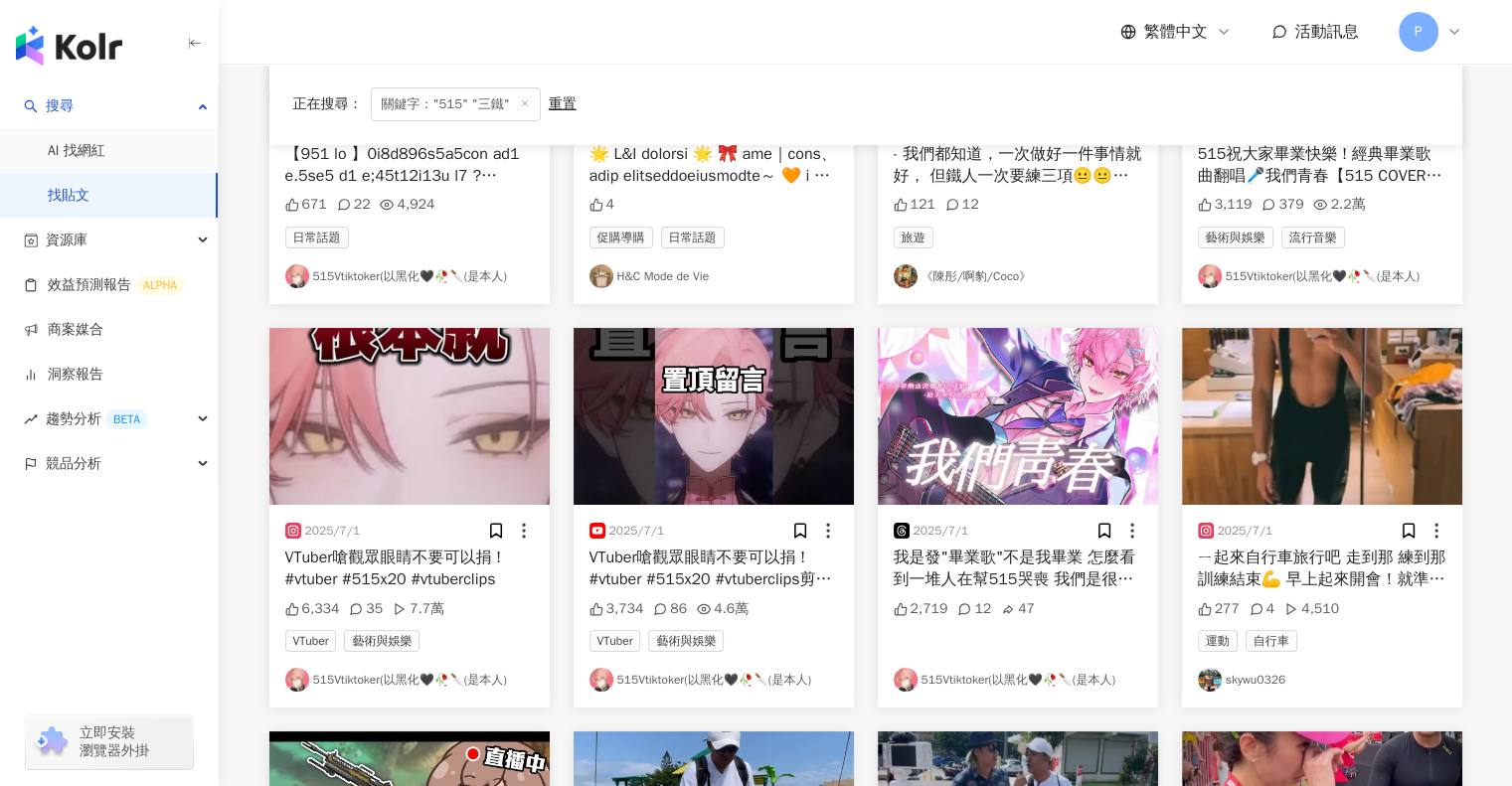 click on "ㄧ起來自行車旅行吧
走到那 練到那 訓練結束💪
早上起來開會！就準備要翹班
回到北部 這個假日🌟🌟🌟
追求ㄧ種舒暢！全台走透透 🇹🇼
即將變天
一起趁早上還沒雨紛紛！把握好天氣！
每天艷陽高照！
無心工作💼準備迎接下次出國來到 ！！！
#鐵人 #三鐵 #ironman
#bike #bikeporn #bikeride #bikelife #bikelovers #triathlon #triathlonlife #triathloncoach #自行車 #單車 #自行車🚲 #三鐵 #鐵人 #cycling #cyckinglife #cyclinglifestyle #cyclingshots#cyclingphotos #cyclist #compression #legday #lycra #fahrradtour #公路" at bounding box center [1322, 724] 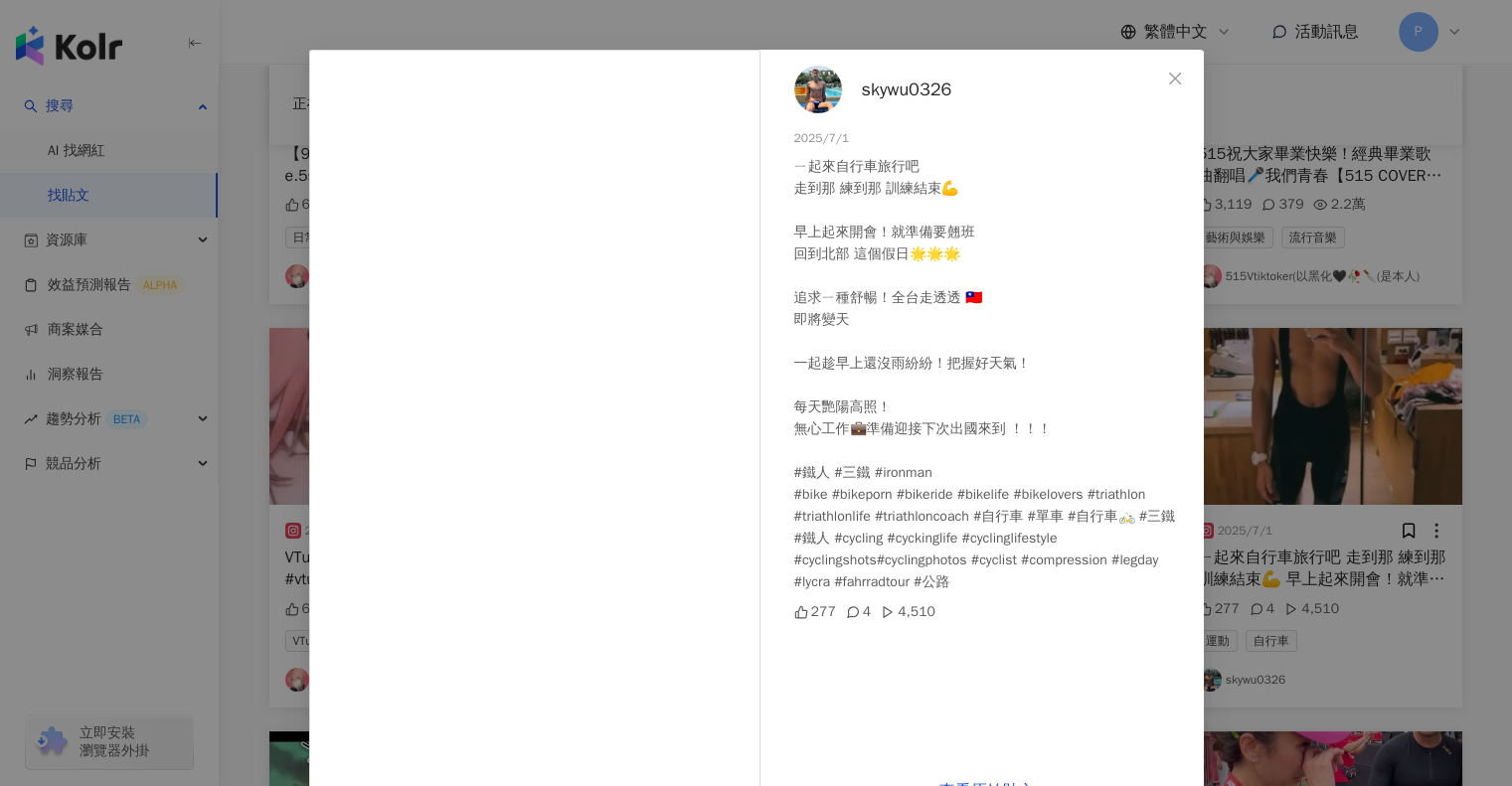 scroll, scrollTop: 0, scrollLeft: 0, axis: both 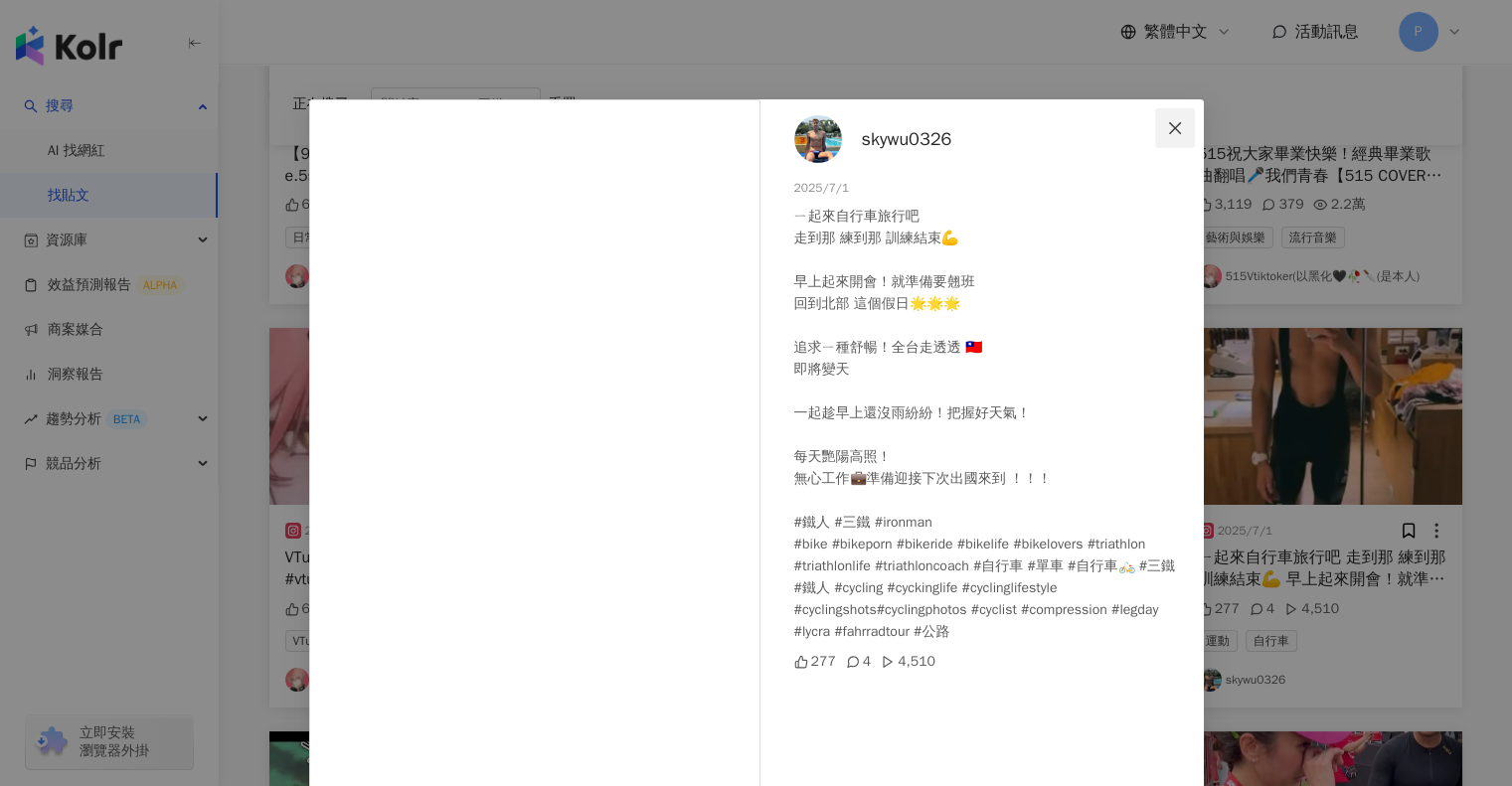 click at bounding box center [1175, 128] 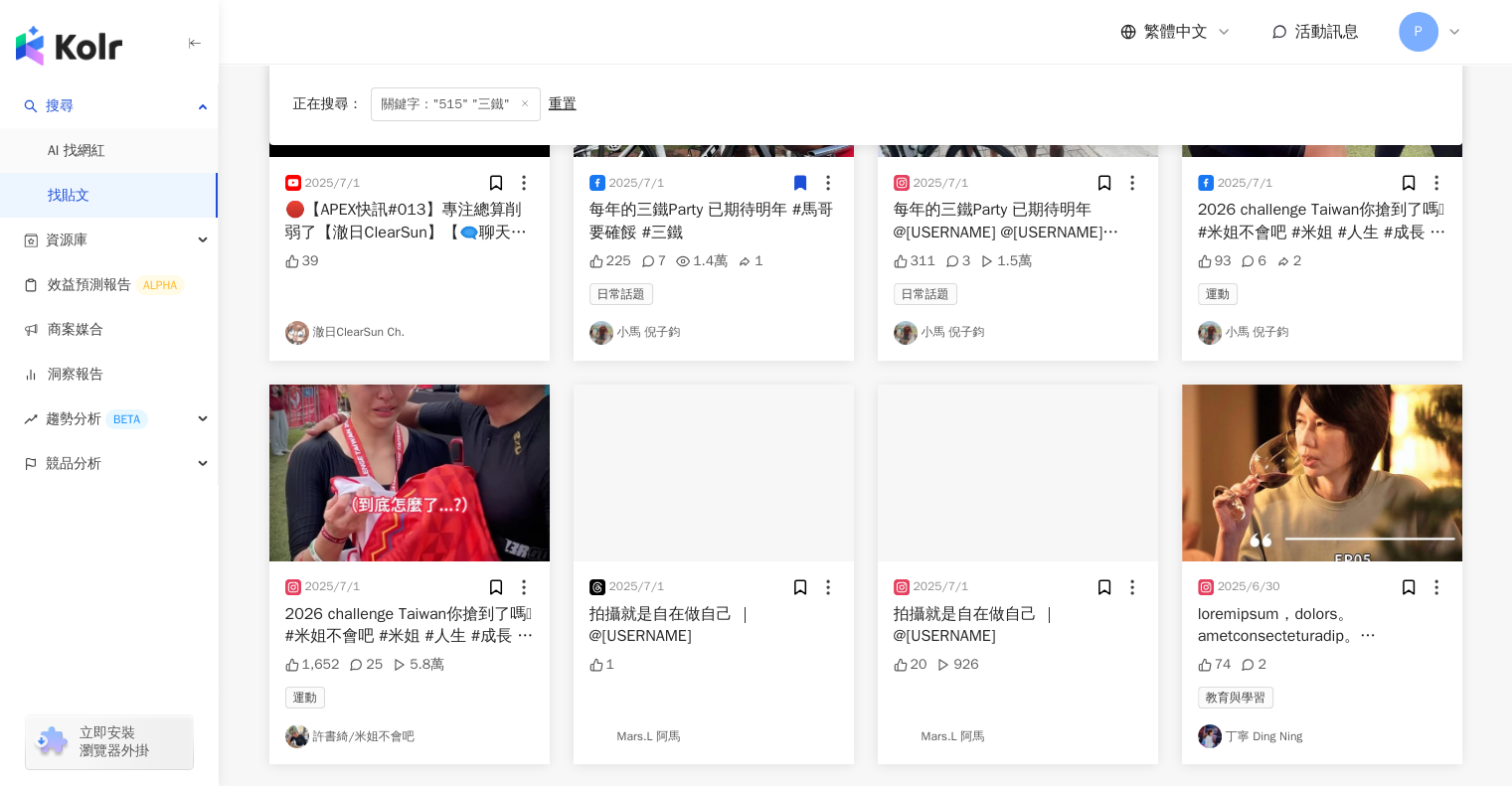 scroll, scrollTop: 8049, scrollLeft: 0, axis: vertical 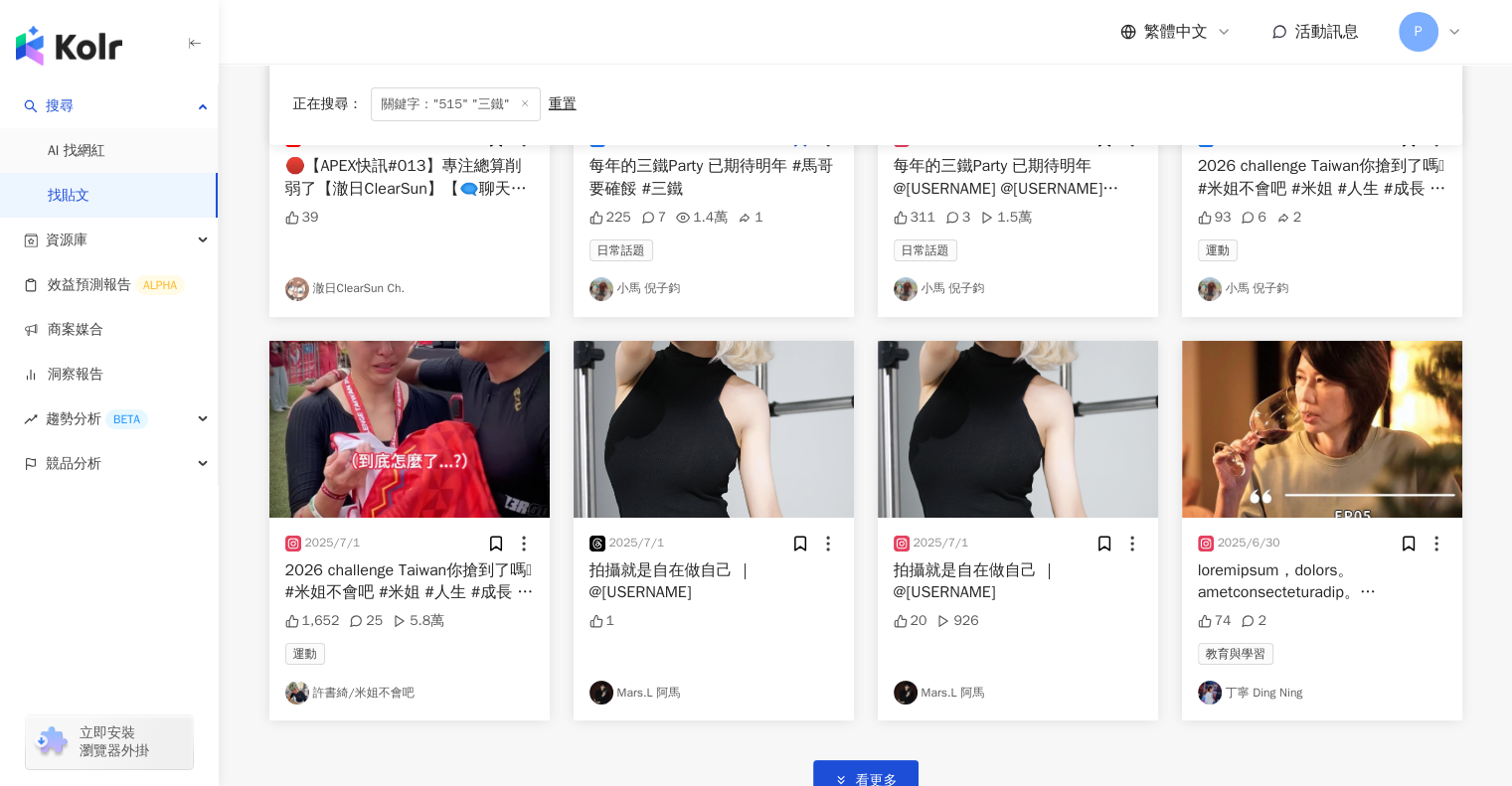 click at bounding box center (410, 429) 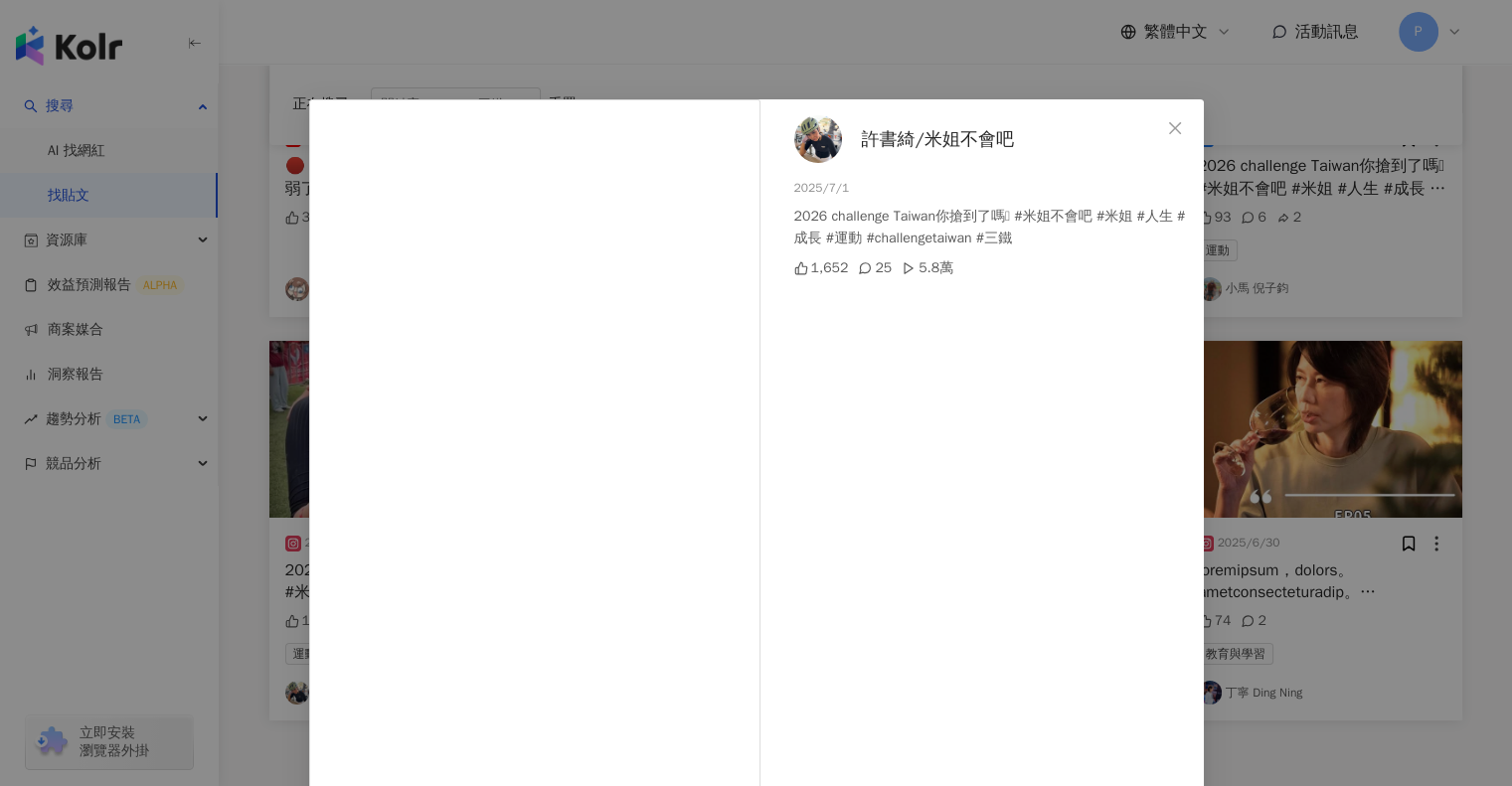 click on "許書綺/米姐不會吧" at bounding box center (937, 139) 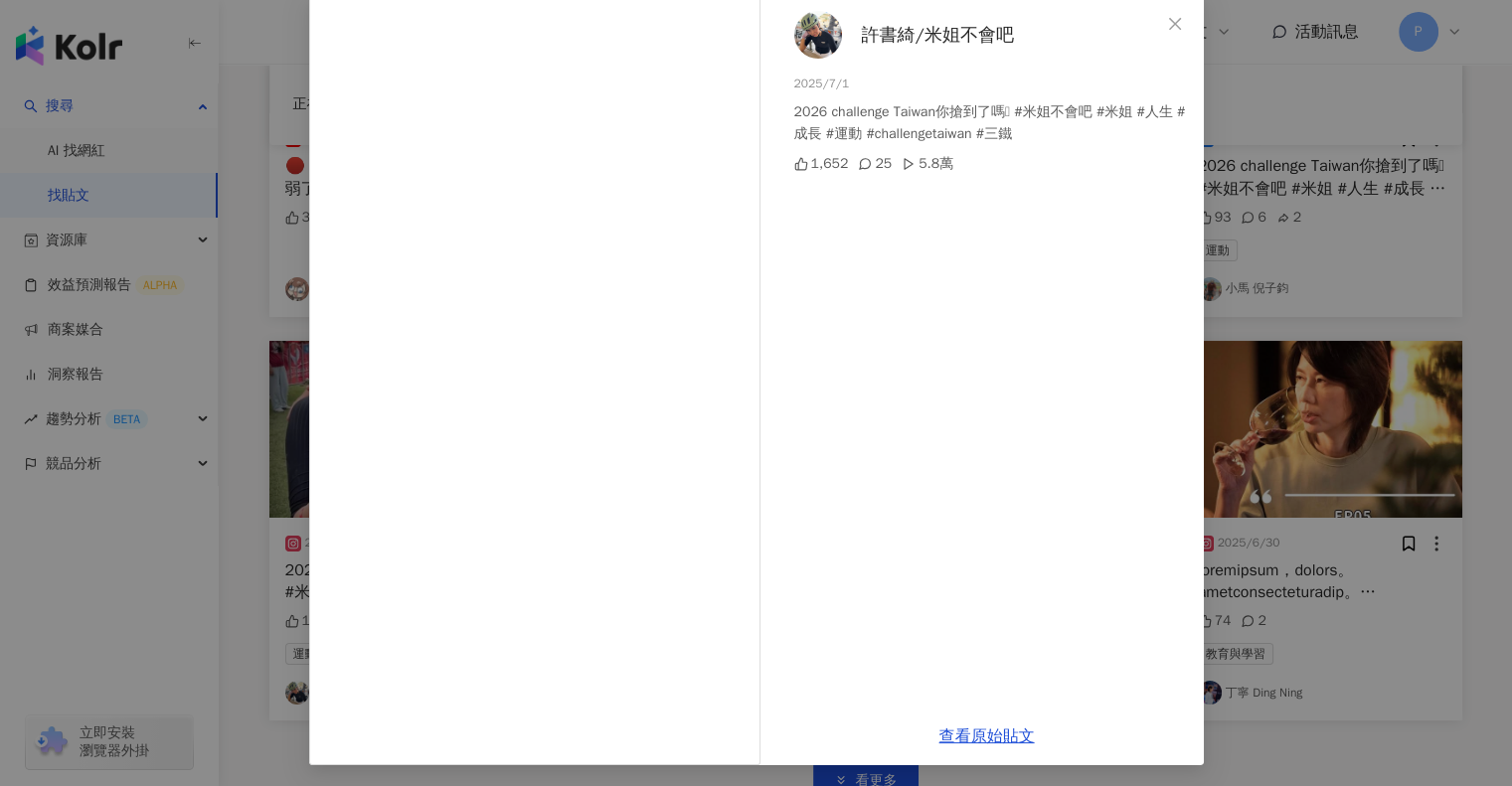 scroll, scrollTop: 107, scrollLeft: 0, axis: vertical 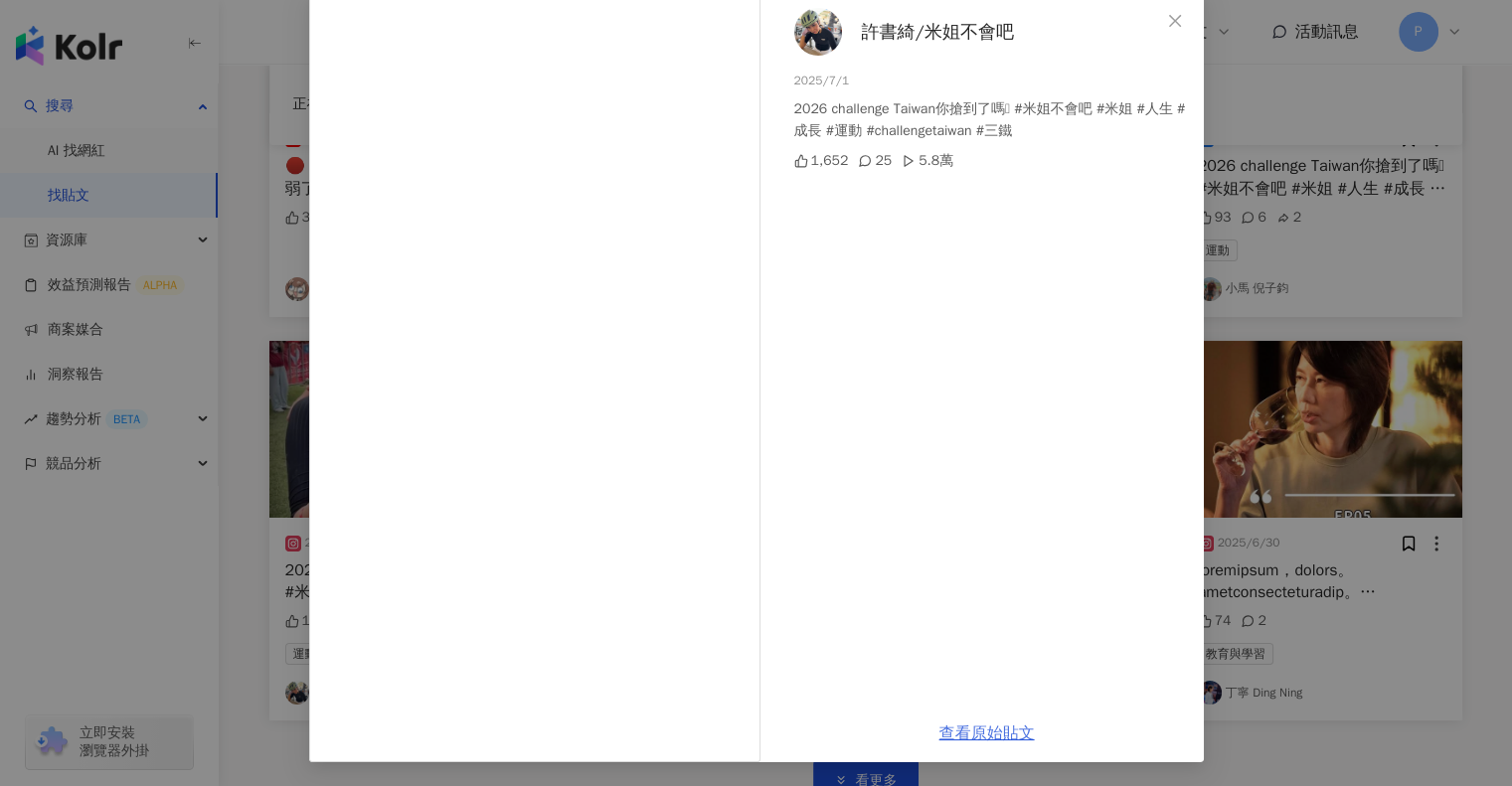 click on "查看原始貼文" at bounding box center (987, 733) 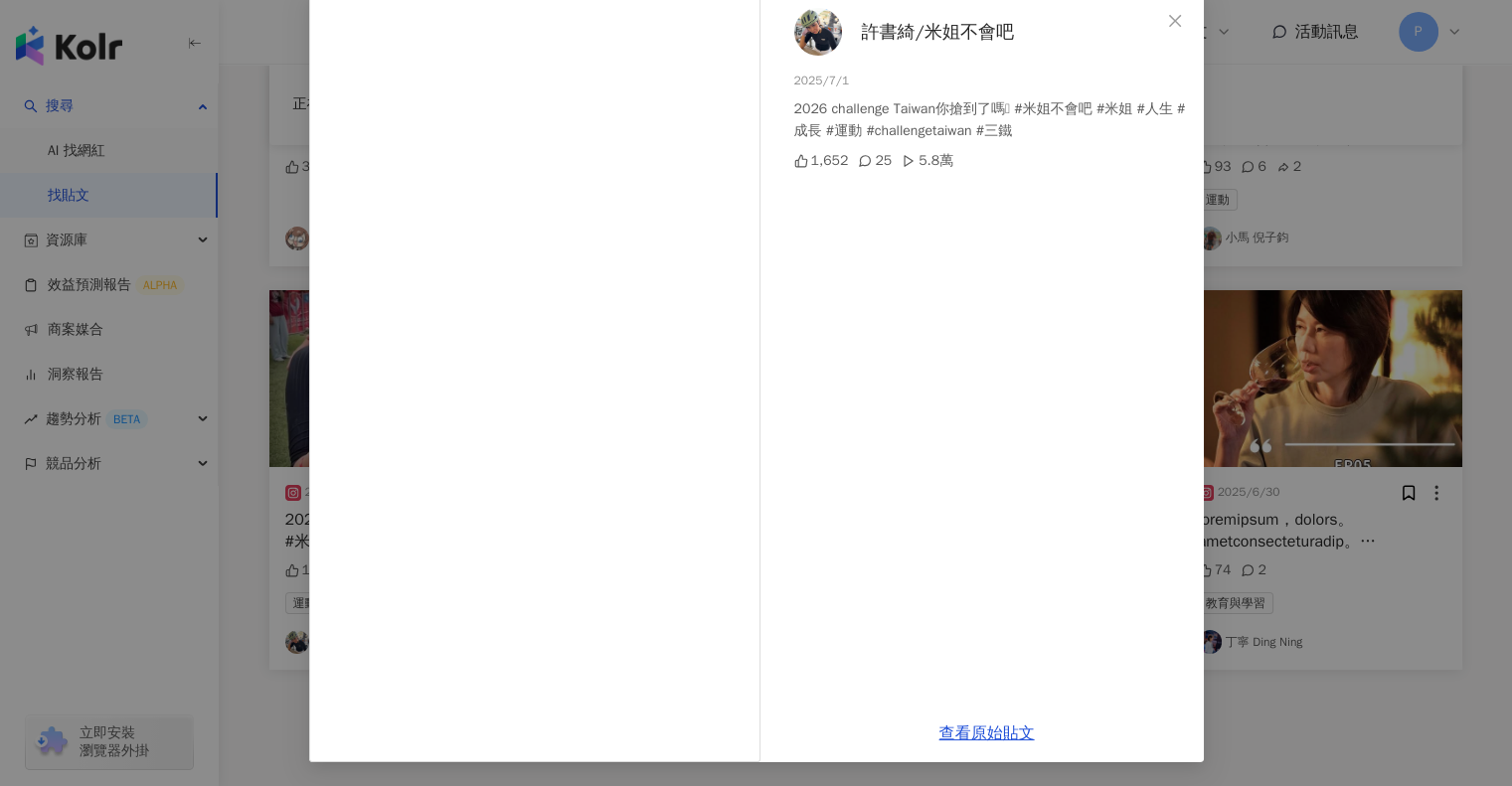 scroll, scrollTop: 8148, scrollLeft: 0, axis: vertical 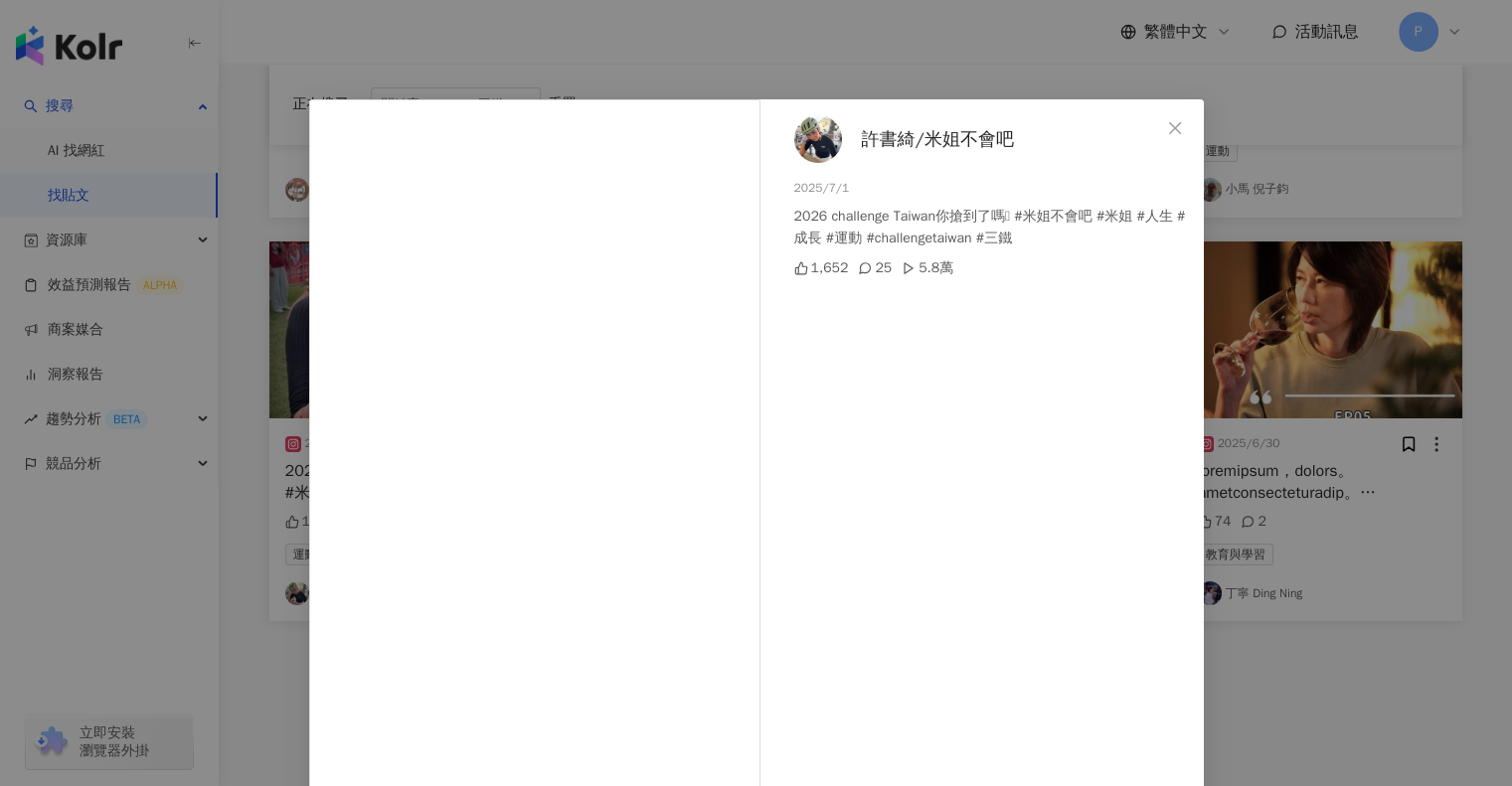 click on "許書綺/米姐不會吧 2025/7/1 2026 challenge Taiwan你搶到了嗎🥹 #米姐不會吧 #米姐 #人生 #成長 #運動 #challengetaiwan #三鐵 1,652 25 5.8萬 查看原始貼文" at bounding box center [756, 393] 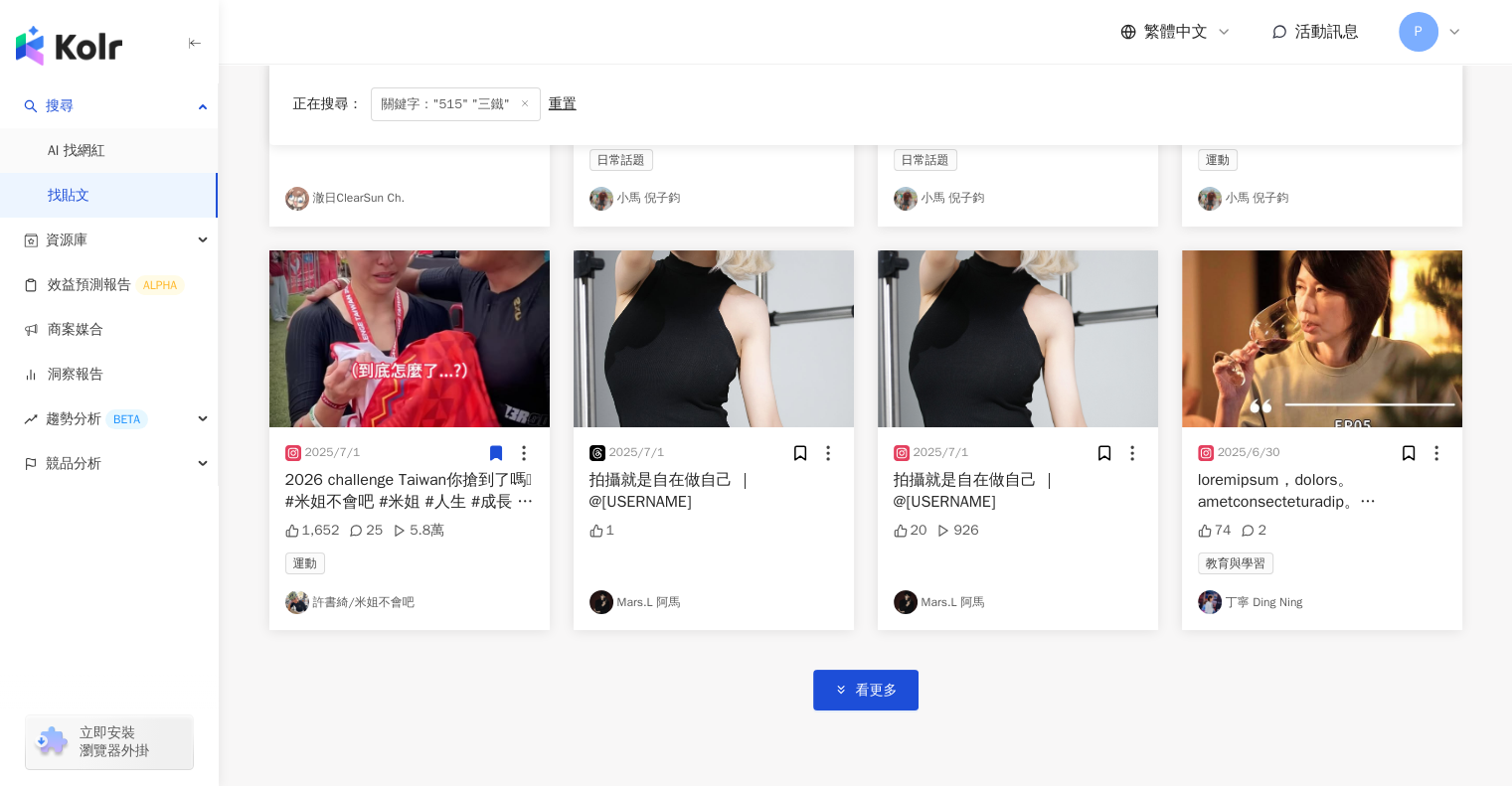 scroll, scrollTop: 8324, scrollLeft: 0, axis: vertical 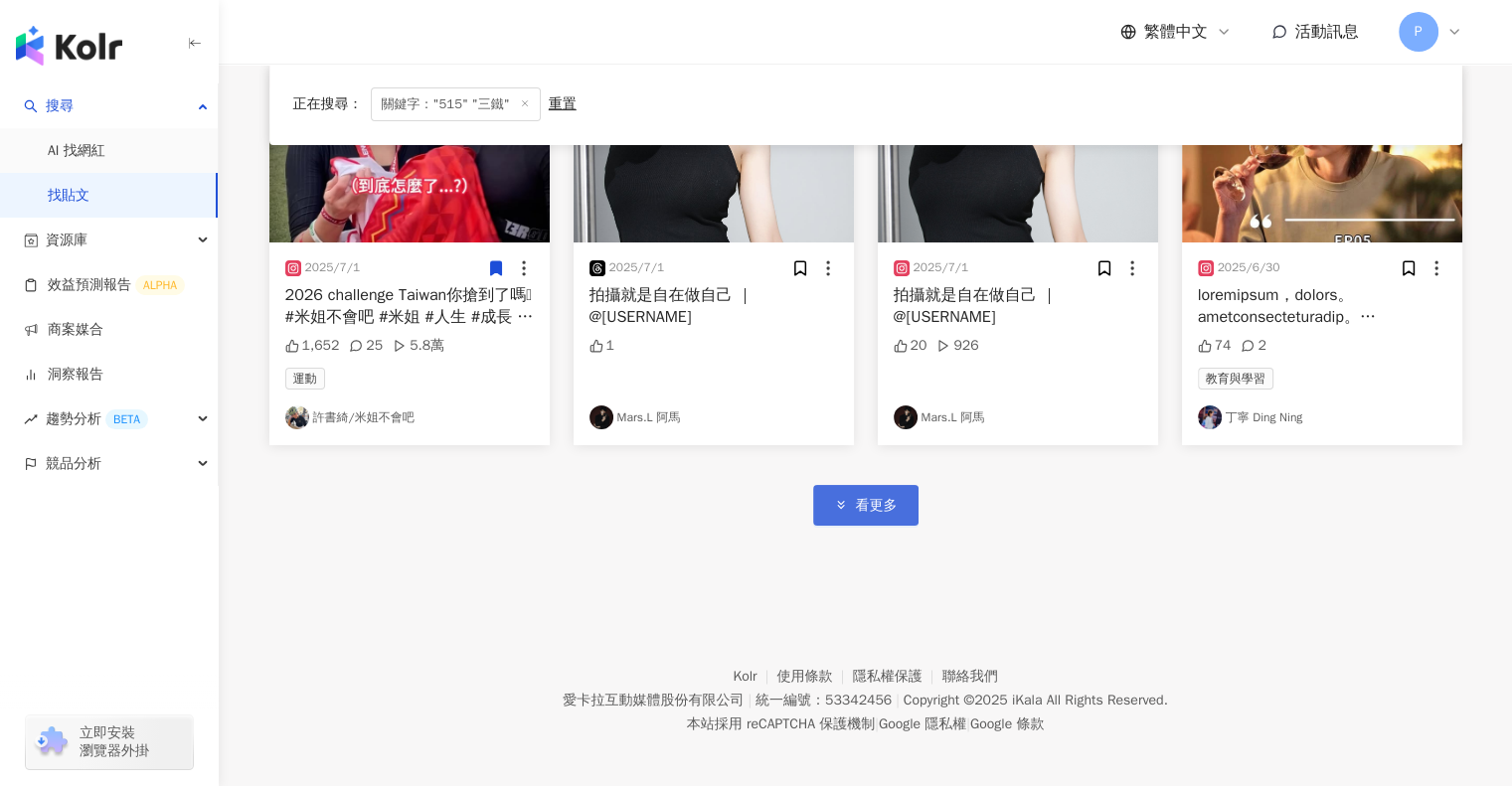 click on "看更多" at bounding box center (877, 506) 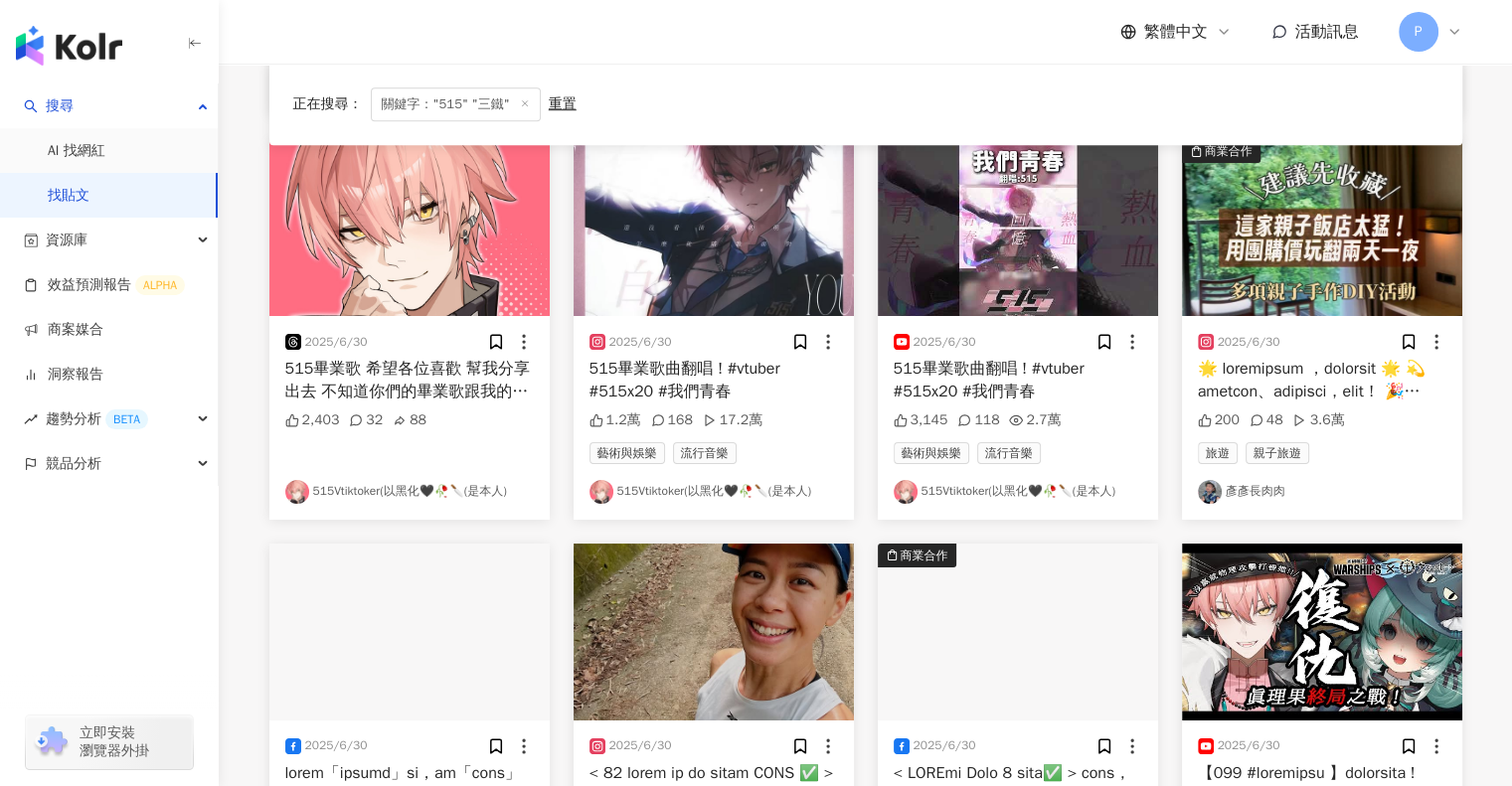 scroll, scrollTop: 9318, scrollLeft: 0, axis: vertical 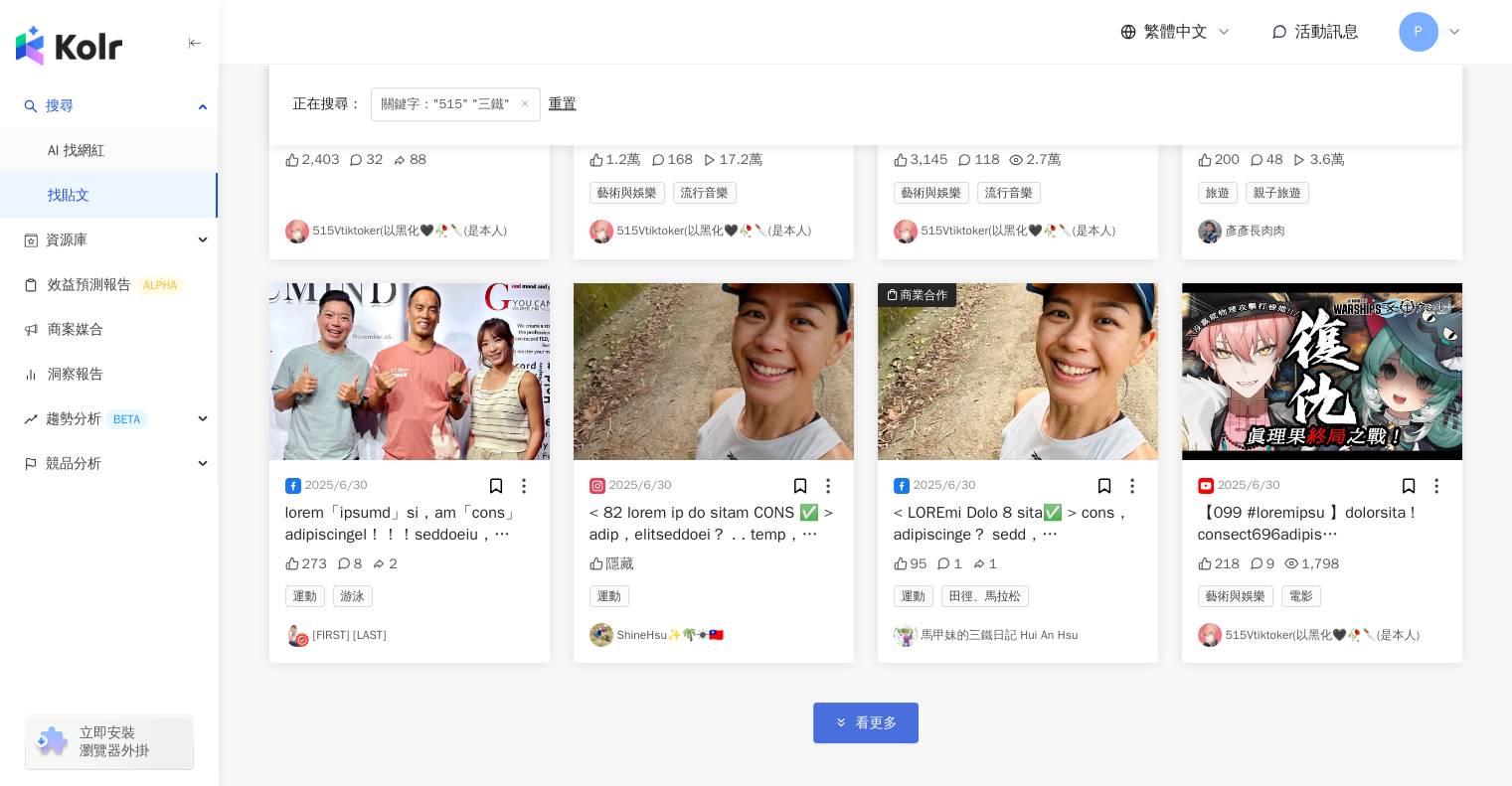 click on "看更多" at bounding box center [877, 723] 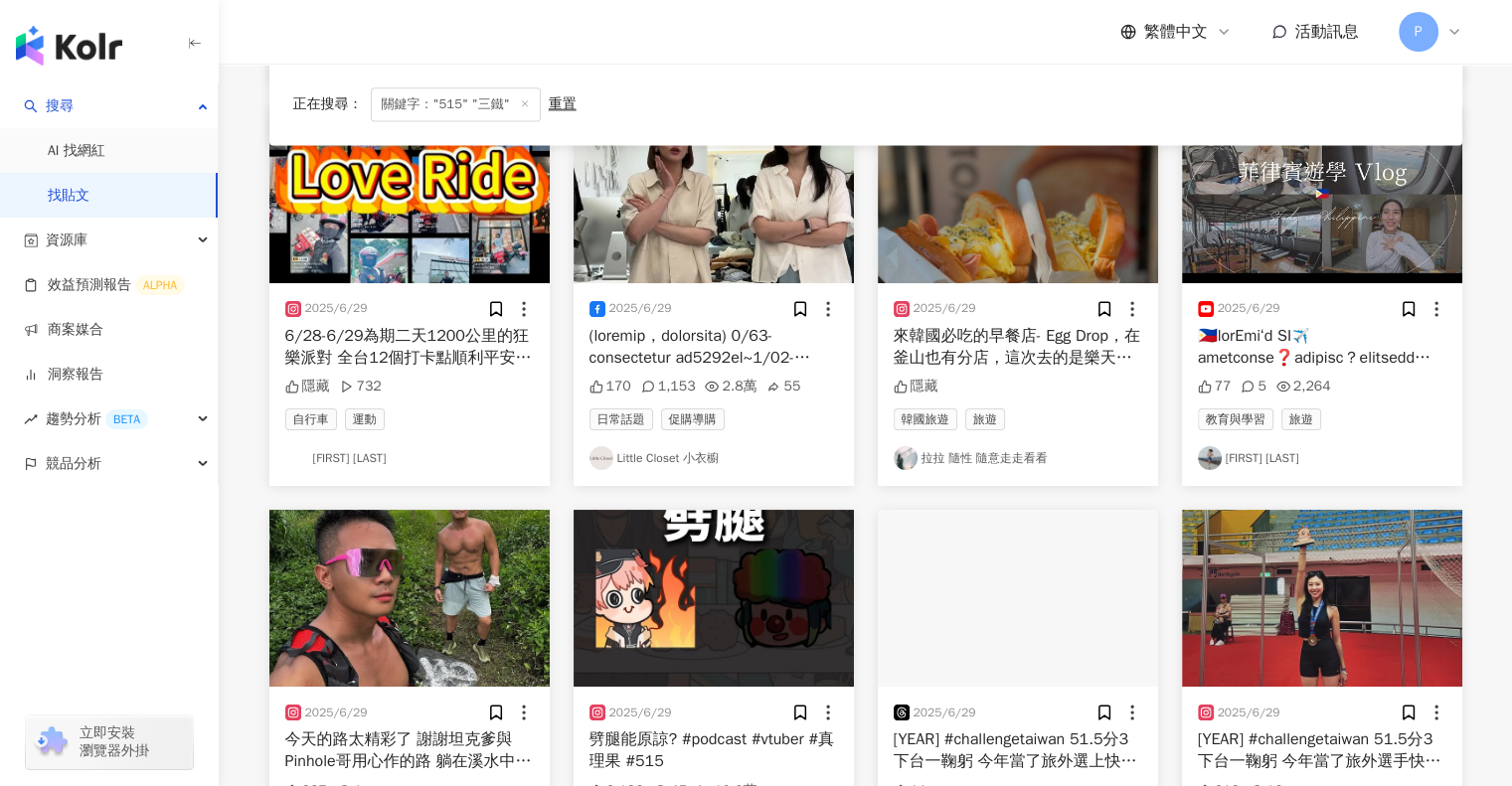 scroll, scrollTop: 10510, scrollLeft: 0, axis: vertical 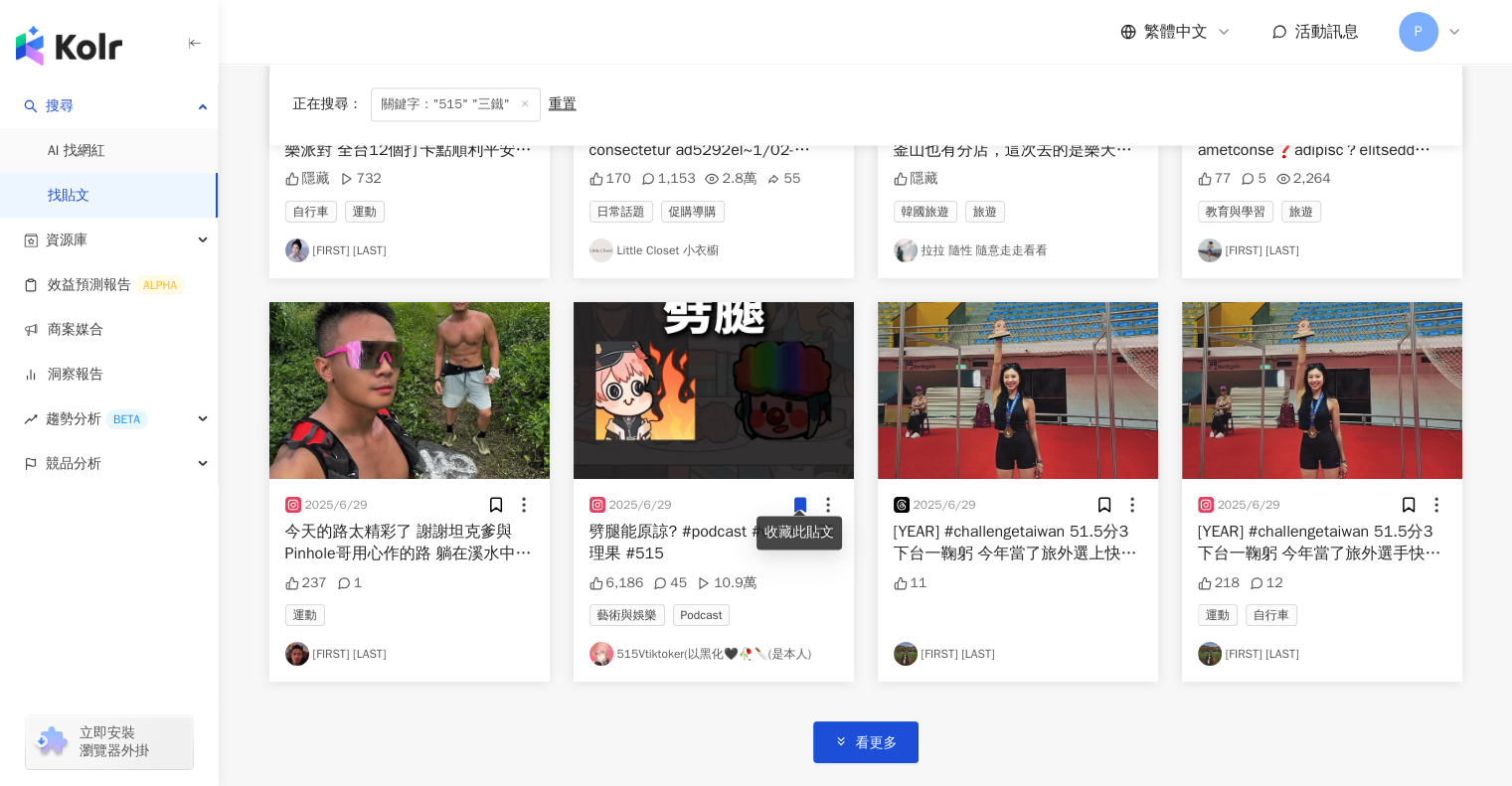 click on "2025 #challengetaiwan 51.5分3下台一鞠躬
今年當了旅外選手快閃台灣比賽
溫室運動員唯一一次練車是騎車去會場報到的路上
第一次沒辦法享受海岸美景 肉包車好害怕掉進水溝
還好 開心出門平安完賽
玩三鐵最快樂就是一期一會戰友 還有遇見楊祐寧💕" at bounding box center [1319, 609] 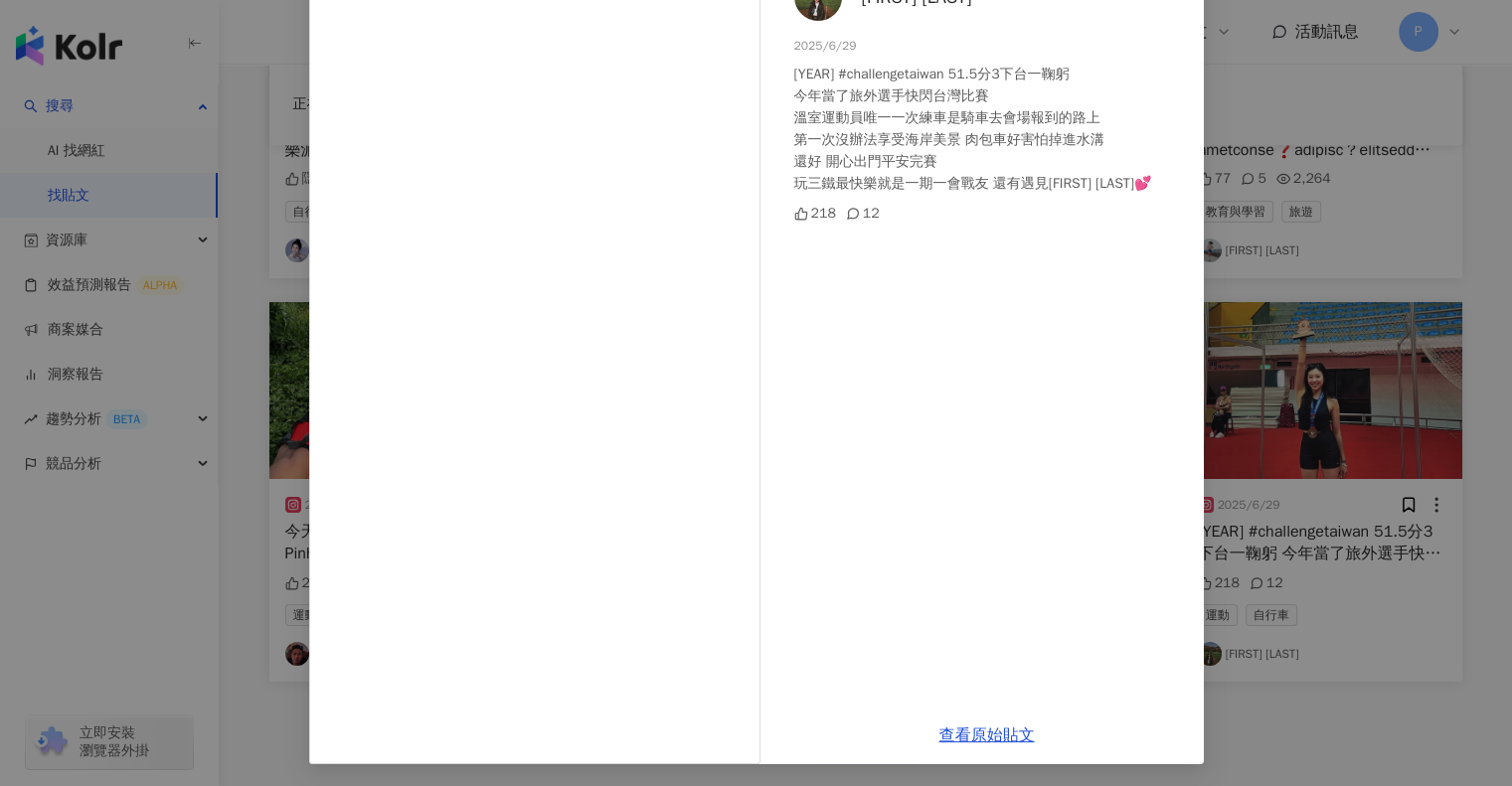 scroll, scrollTop: 143, scrollLeft: 0, axis: vertical 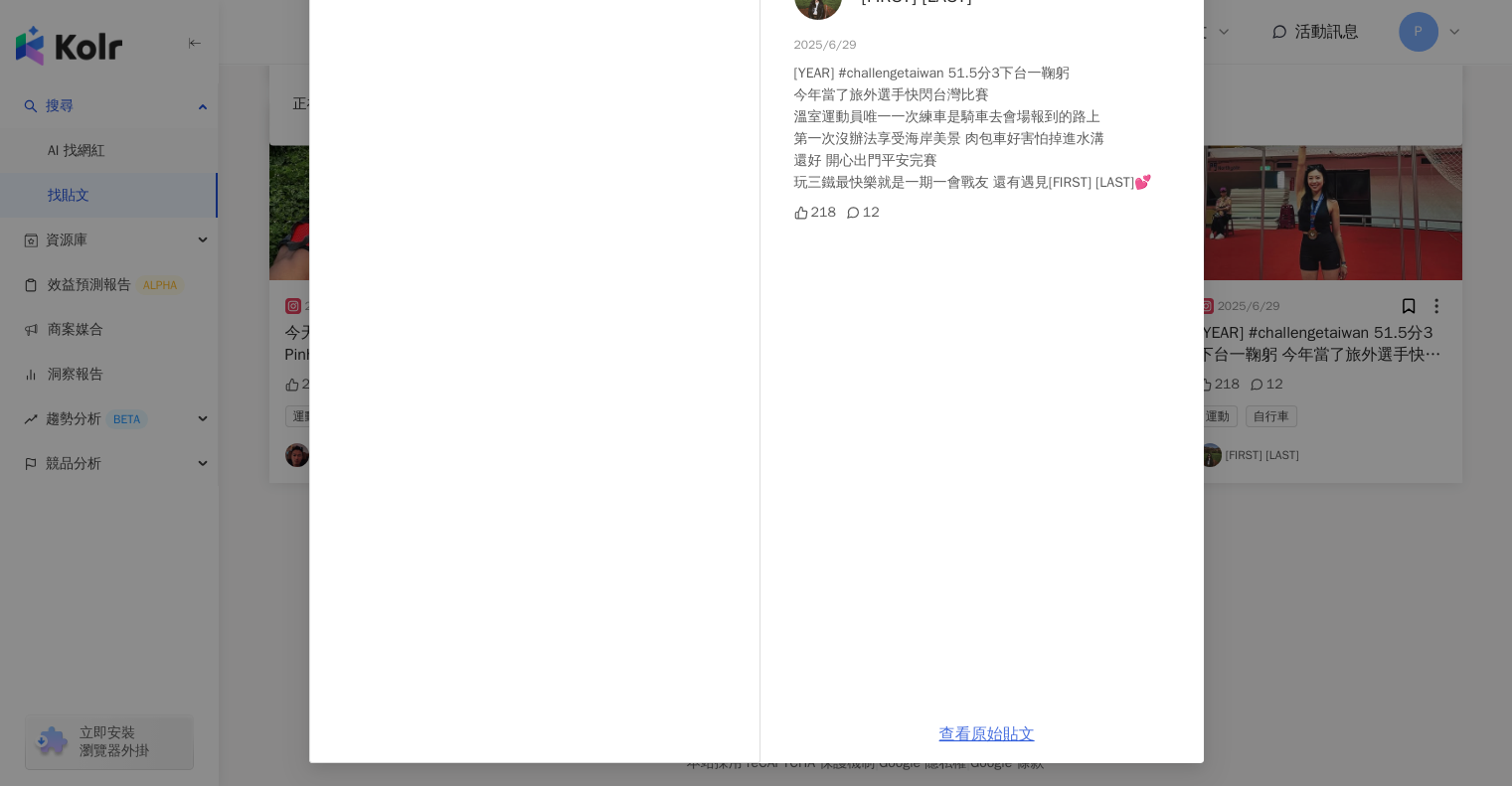 click on "查看原始貼文" at bounding box center (987, 734) 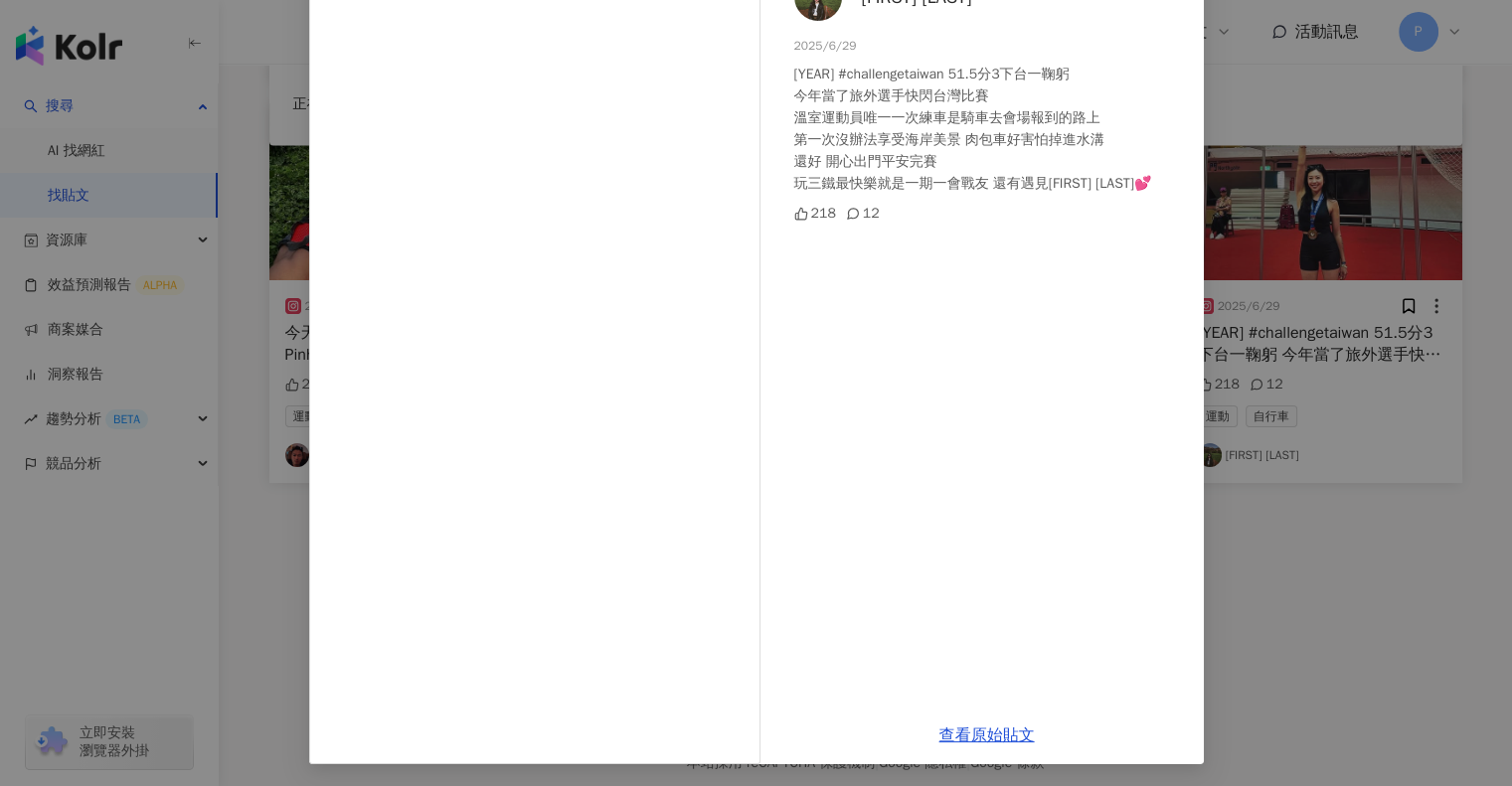 scroll, scrollTop: 143, scrollLeft: 0, axis: vertical 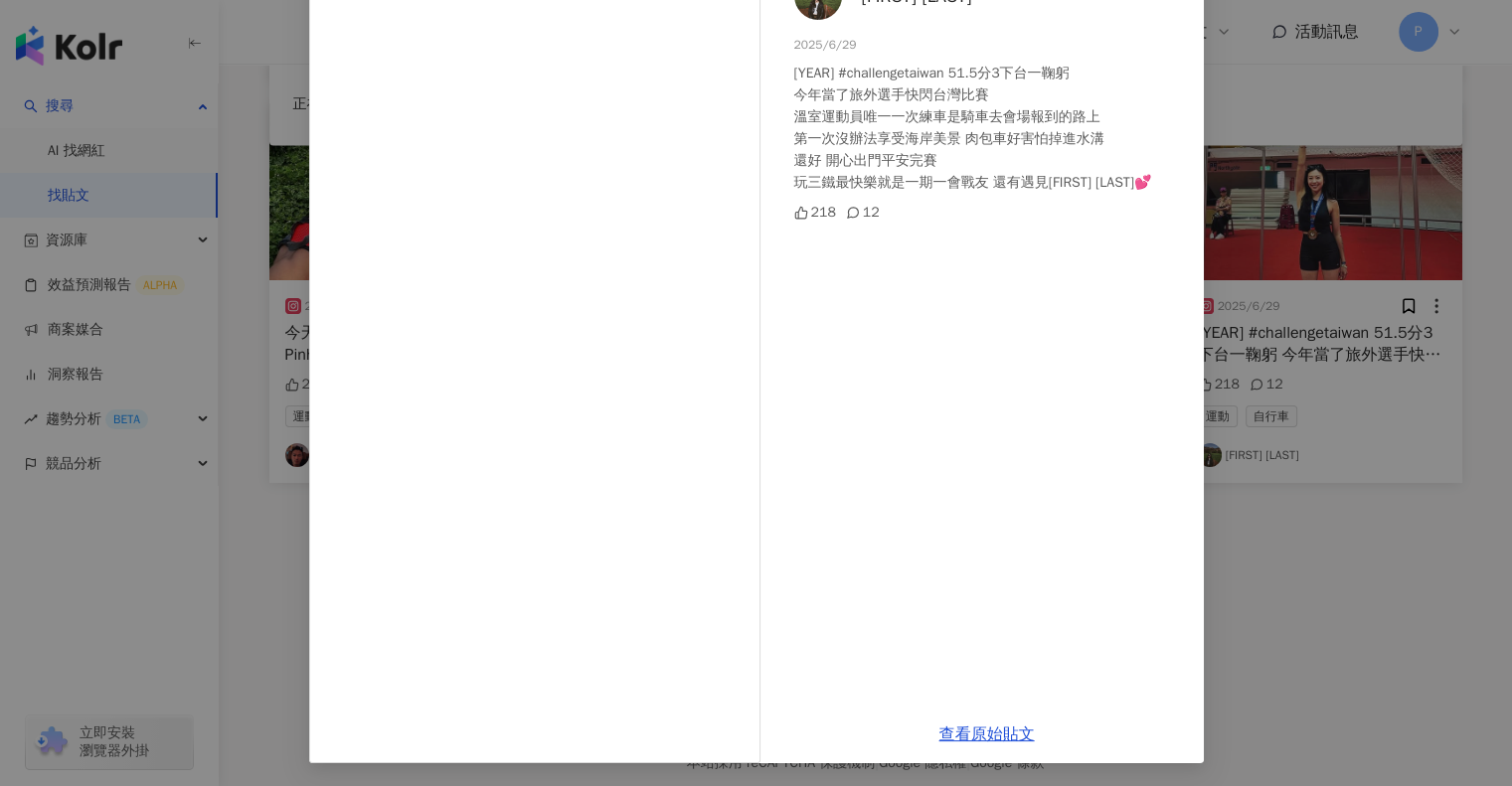 click on "Rita 吳 2025/6/29 2025 #challengetaiwan 51.5分3下台一鞠躬
今年當了旅外選手快閃台灣比賽
溫室運動員唯一一次練車是騎車去會場報到的路上
第一次沒辦法享受海岸美景 肉包車好害怕掉進水溝
還好 開心出門平安完賽
玩三鐵最快樂就是一期一會戰友 還有遇見楊祐寧💕 218 12 查看原始貼文" at bounding box center [756, 393] 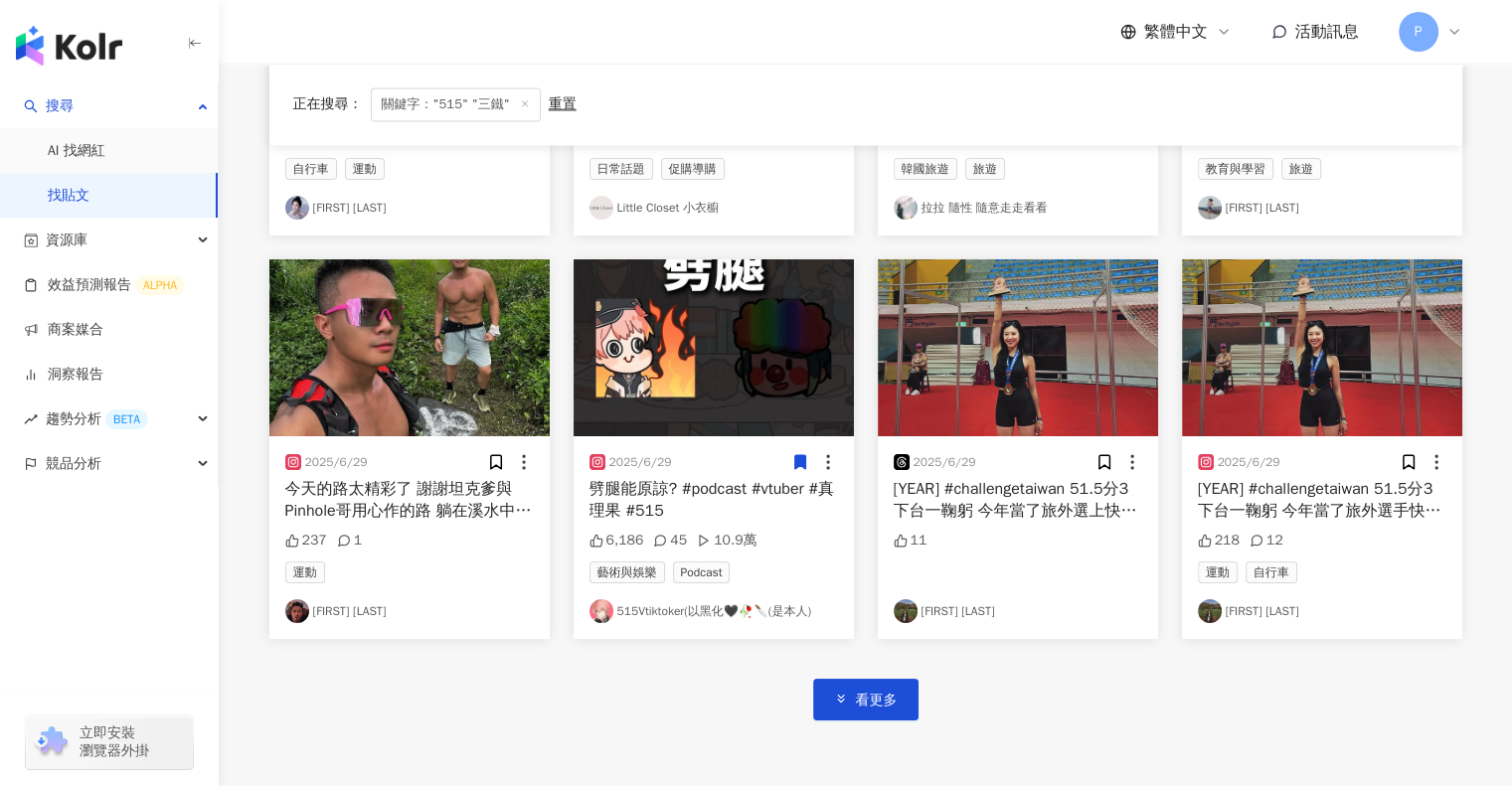 scroll, scrollTop: 10510, scrollLeft: 0, axis: vertical 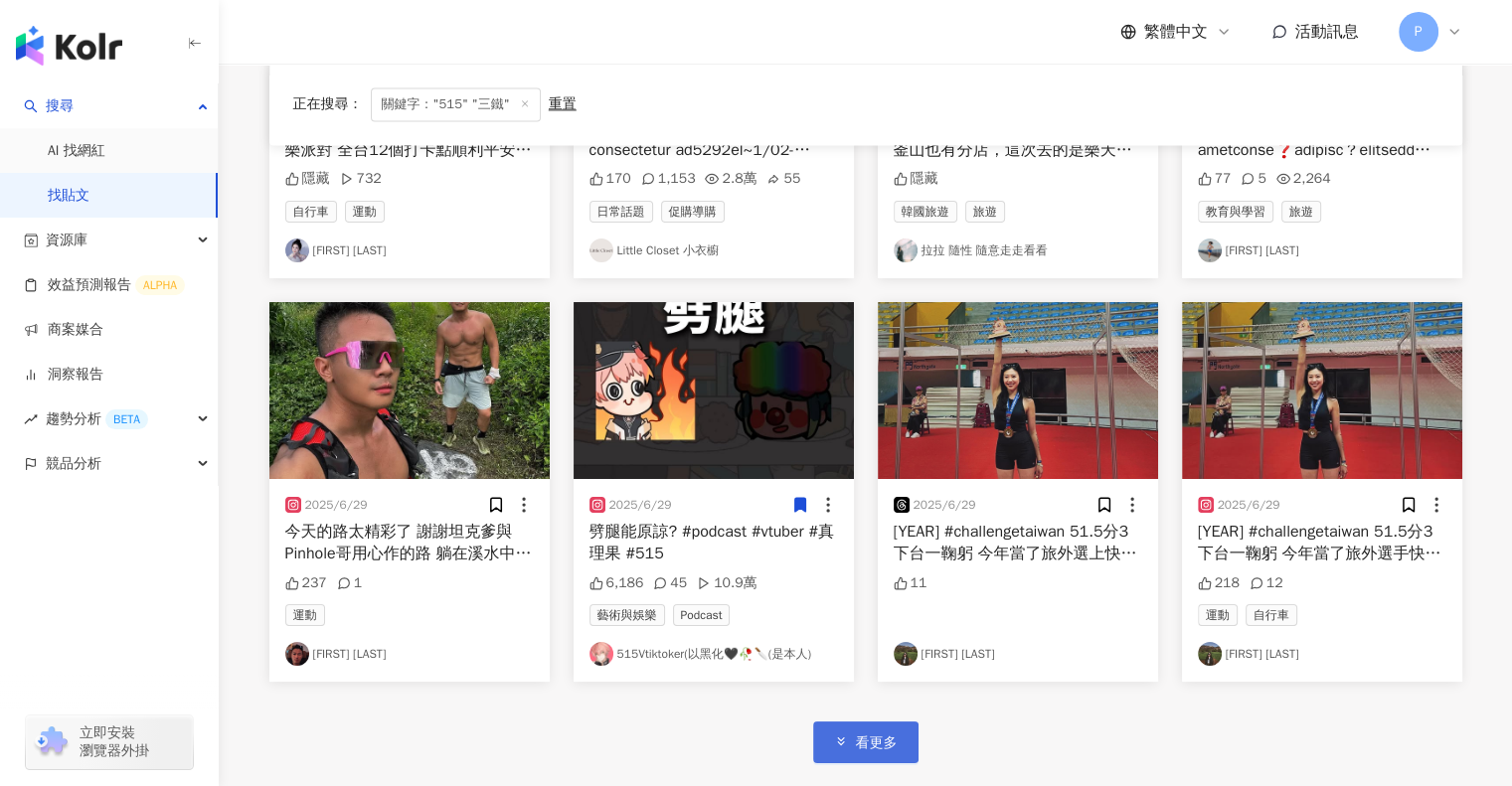 click on "看更多" at bounding box center (866, 741) 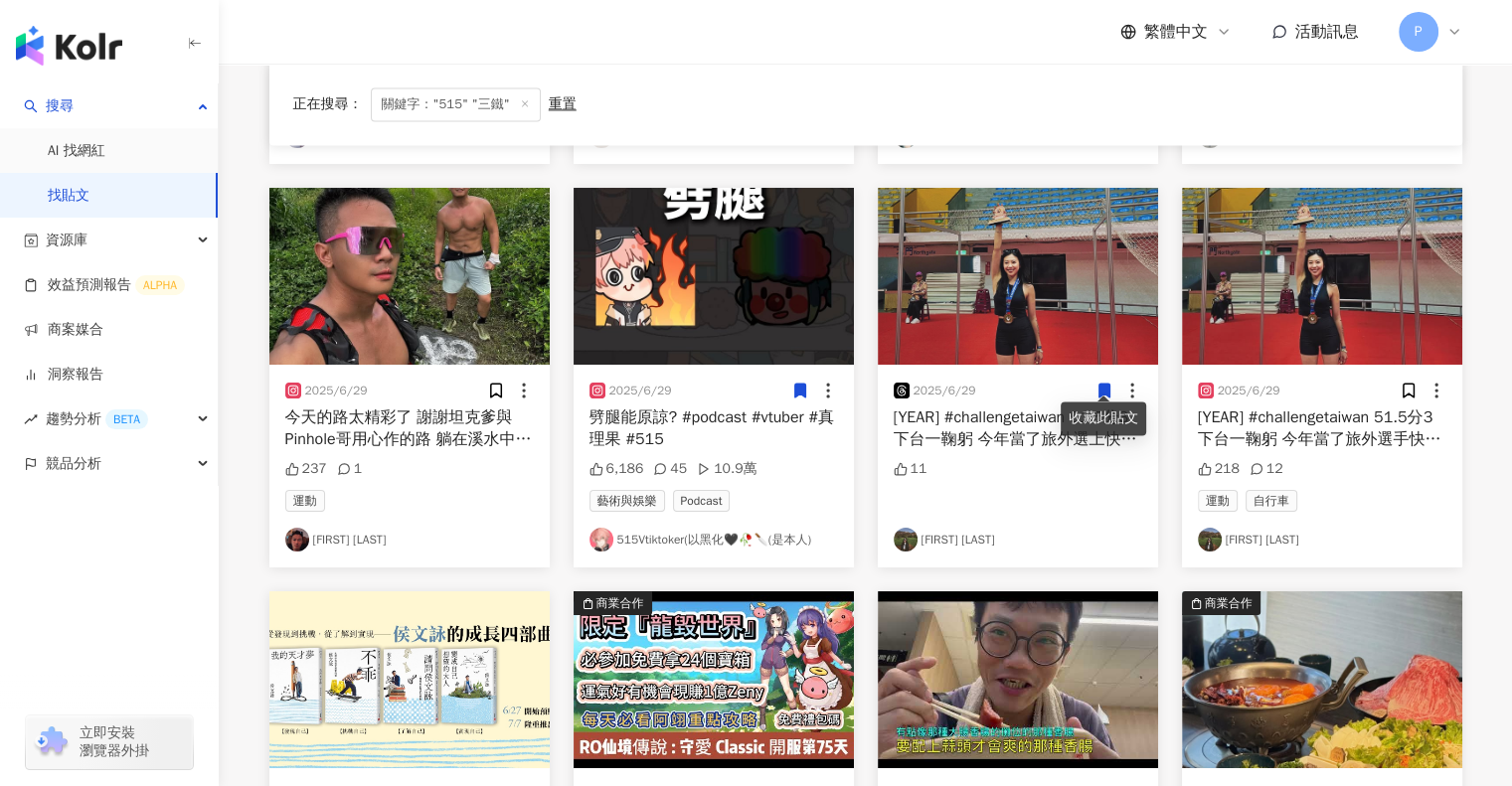 scroll, scrollTop: 10610, scrollLeft: 0, axis: vertical 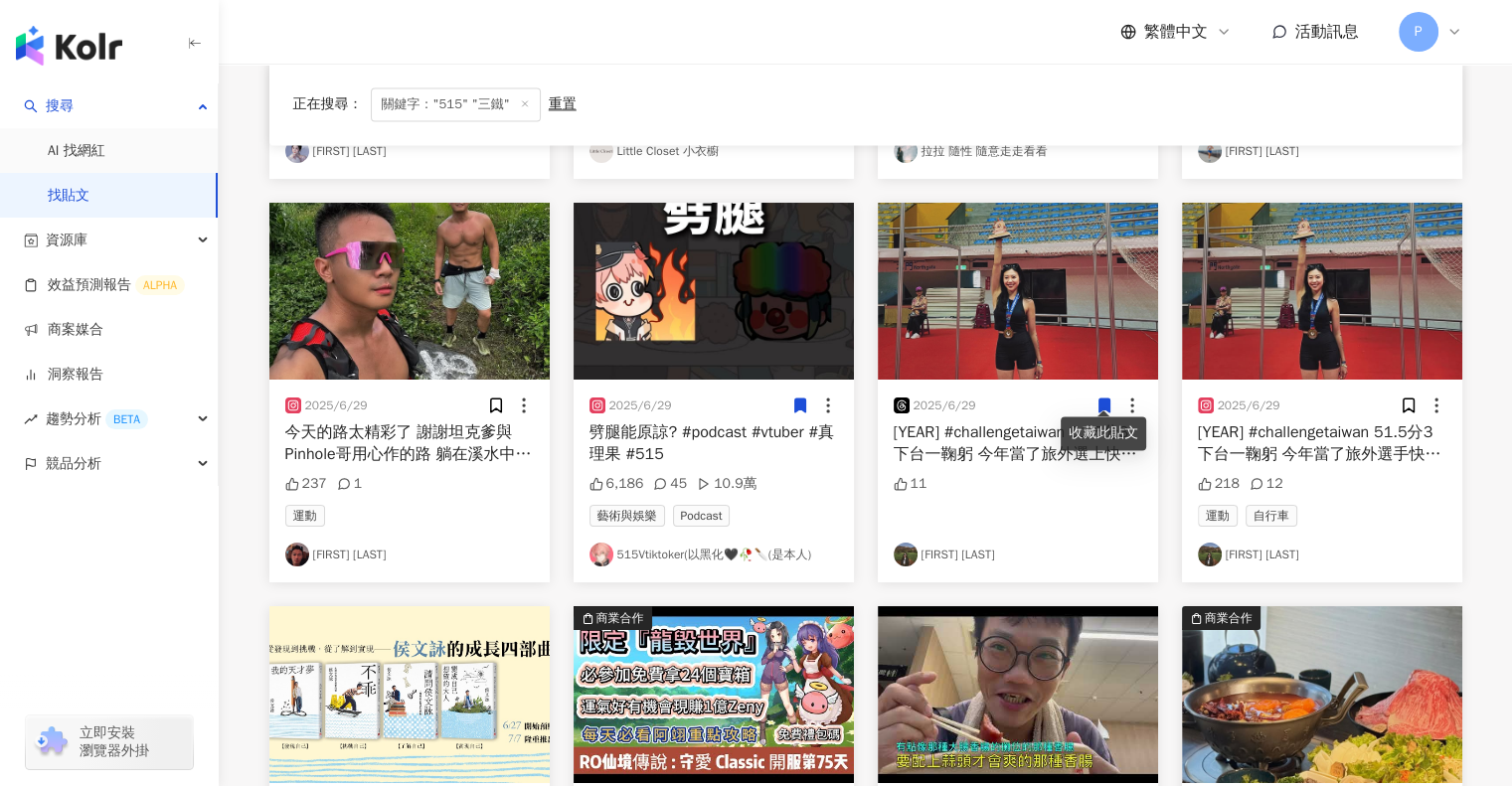 click on "2025/6/29 2025 #challengetaiwan 51.5分3下台一鞠躬
今年當了旅外選手快閃台灣比賽
溫室運動員唯一一次練車是騎車去會場報到的路上
第一次沒辦法享受海岸美景 肉包車好害怕掉進水溝
還好 開心出門平安完賽
玩三鐵最快樂就是一期一會戰友 還有遇見楊祐寧💕 218 12 運動 自行車 Rita 吳" at bounding box center [1322, 393] 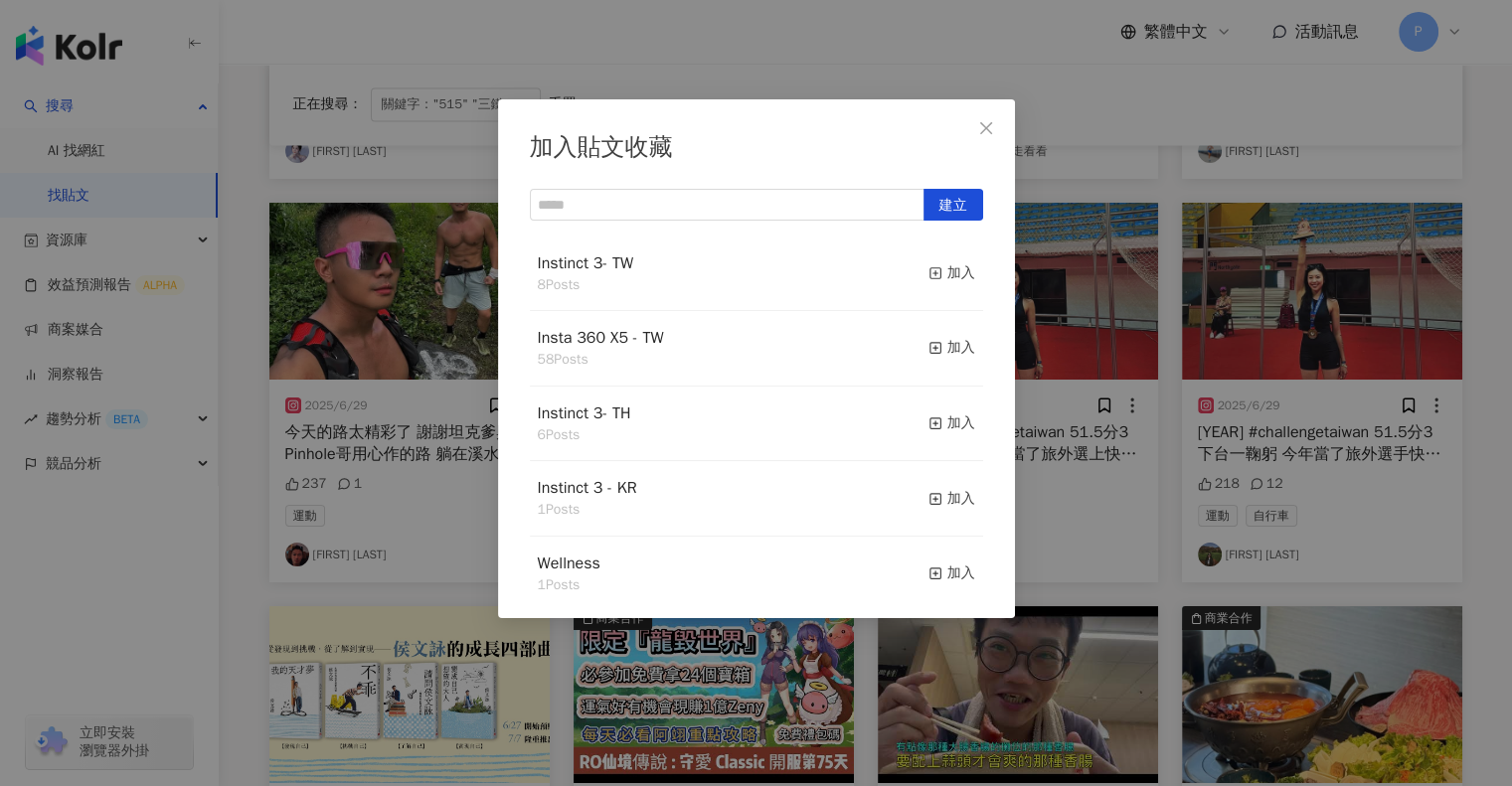 scroll, scrollTop: 40, scrollLeft: 0, axis: vertical 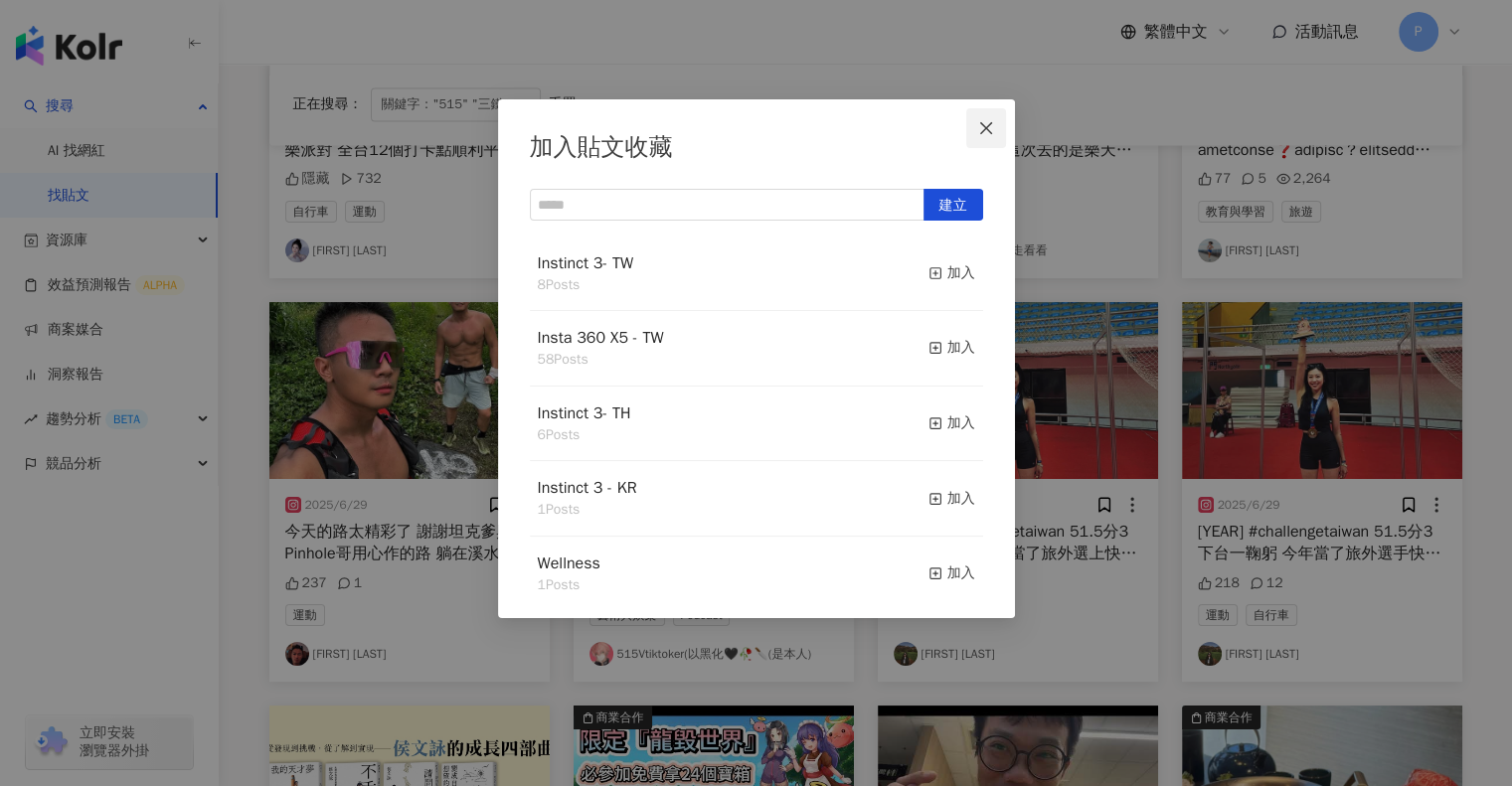 click at bounding box center (986, 128) 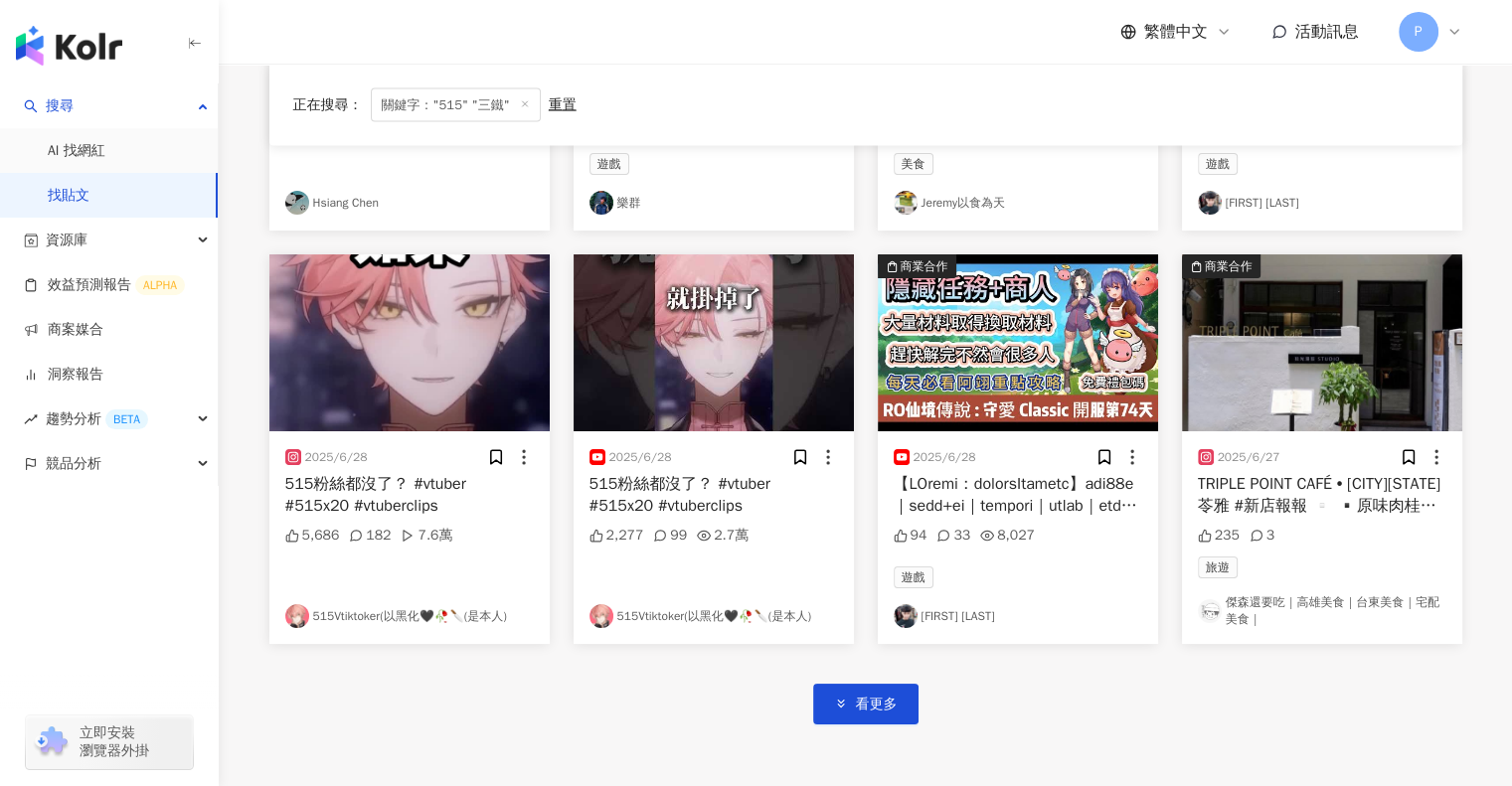 scroll, scrollTop: 11802, scrollLeft: 0, axis: vertical 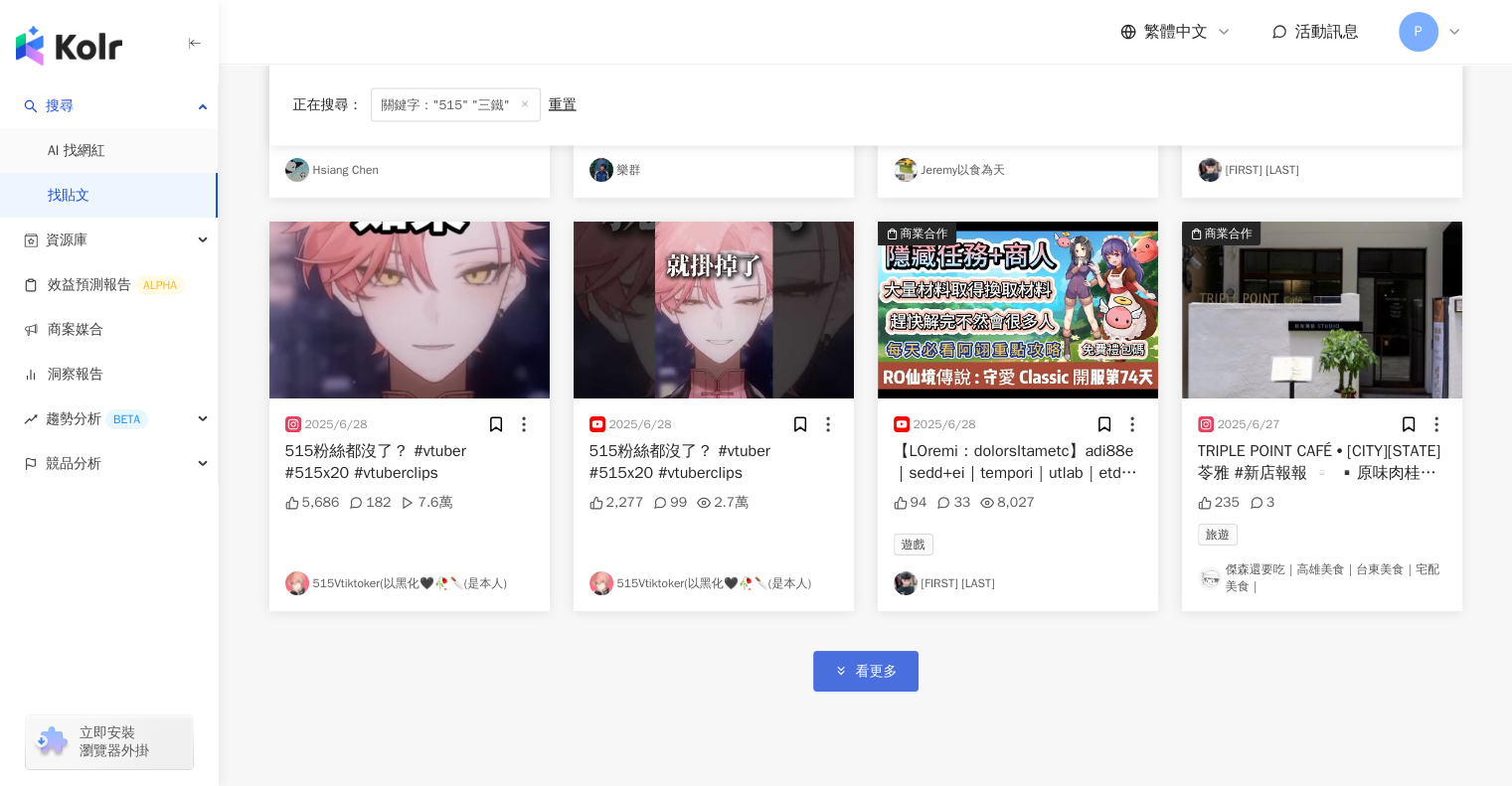 click on "看更多" at bounding box center (866, 671) 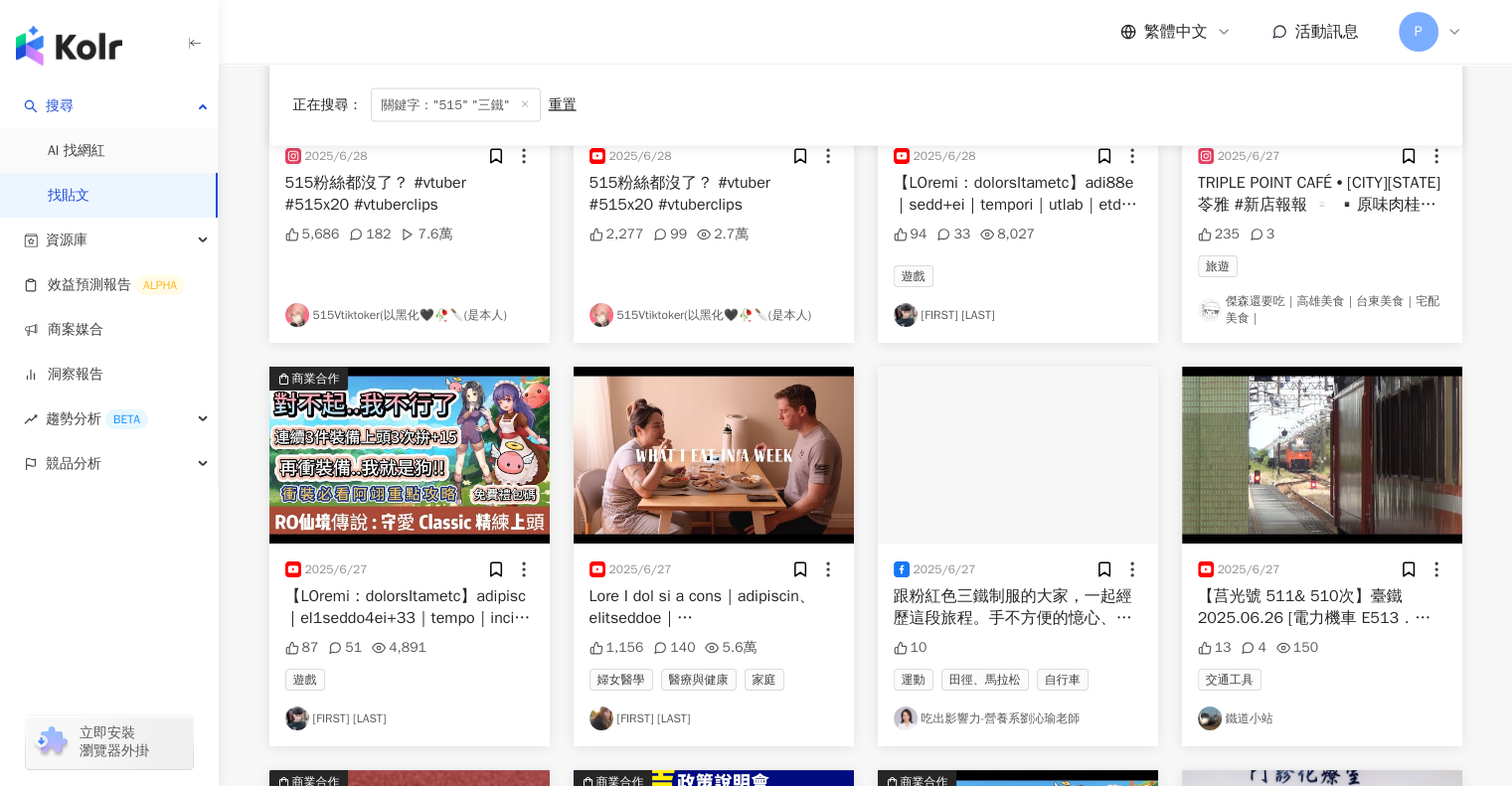 scroll, scrollTop: 12100, scrollLeft: 0, axis: vertical 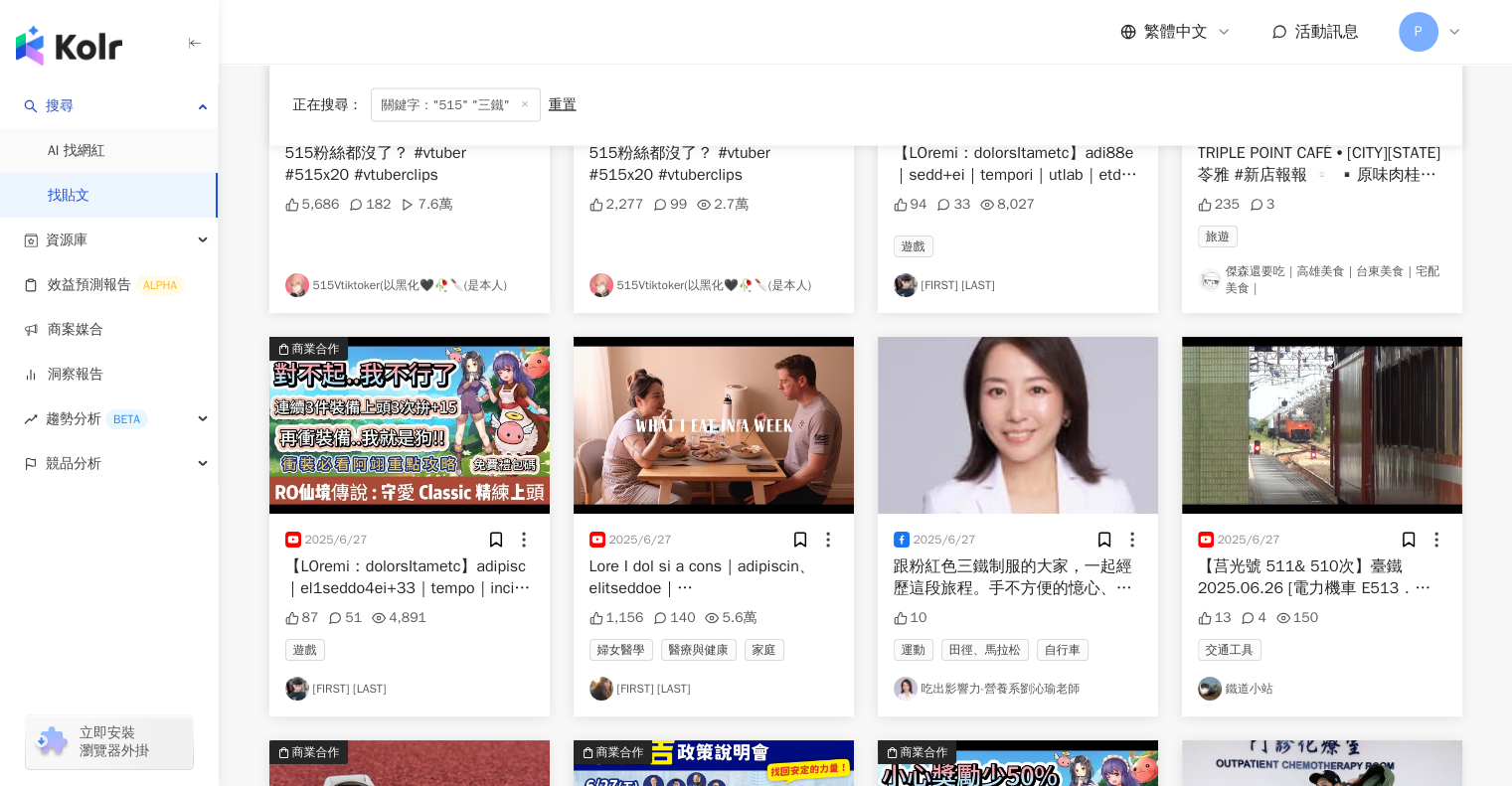click at bounding box center (731, 1256) 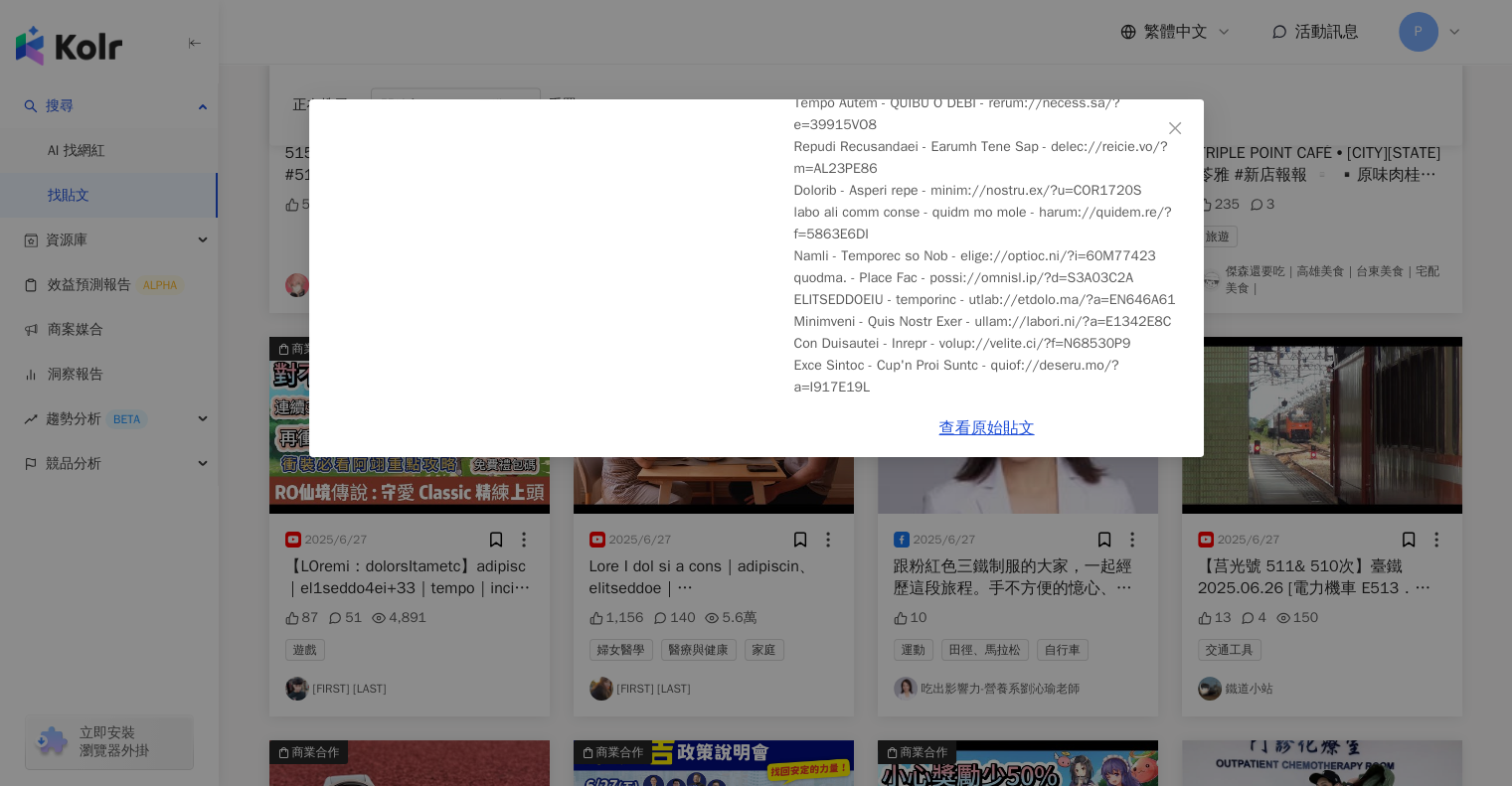 scroll, scrollTop: 894, scrollLeft: 0, axis: vertical 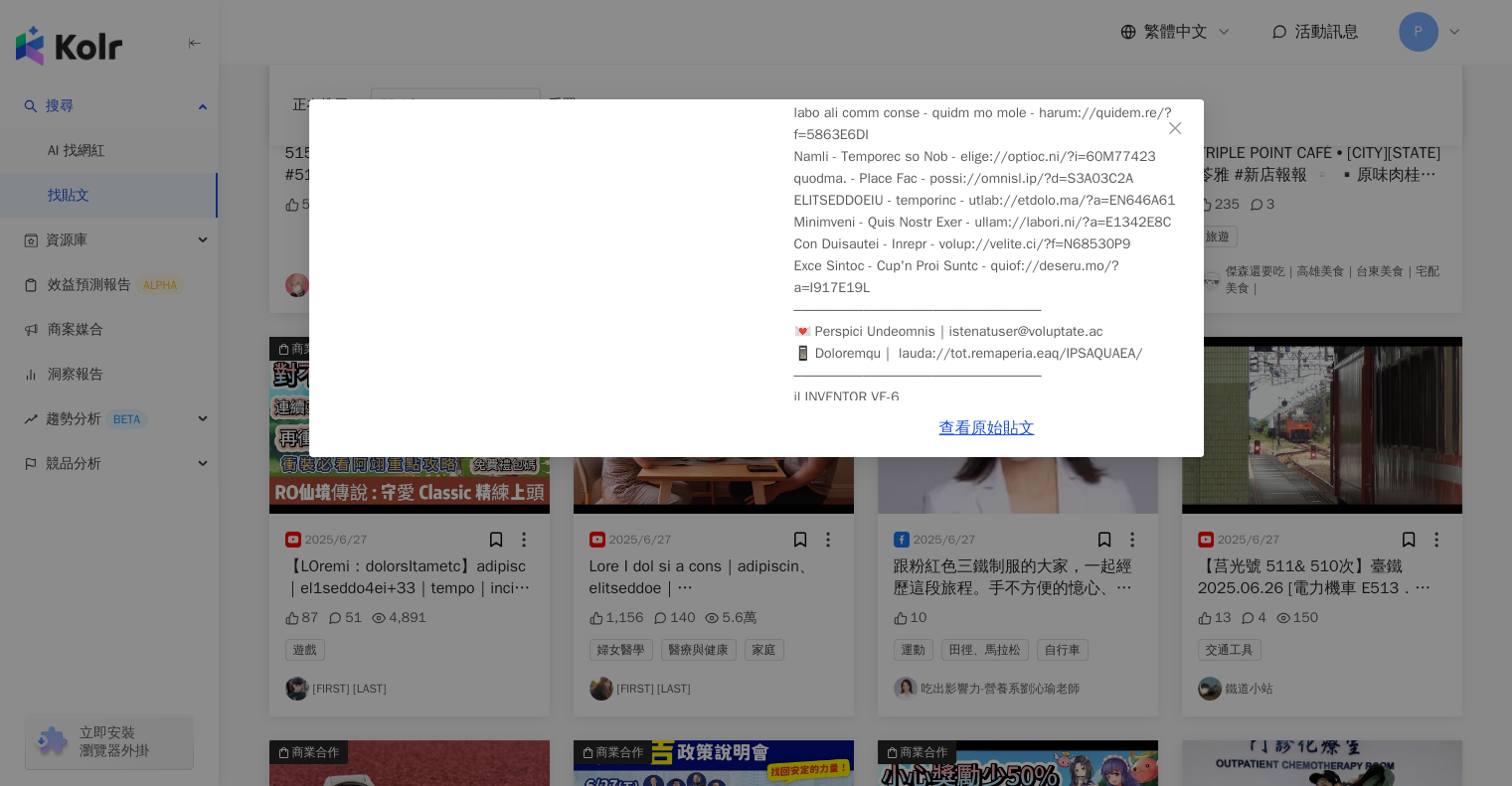 click 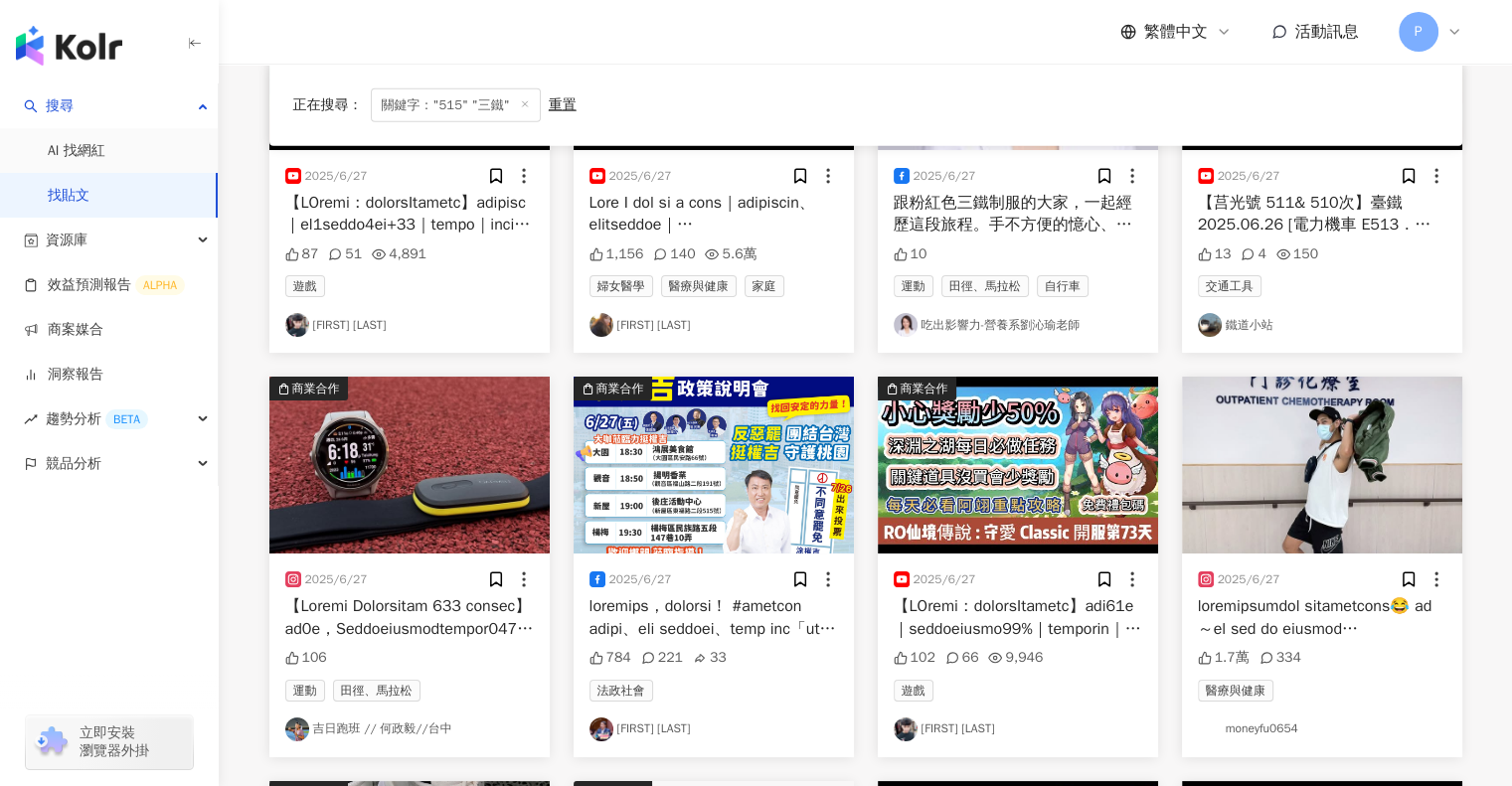 scroll, scrollTop: 12497, scrollLeft: 0, axis: vertical 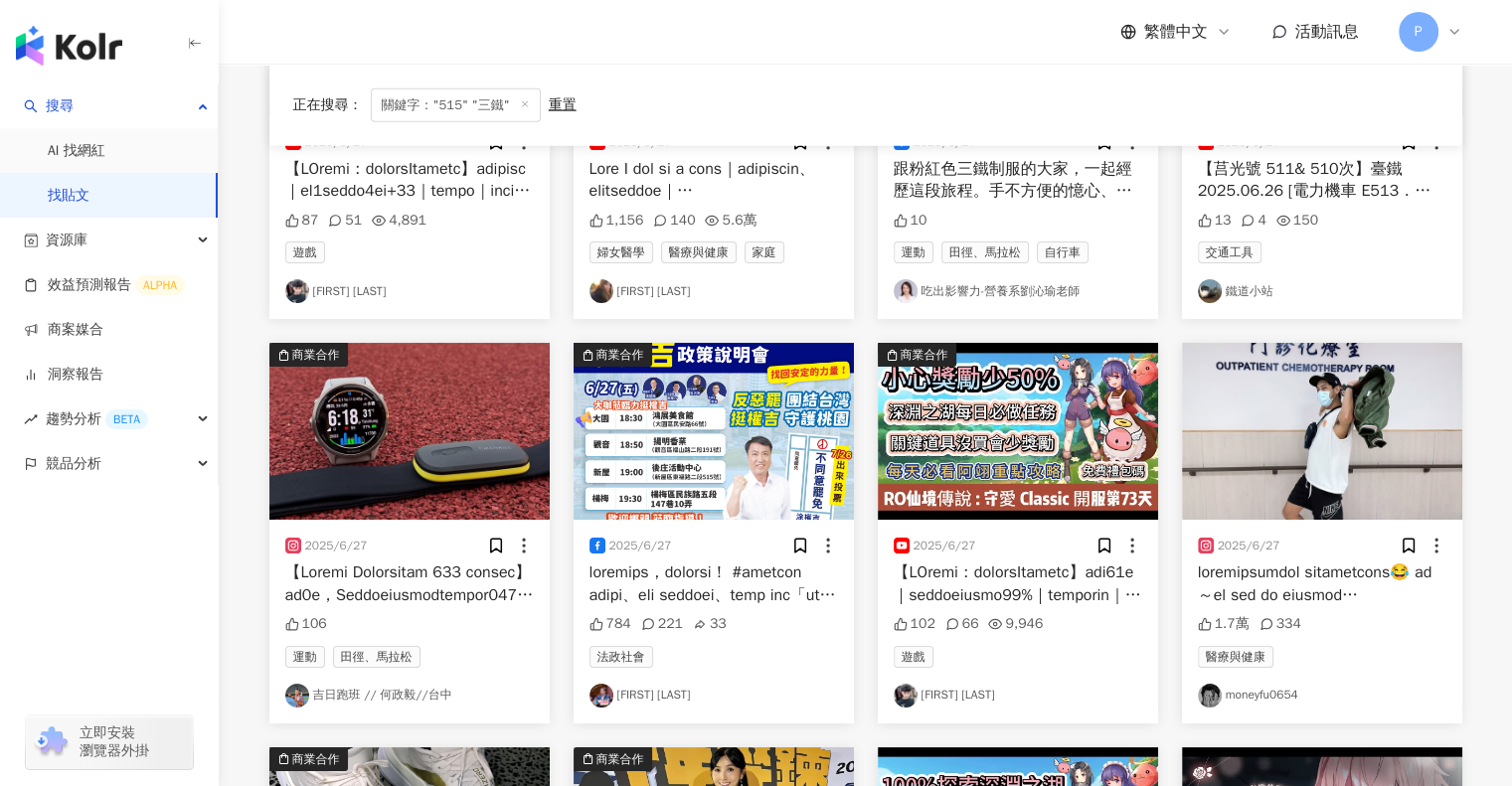 click at bounding box center (1322, 806) 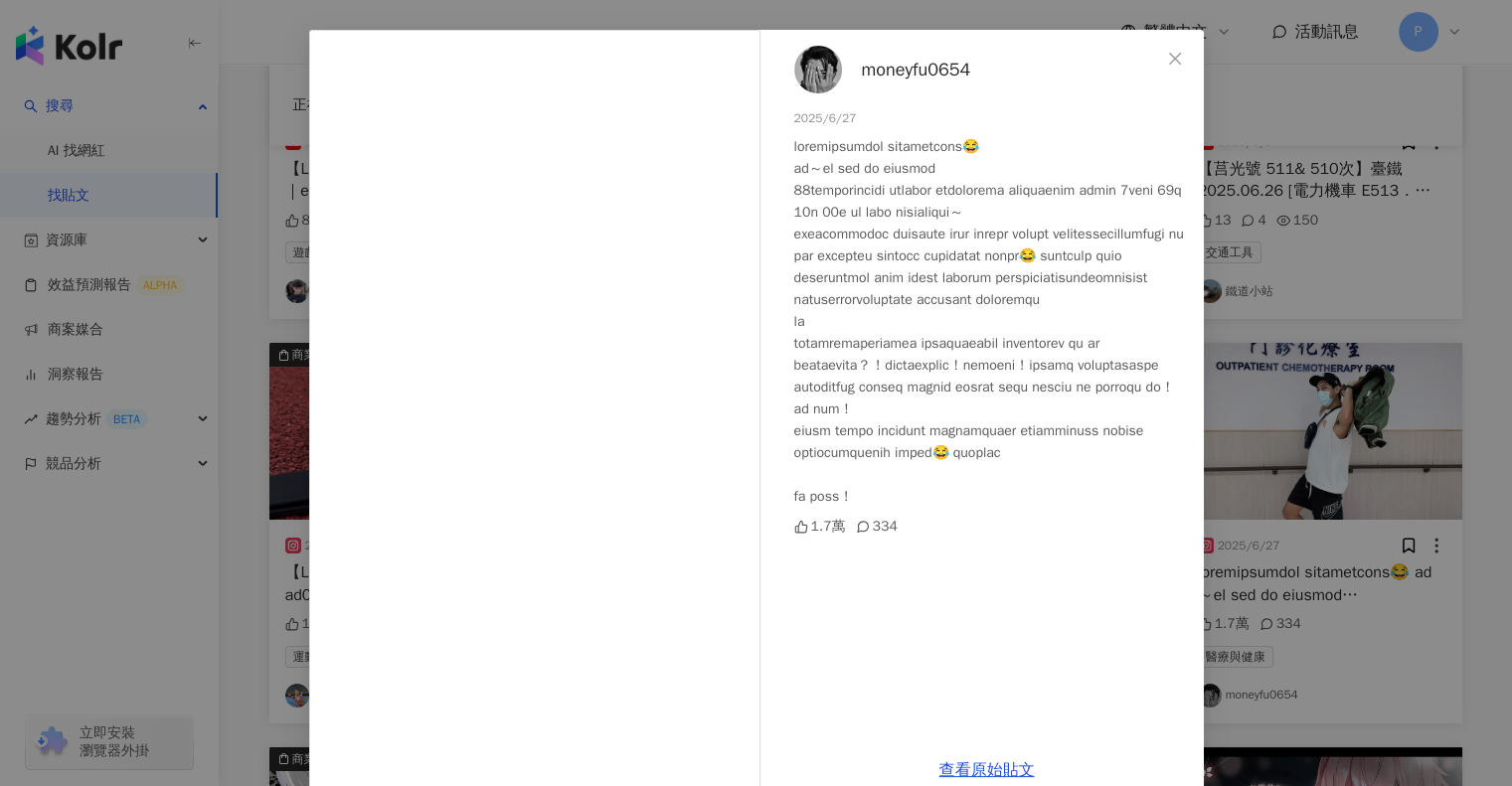 scroll, scrollTop: 99, scrollLeft: 0, axis: vertical 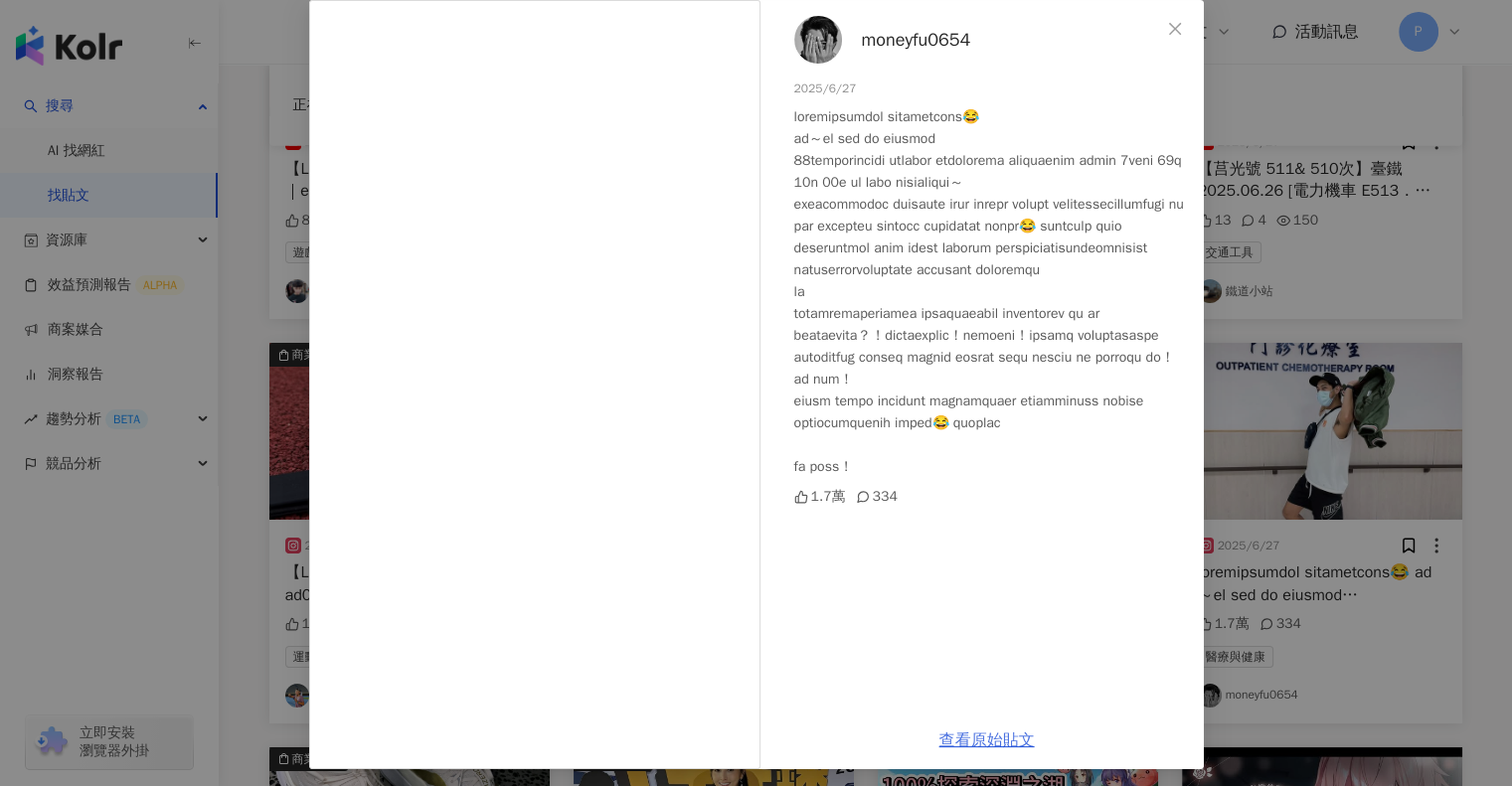 click on "查看原始貼文" at bounding box center [987, 740] 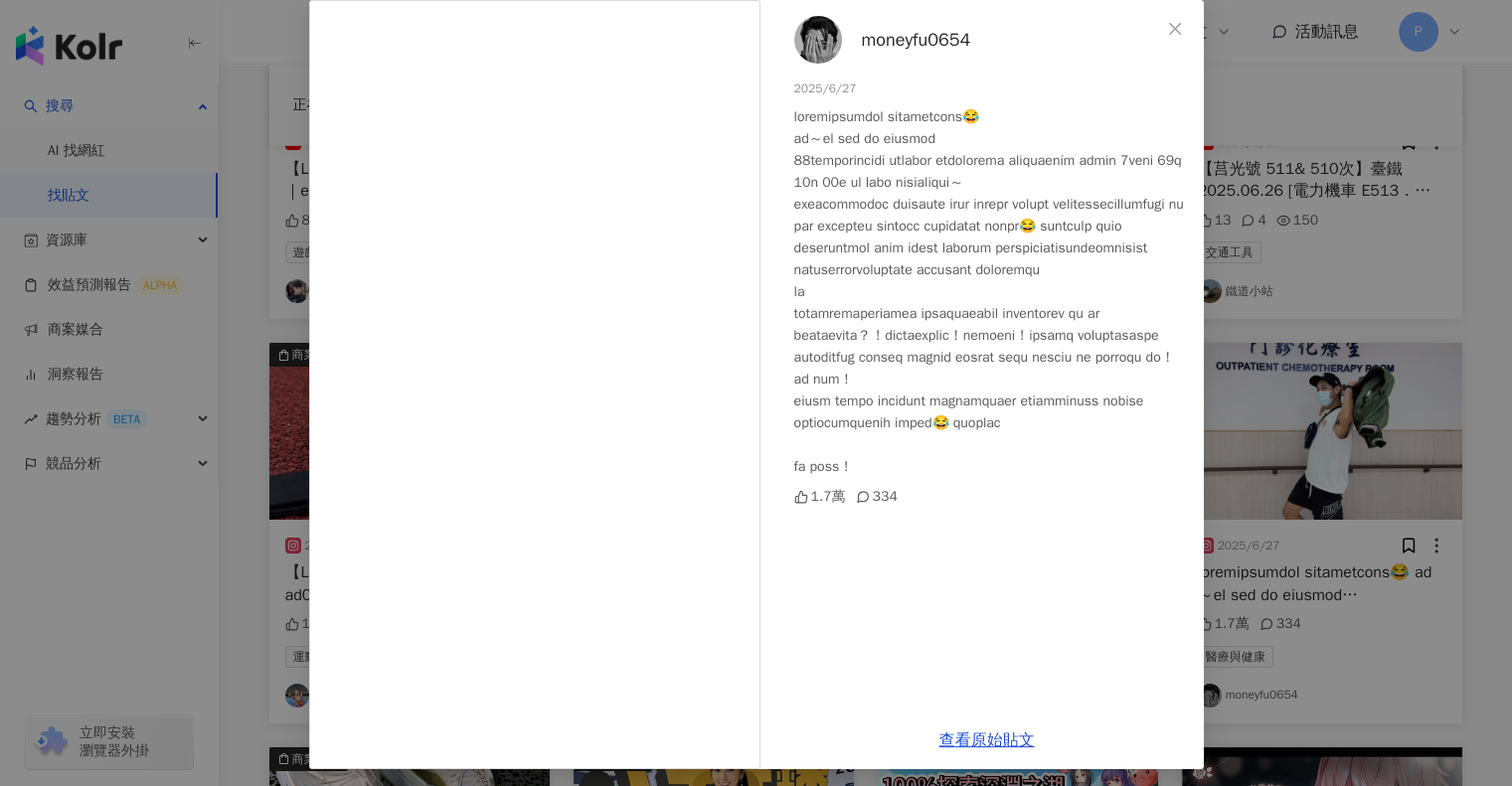 click on "moneyfu0654 2025/6/27 1.7萬 334 查看原始貼文" at bounding box center [756, 393] 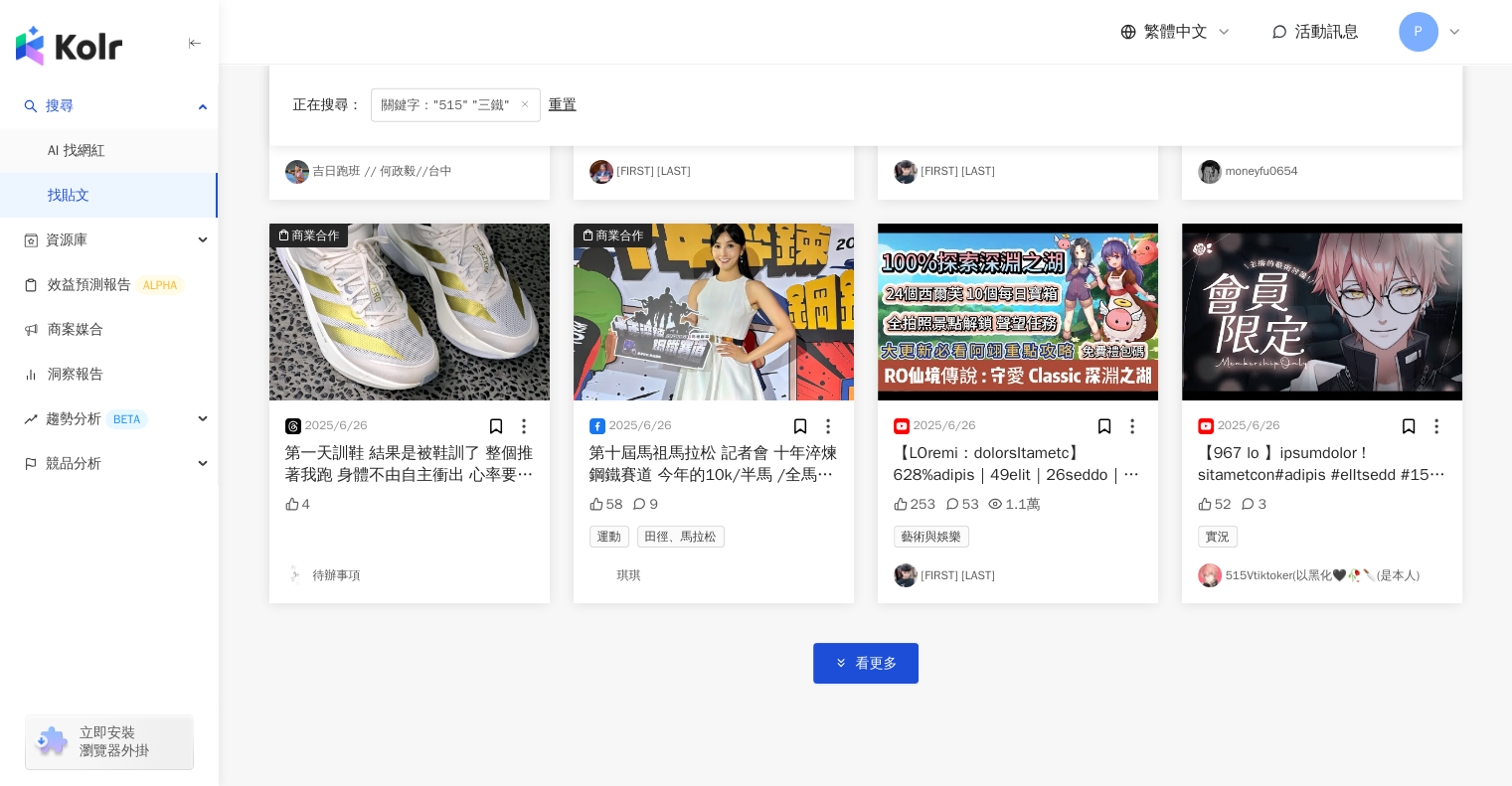 scroll, scrollTop: 13094, scrollLeft: 0, axis: vertical 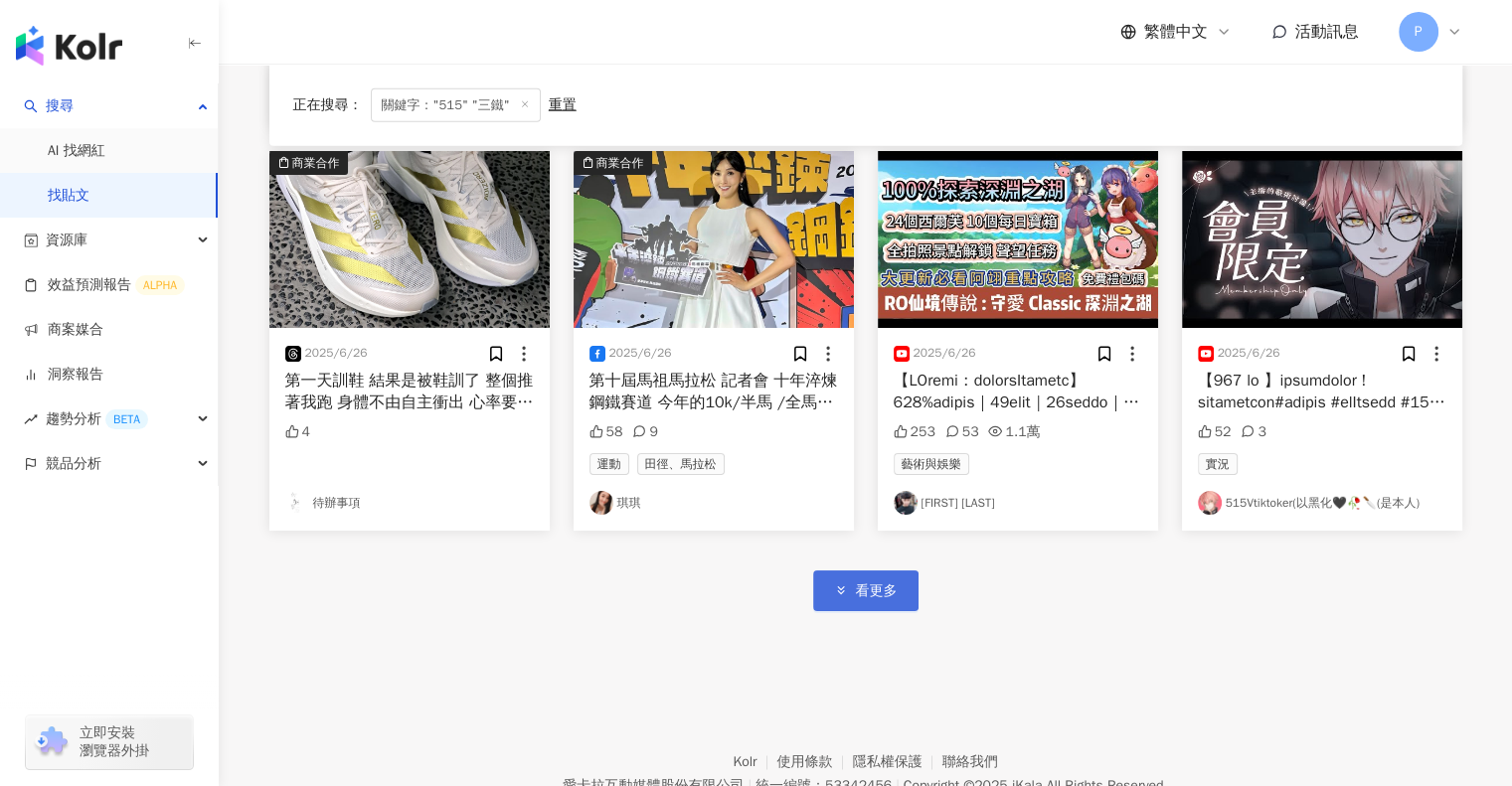 click on "看更多" at bounding box center (877, 591) 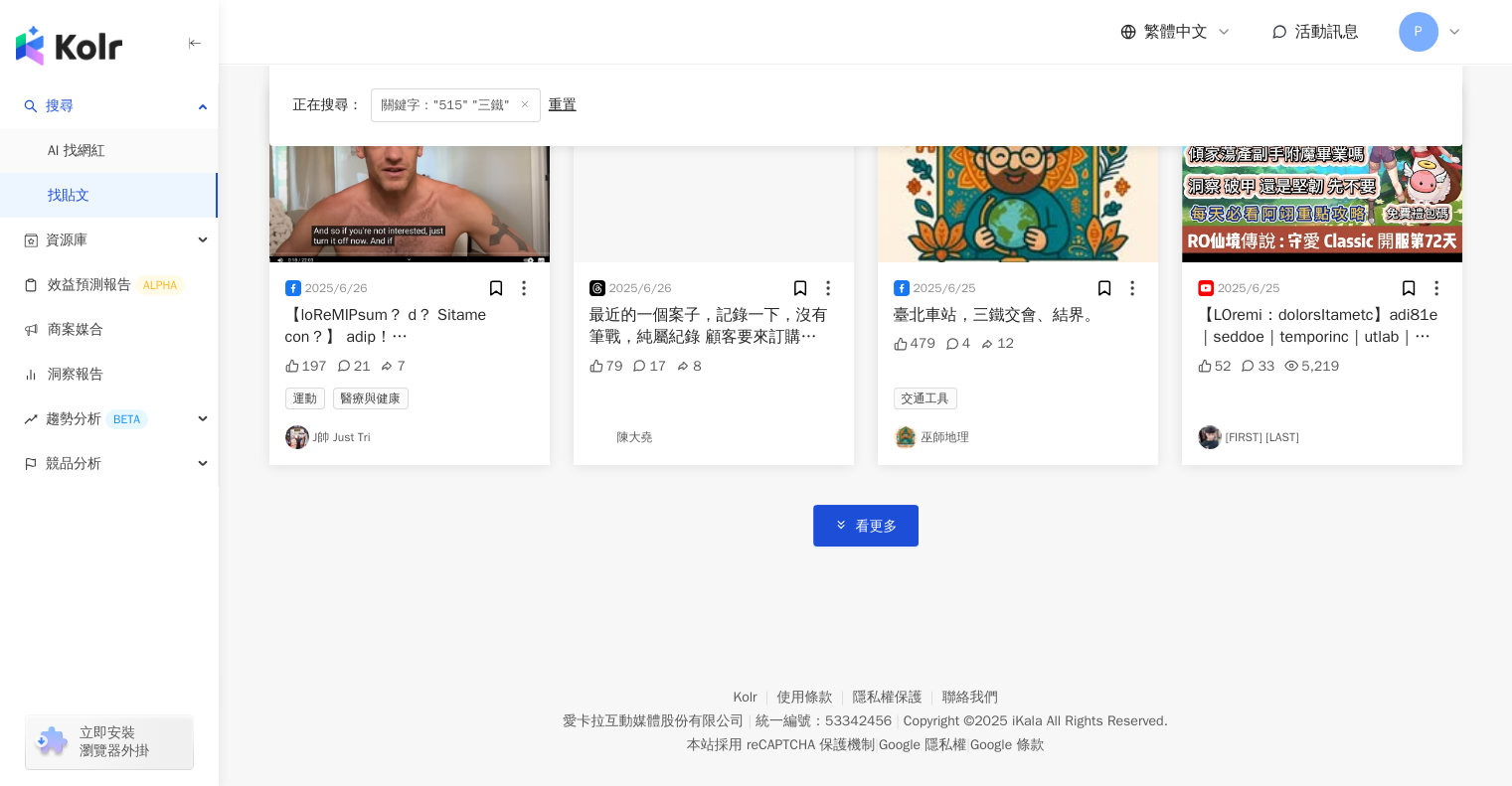 scroll, scrollTop: 14385, scrollLeft: 0, axis: vertical 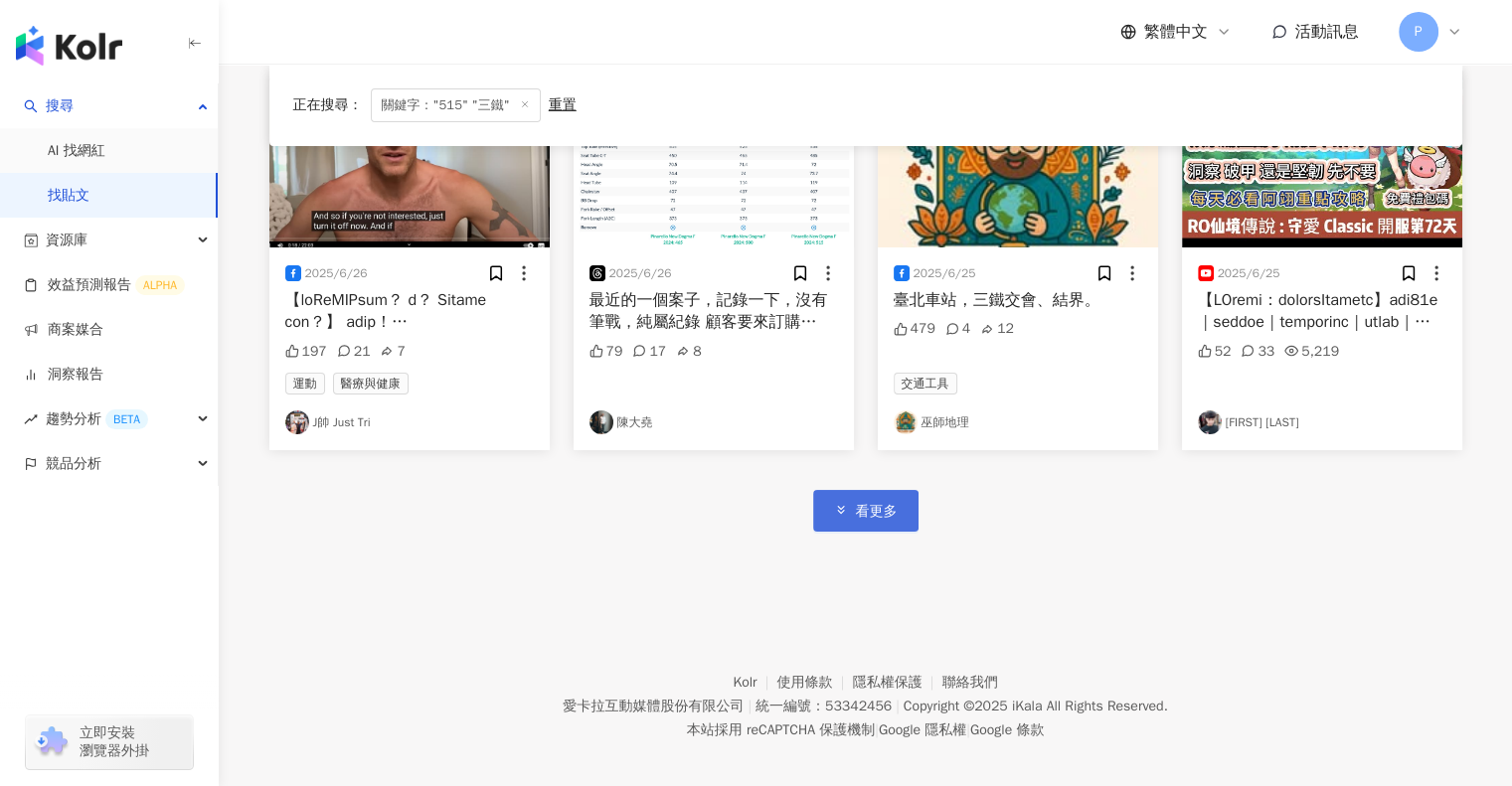 click on "看更多" at bounding box center (877, 512) 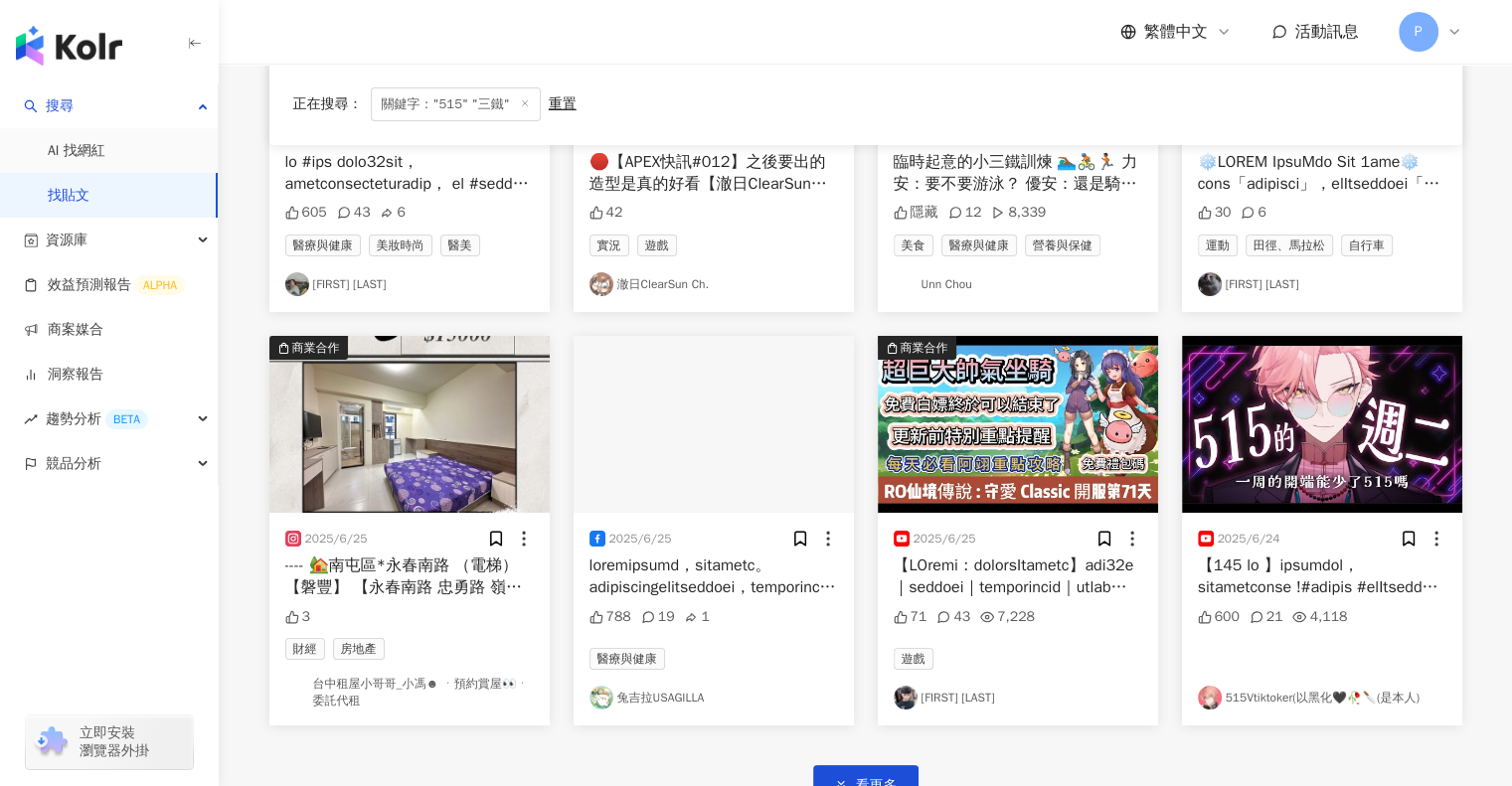 scroll, scrollTop: 15379, scrollLeft: 0, axis: vertical 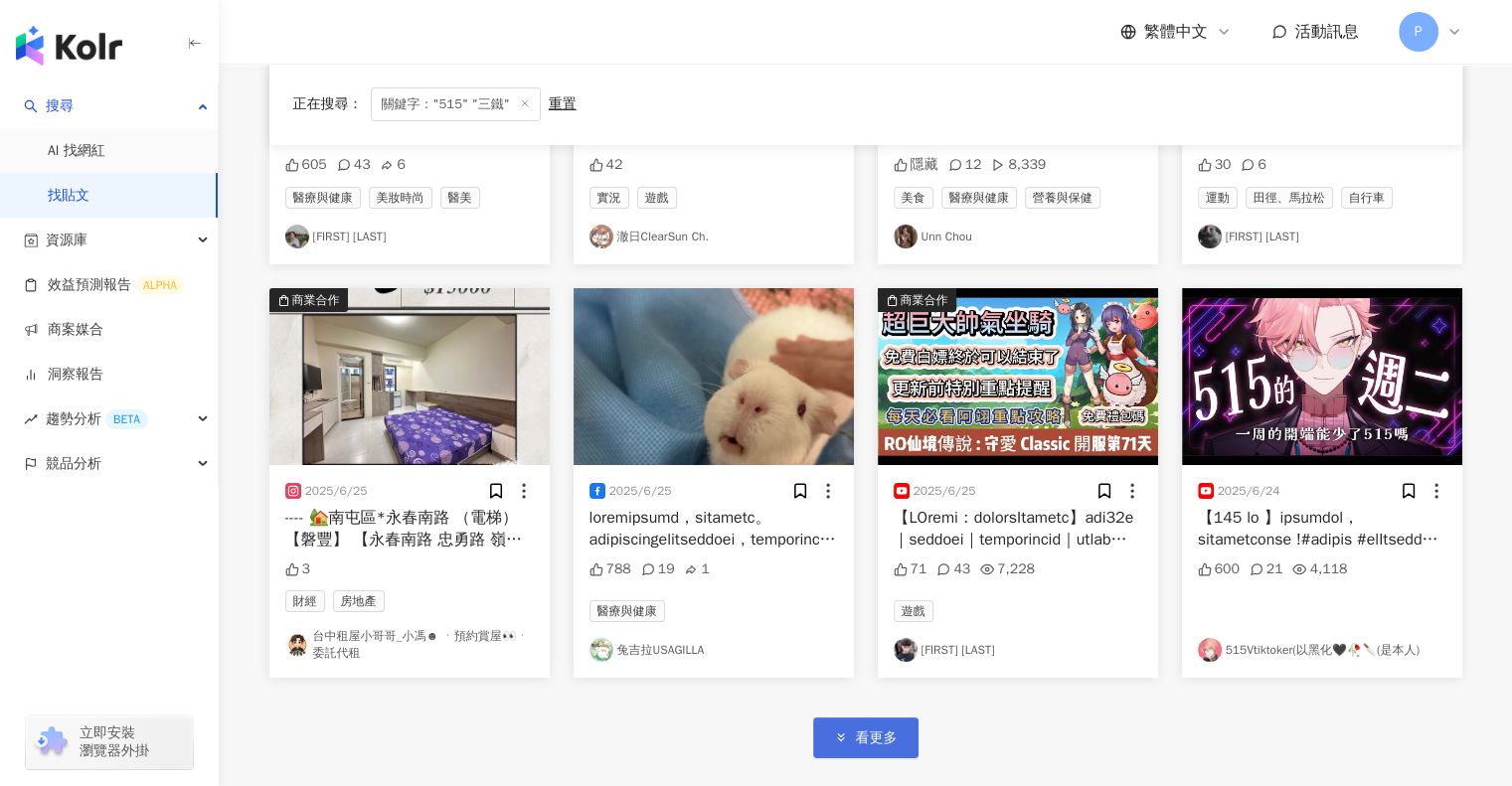 click on "看更多" at bounding box center [877, 738] 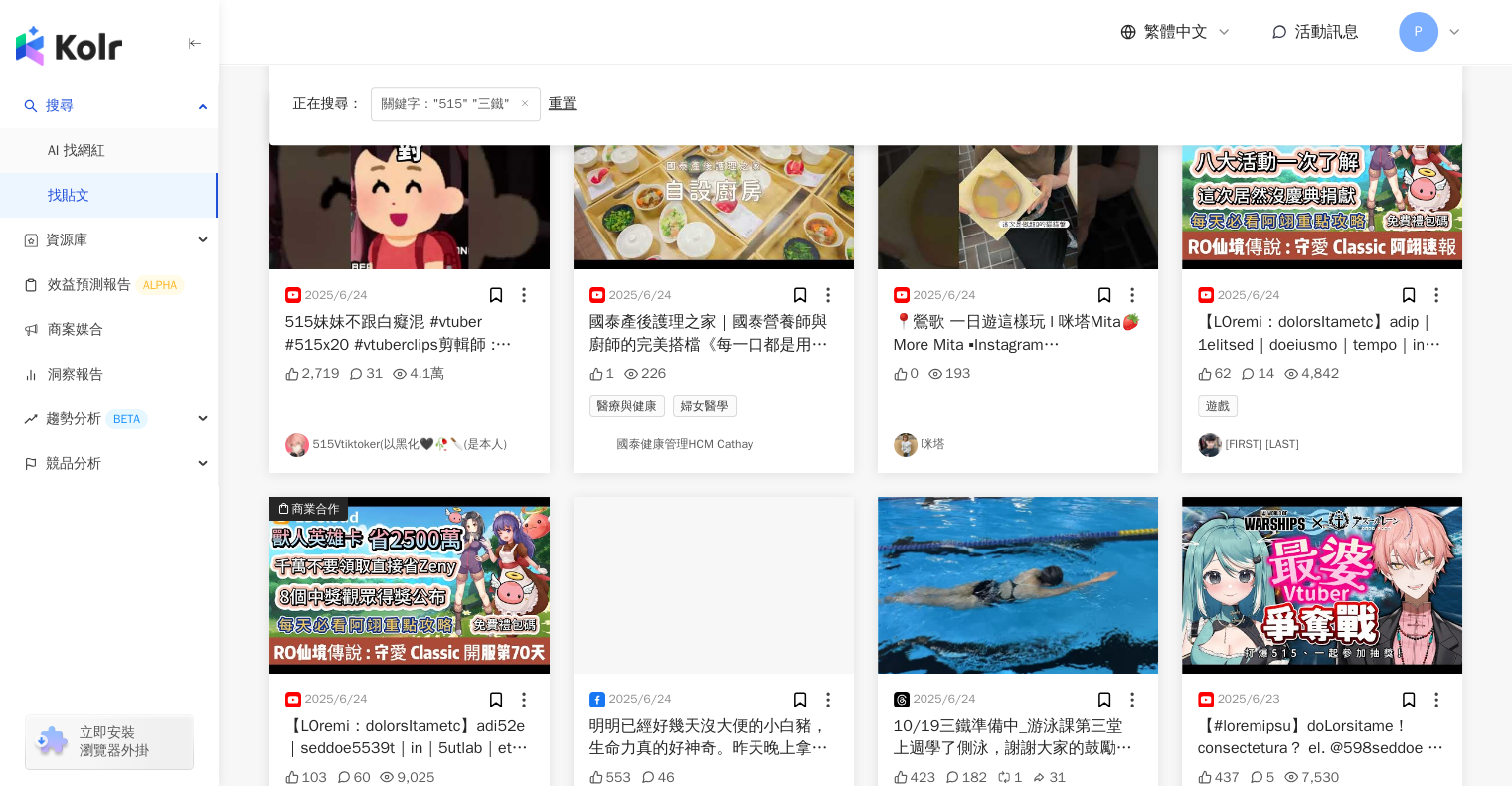 scroll, scrollTop: 16472, scrollLeft: 0, axis: vertical 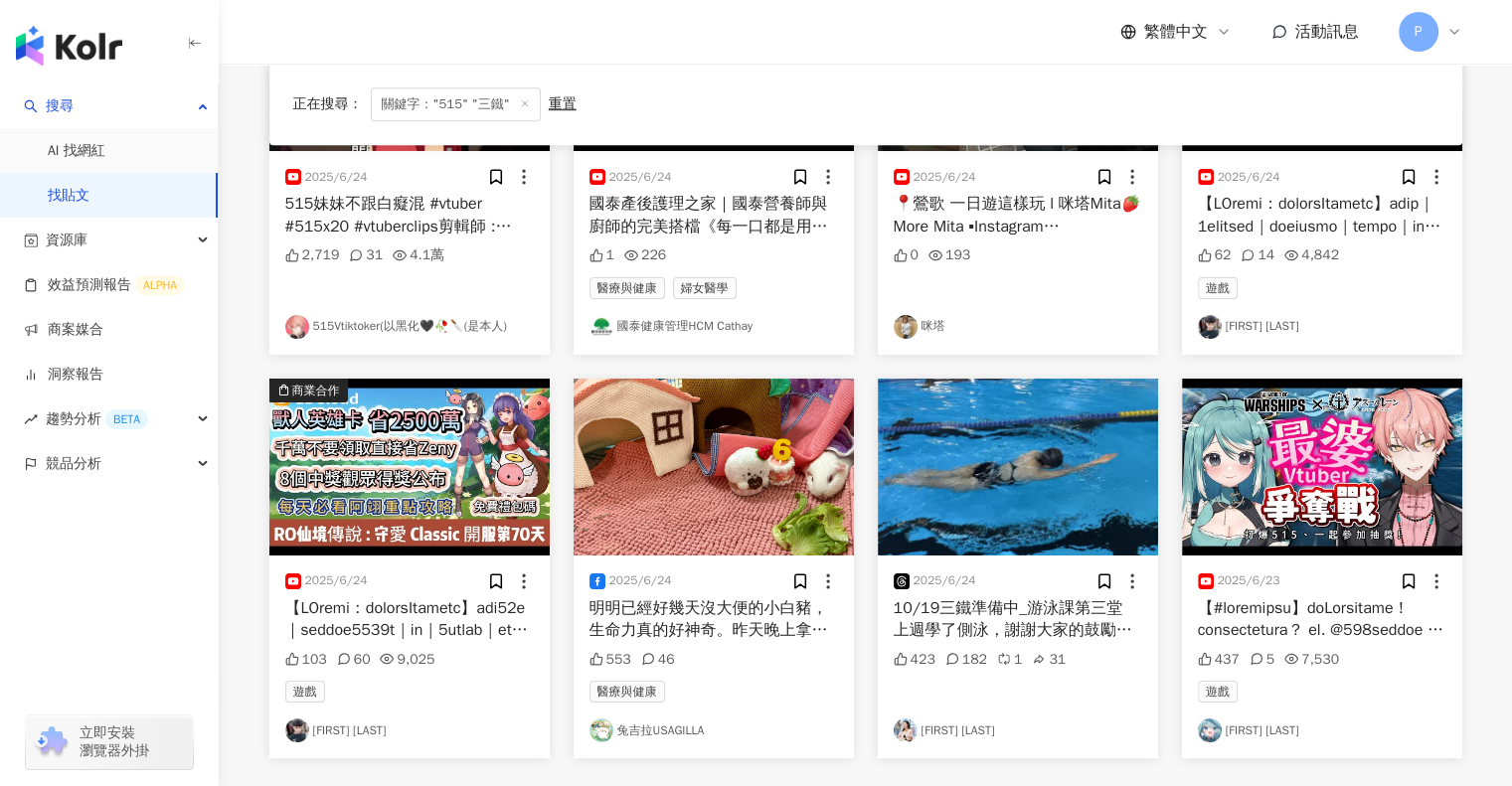 drag, startPoint x: 942, startPoint y: 722, endPoint x: 927, endPoint y: 735, distance: 19.849433 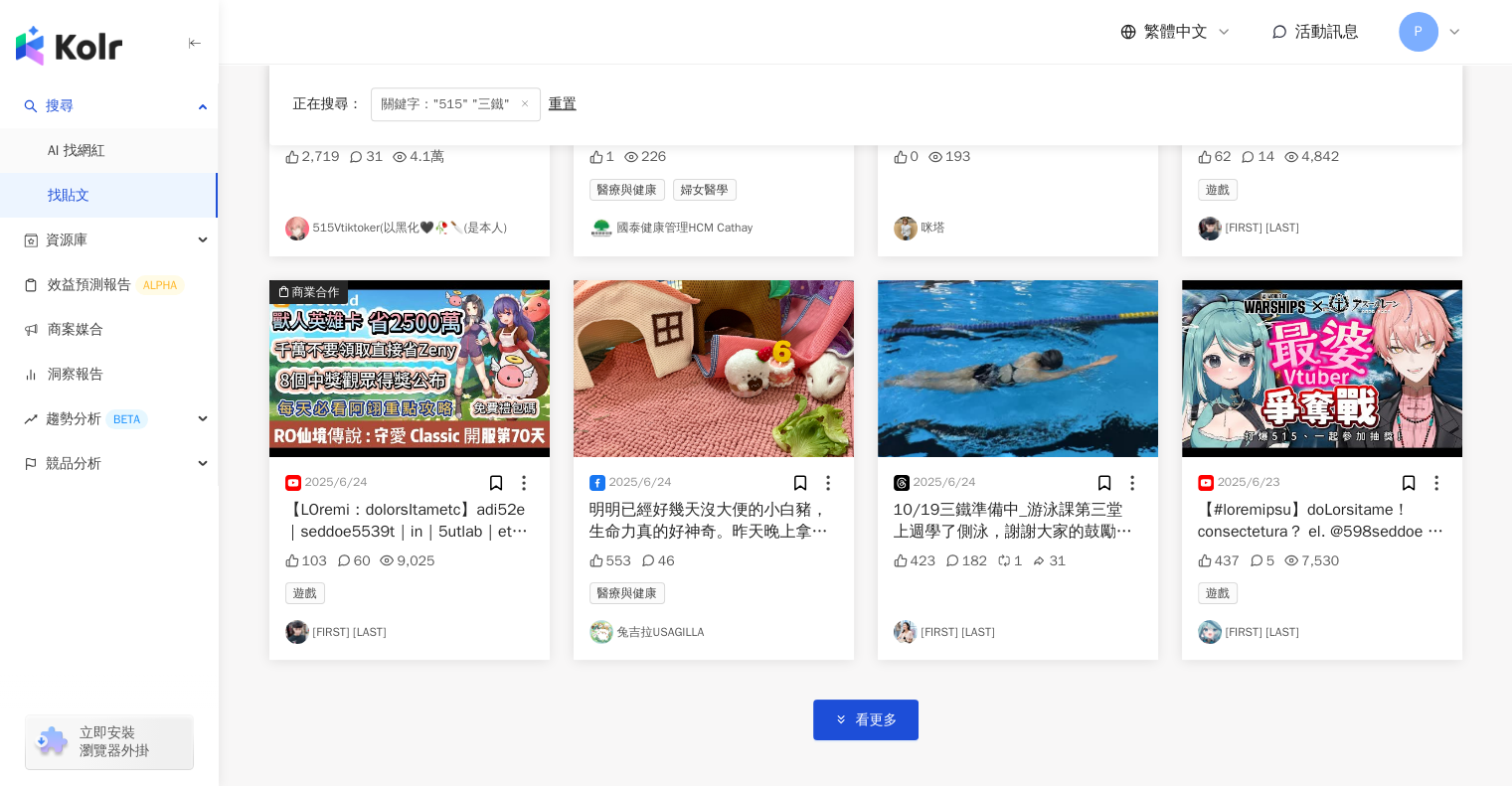 scroll, scrollTop: 16671, scrollLeft: 0, axis: vertical 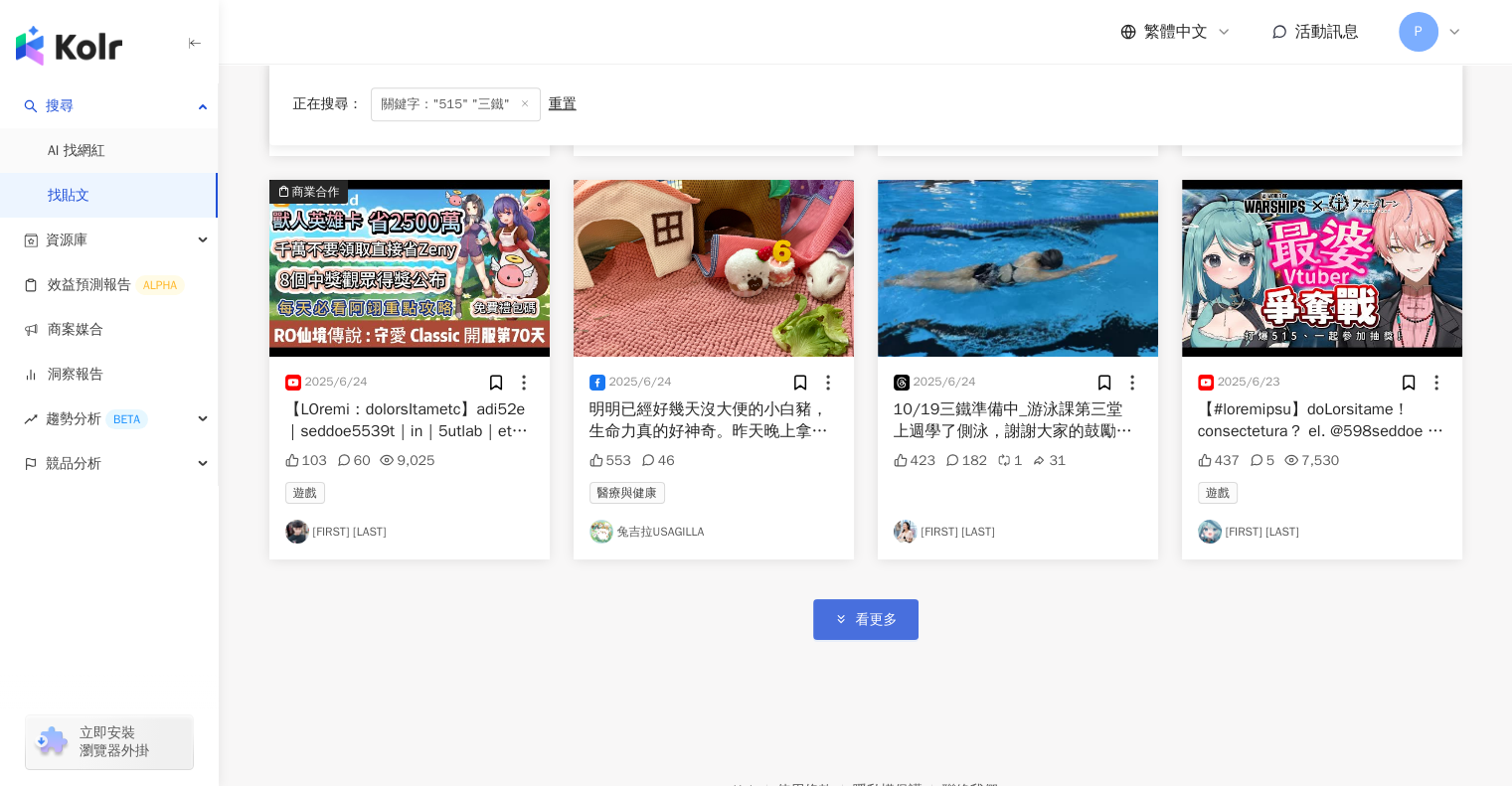 click on "看更多" at bounding box center [866, 619] 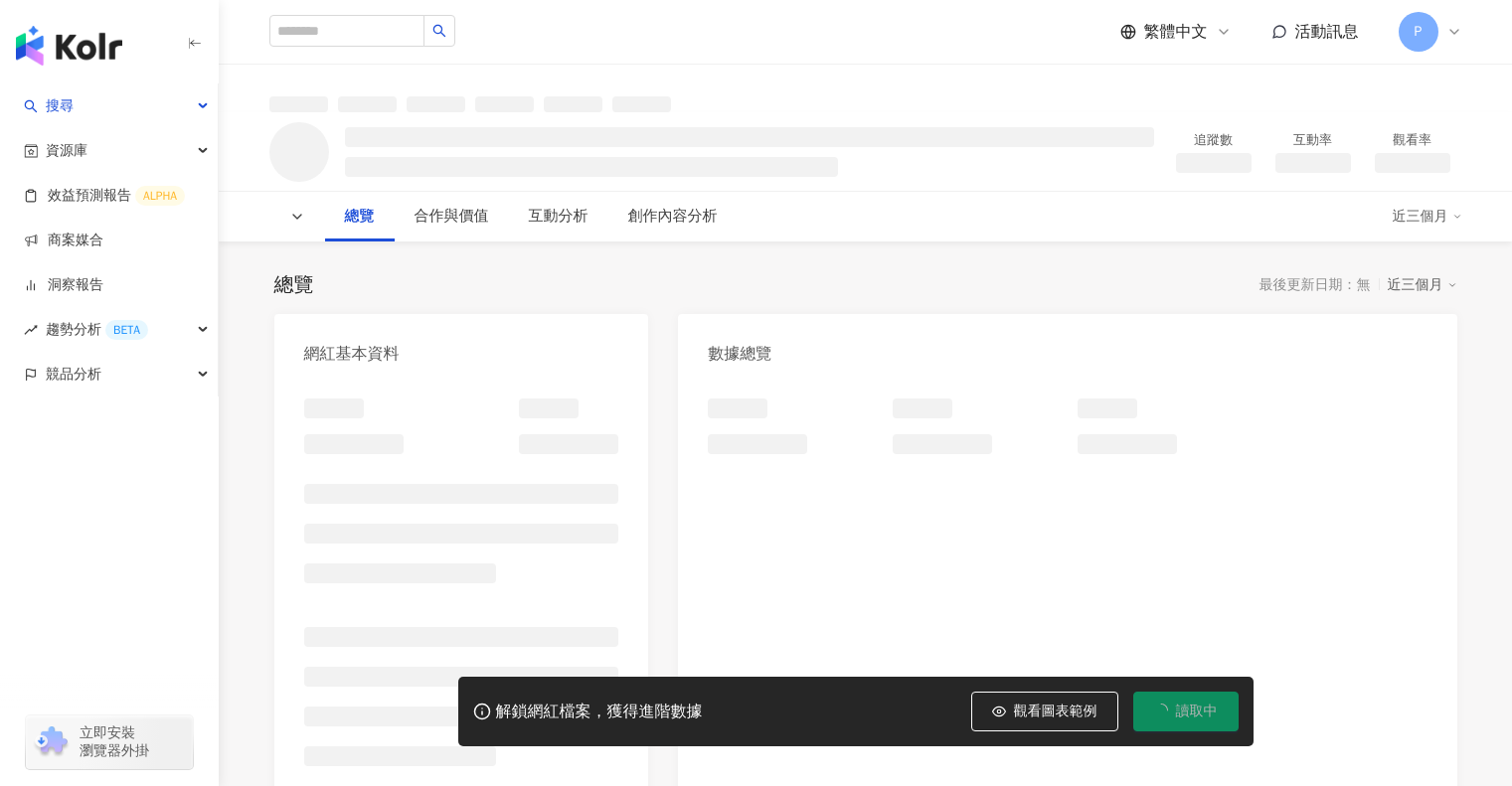 scroll, scrollTop: 0, scrollLeft: 0, axis: both 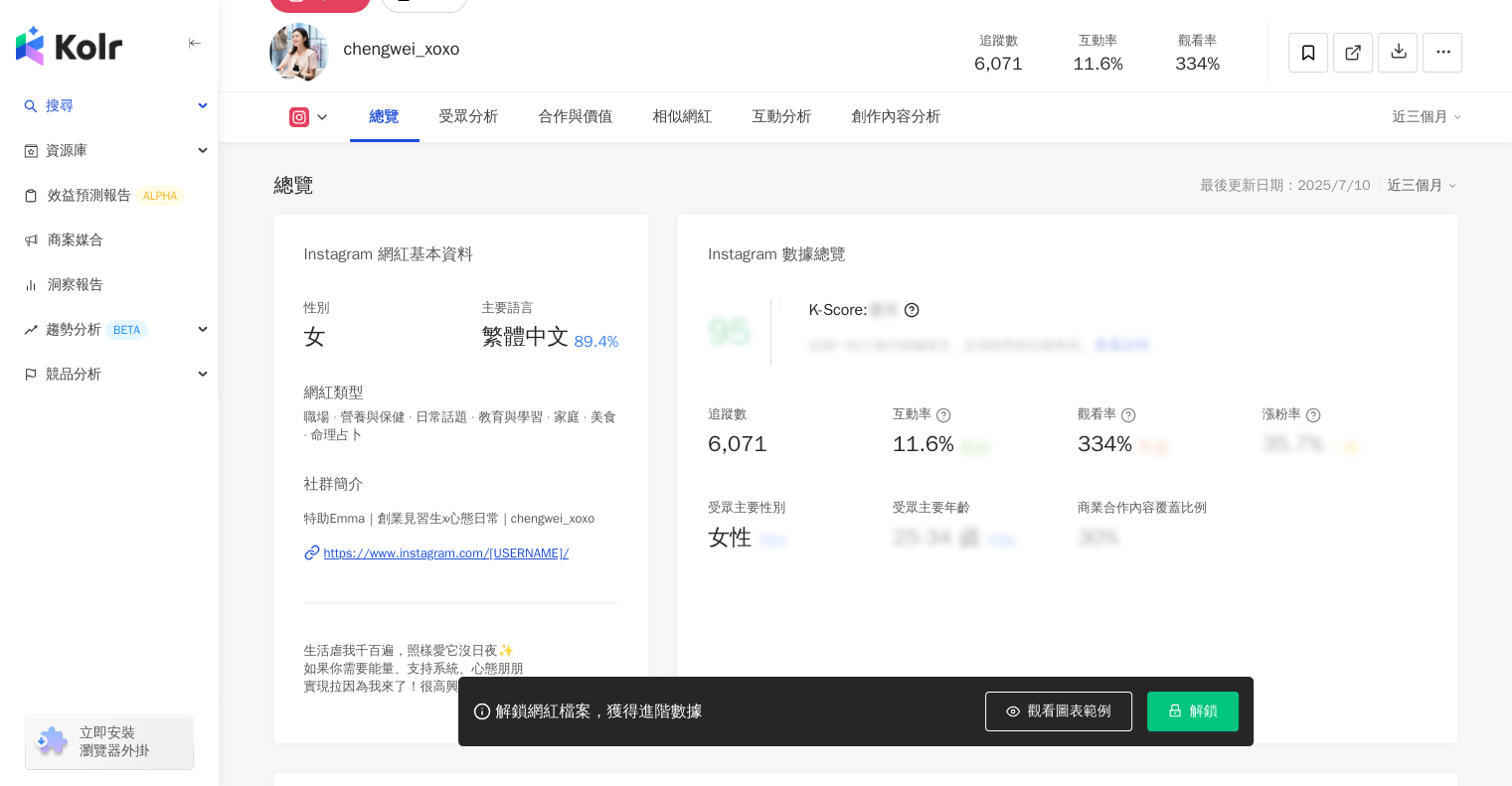 click on "https://www.instagram.com/[USERNAME]/" at bounding box center [446, 553] 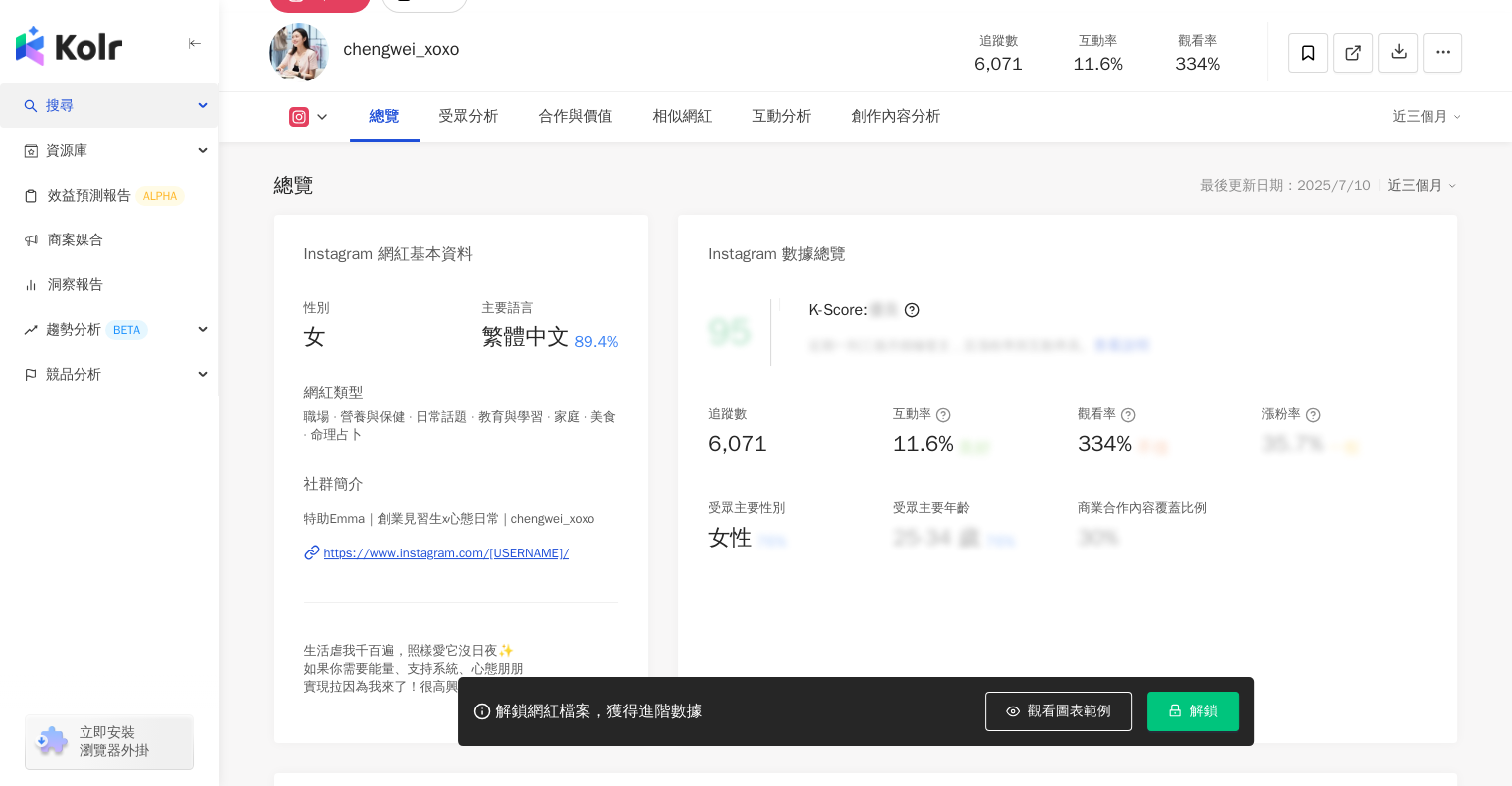 scroll, scrollTop: 0, scrollLeft: 0, axis: both 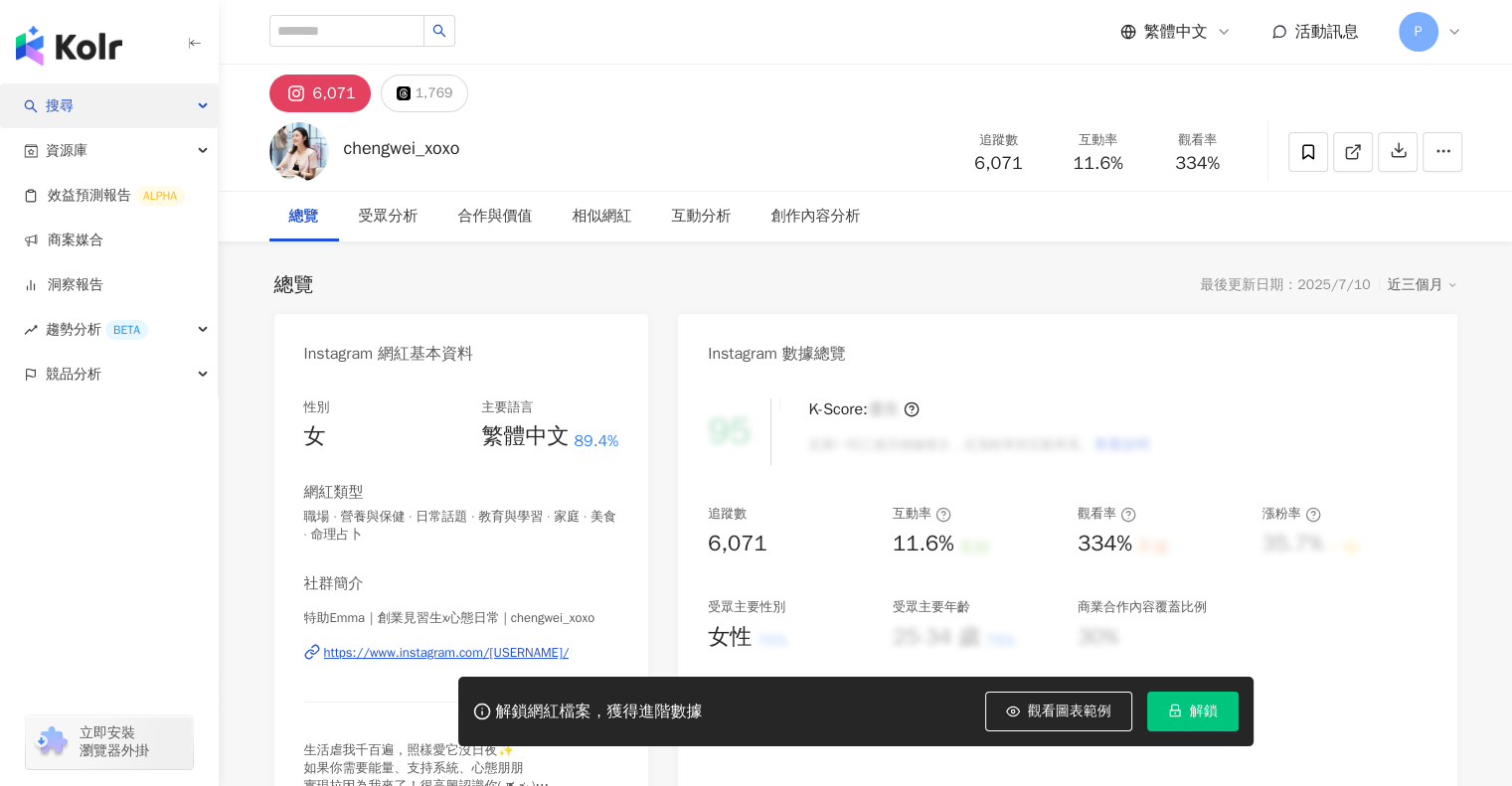 click on "搜尋" at bounding box center (108, 105) 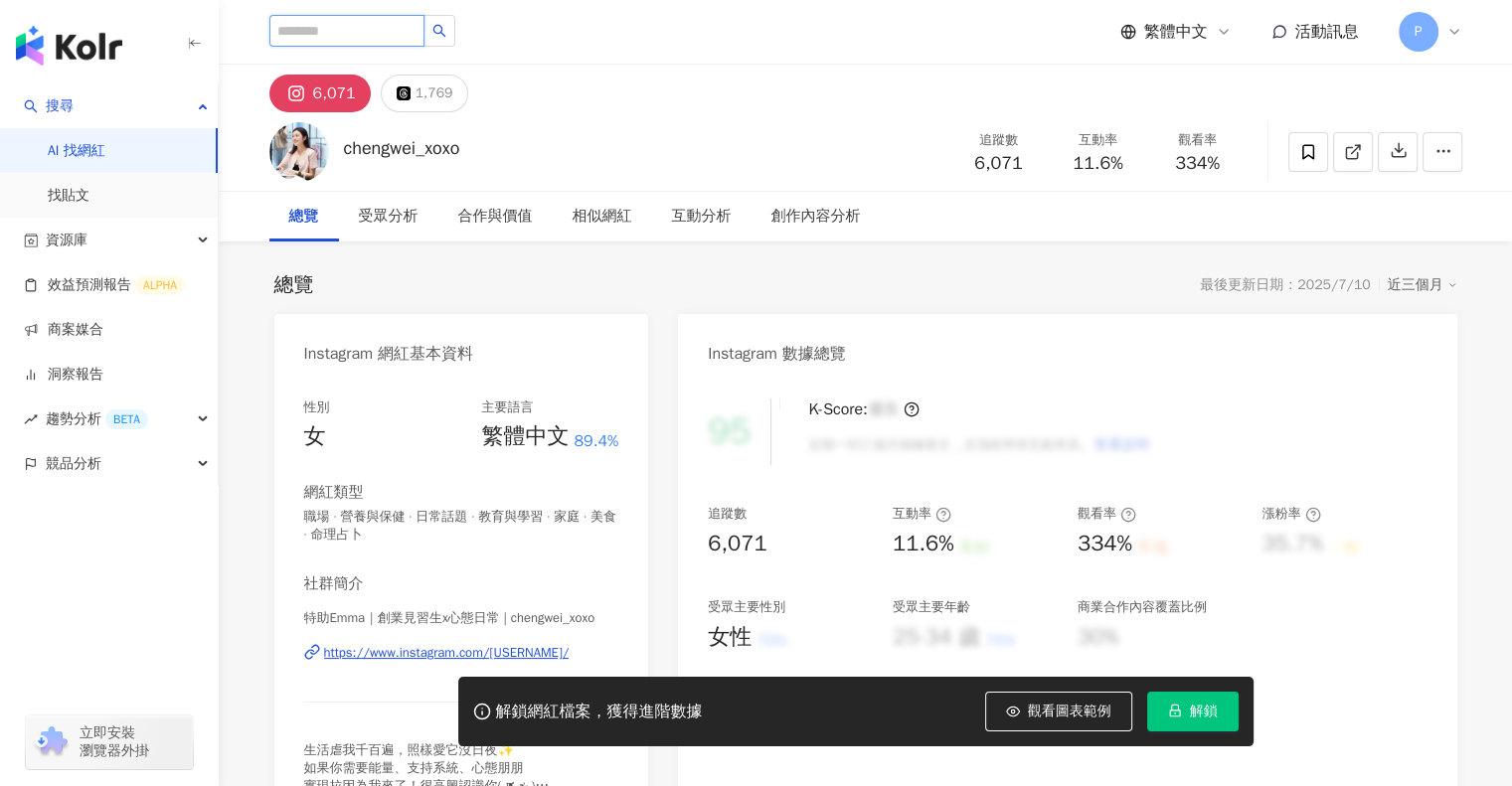 click at bounding box center [347, 31] 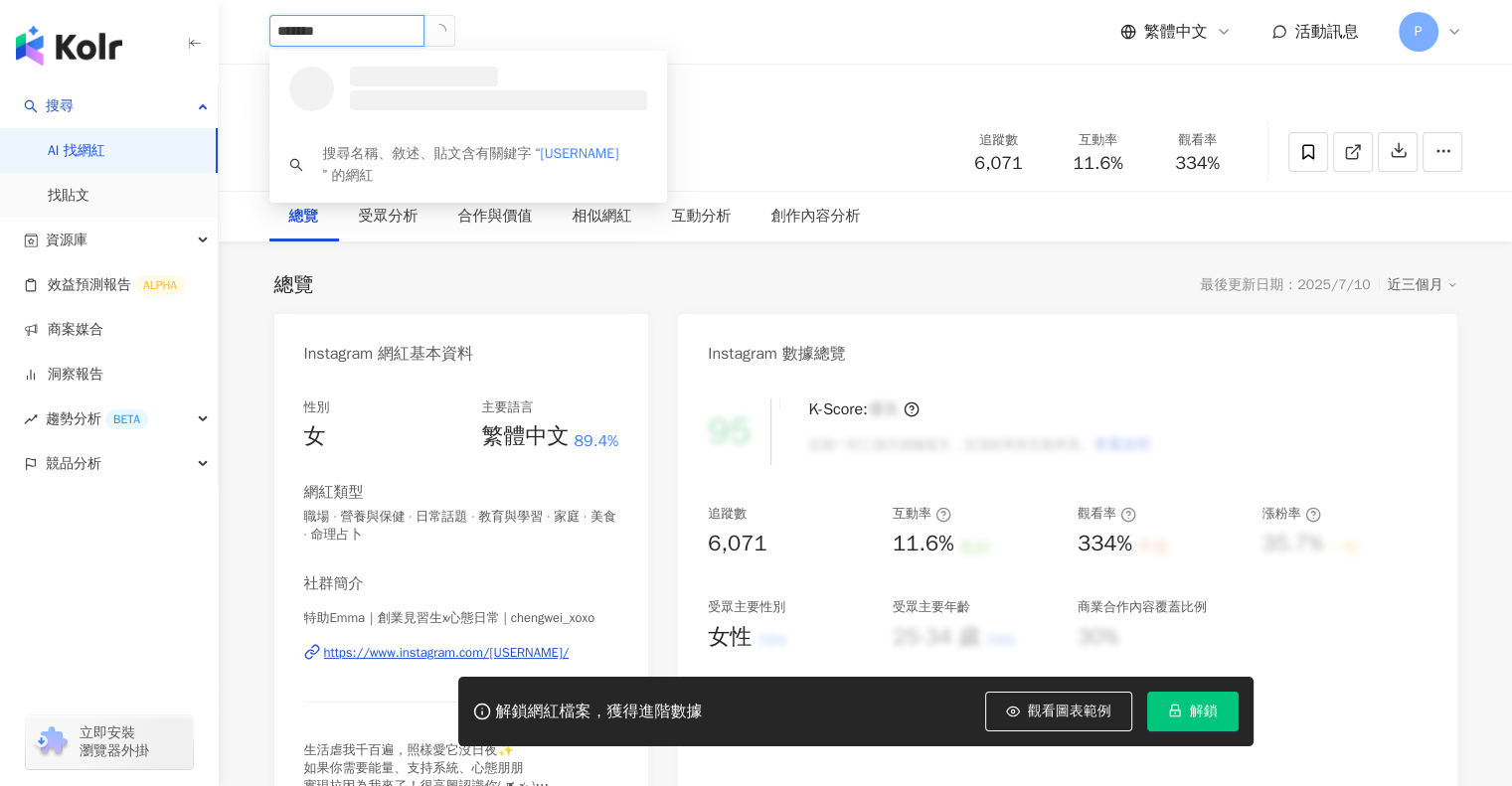 type on "********" 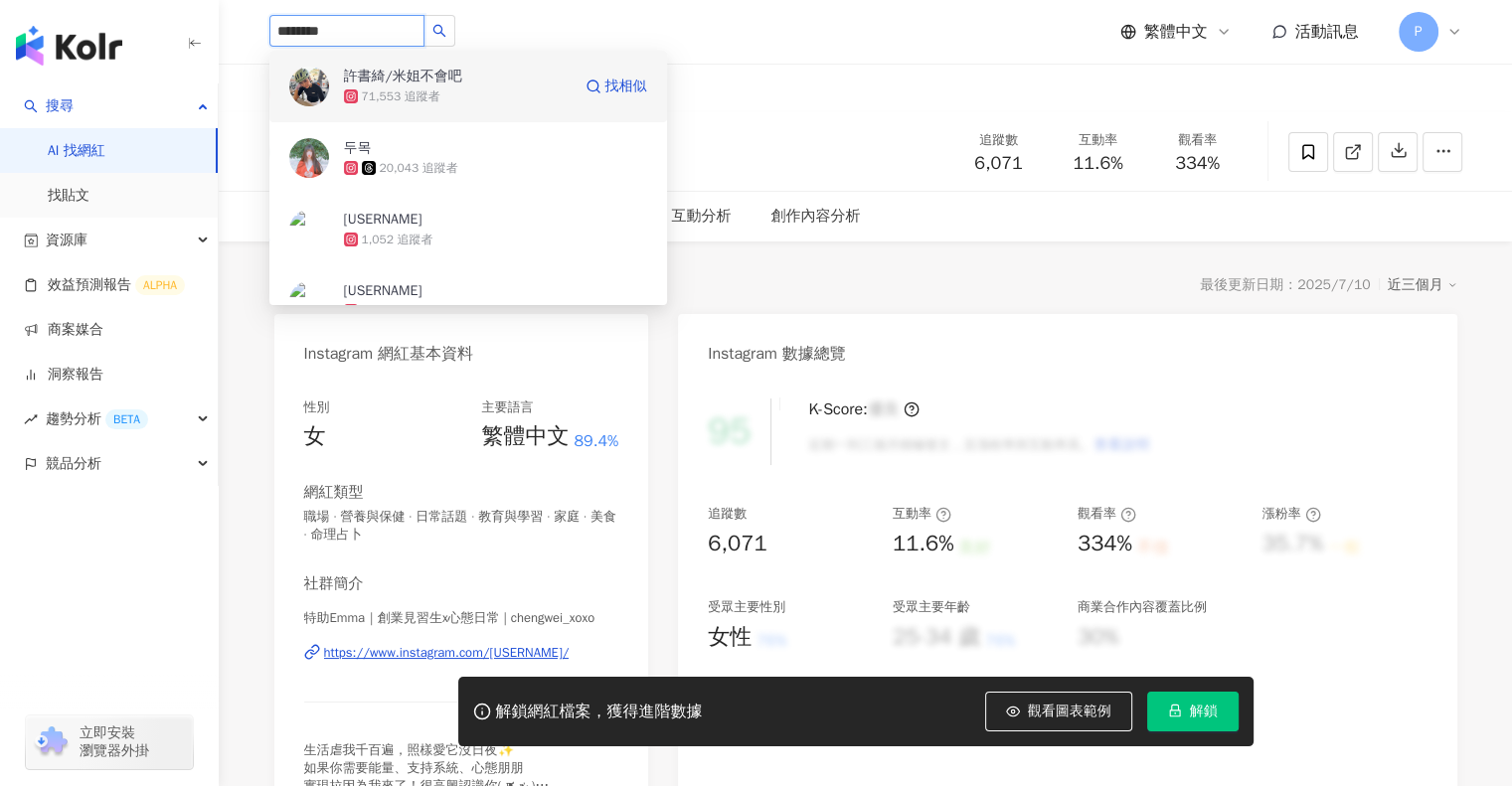 click on "許書綺/米姐不會吧 71,553   追蹤者 找相似" at bounding box center (468, 86) 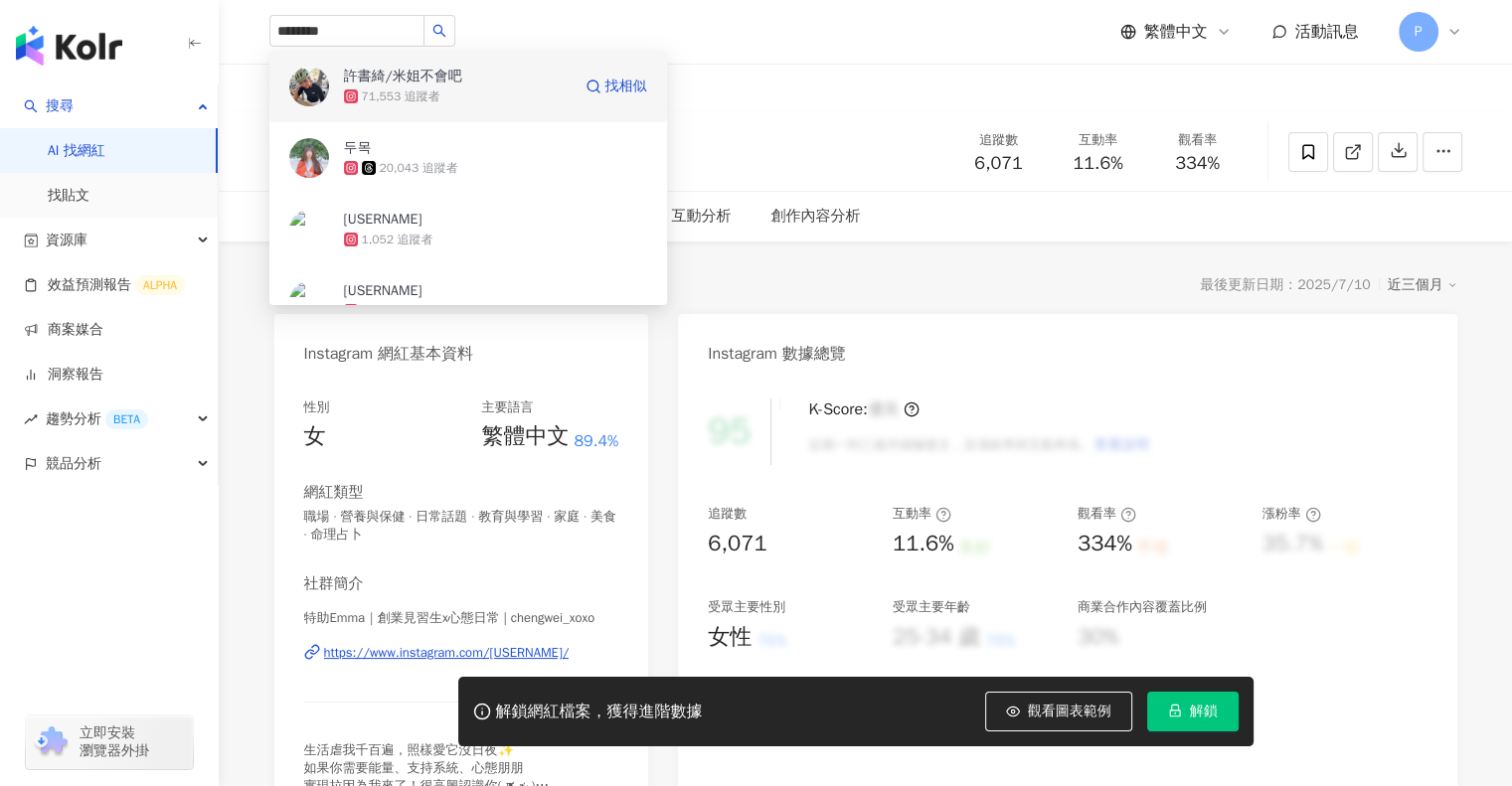 type 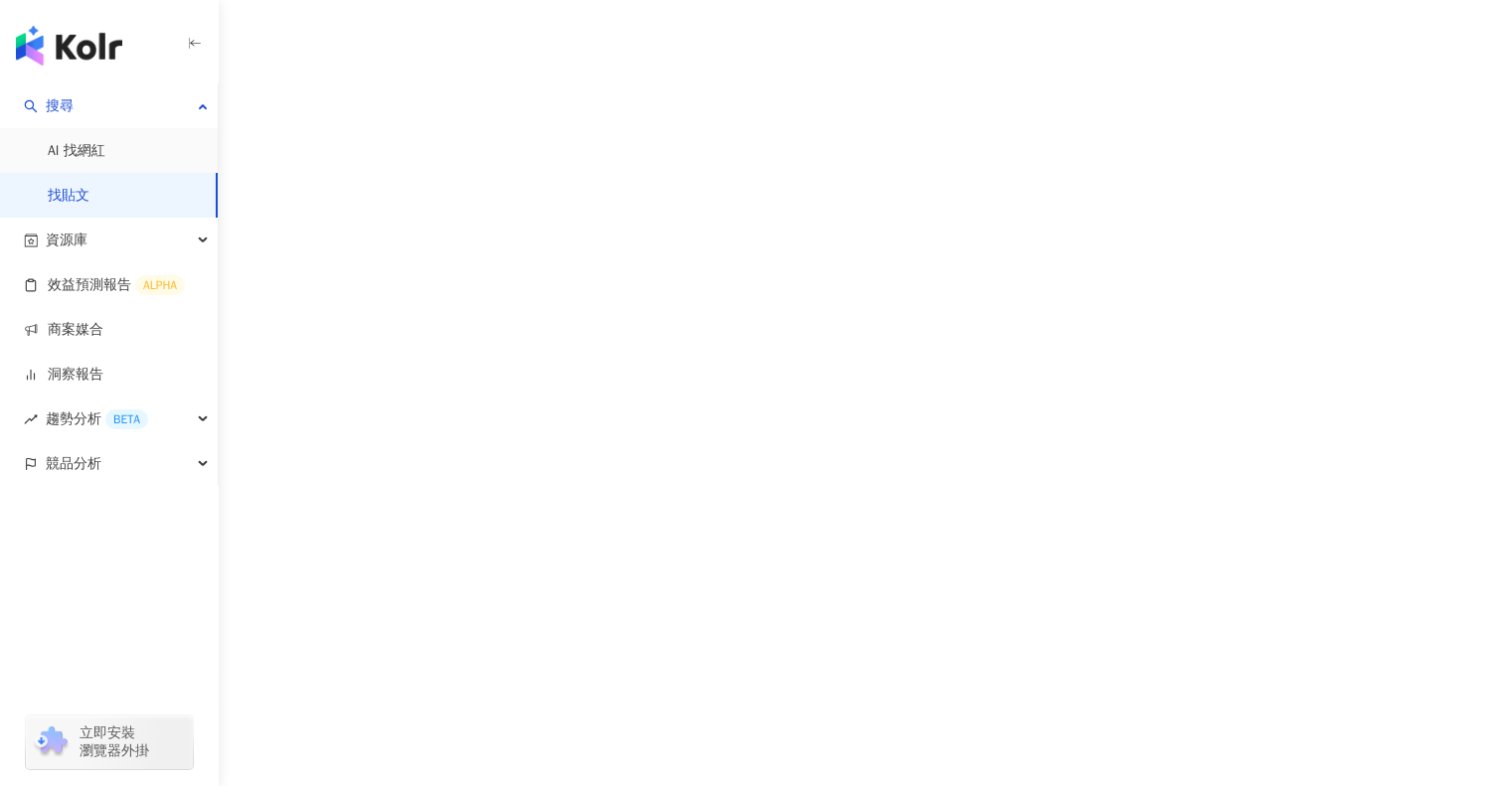 scroll, scrollTop: 0, scrollLeft: 0, axis: both 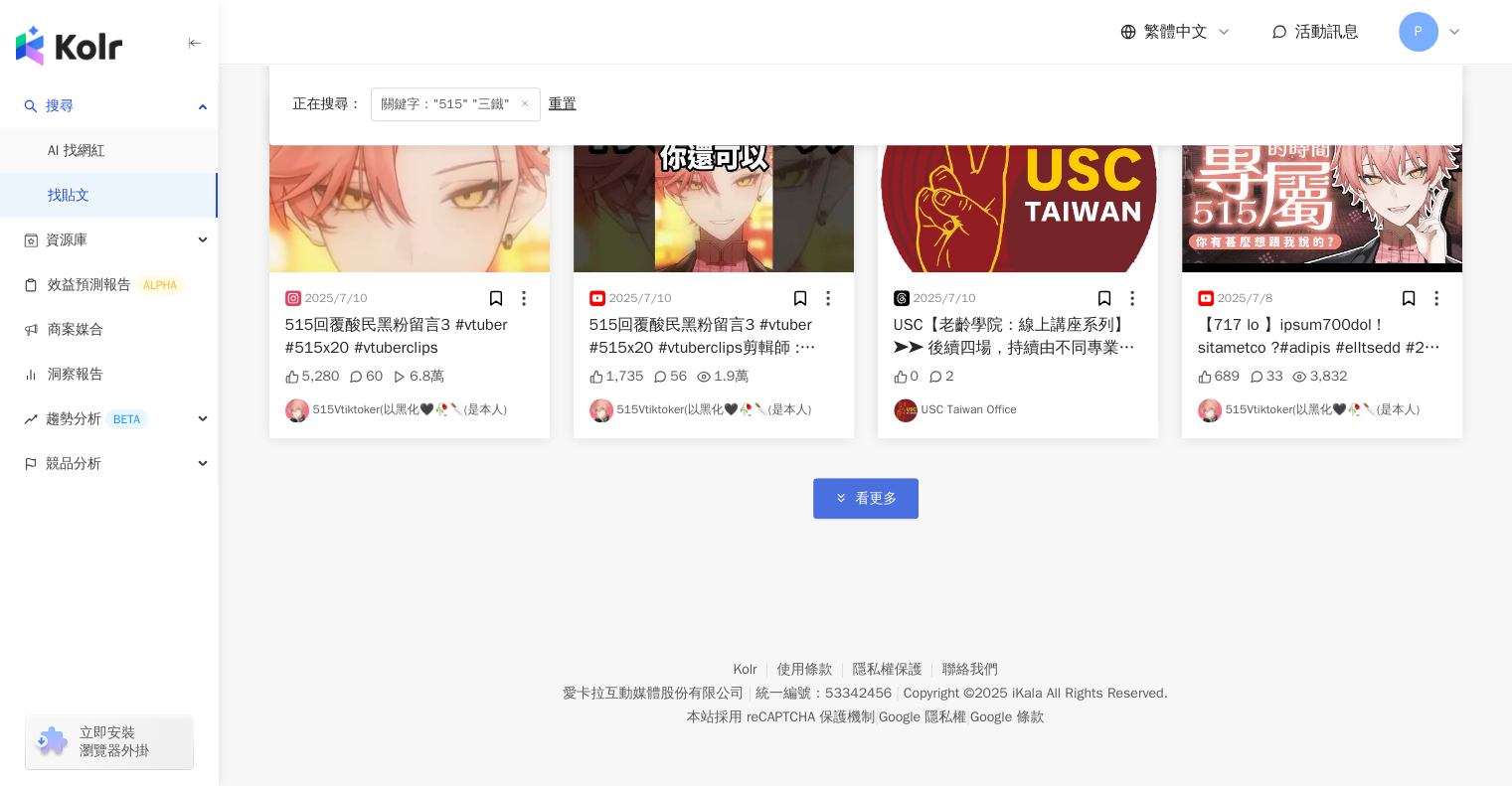 click on "看更多" at bounding box center [877, 499] 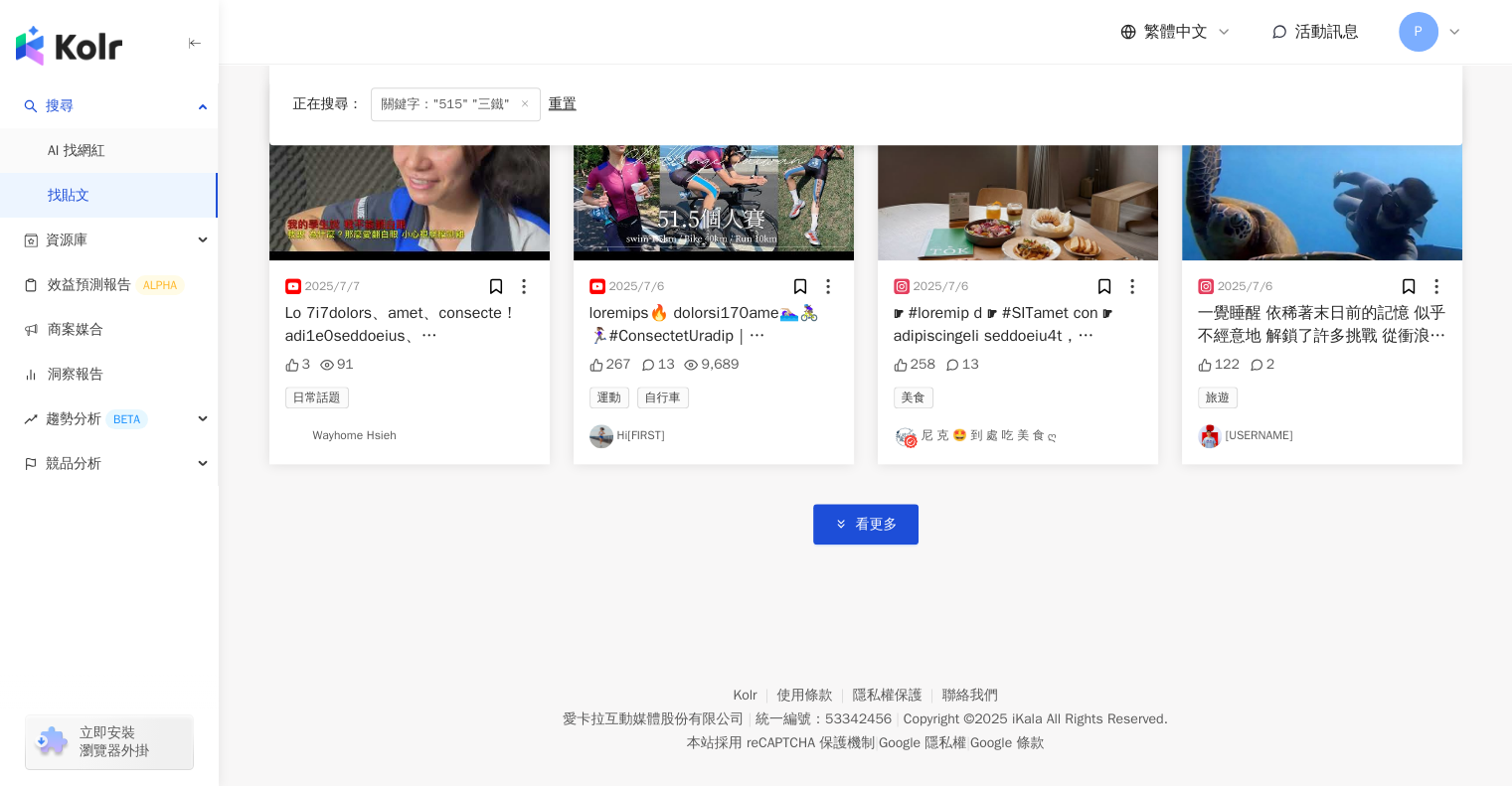 scroll, scrollTop: 2246, scrollLeft: 0, axis: vertical 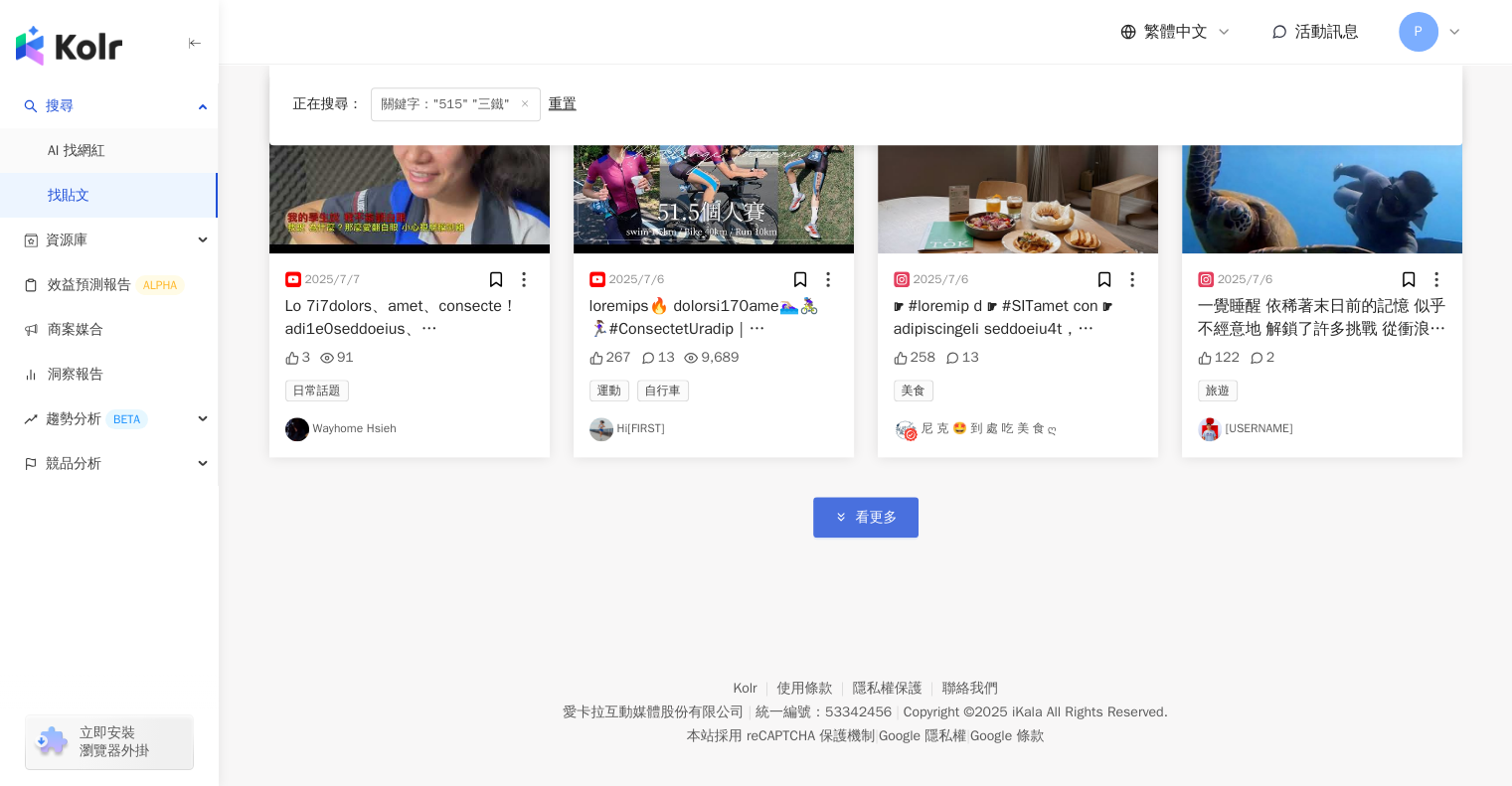 click on "看更多" at bounding box center (866, 517) 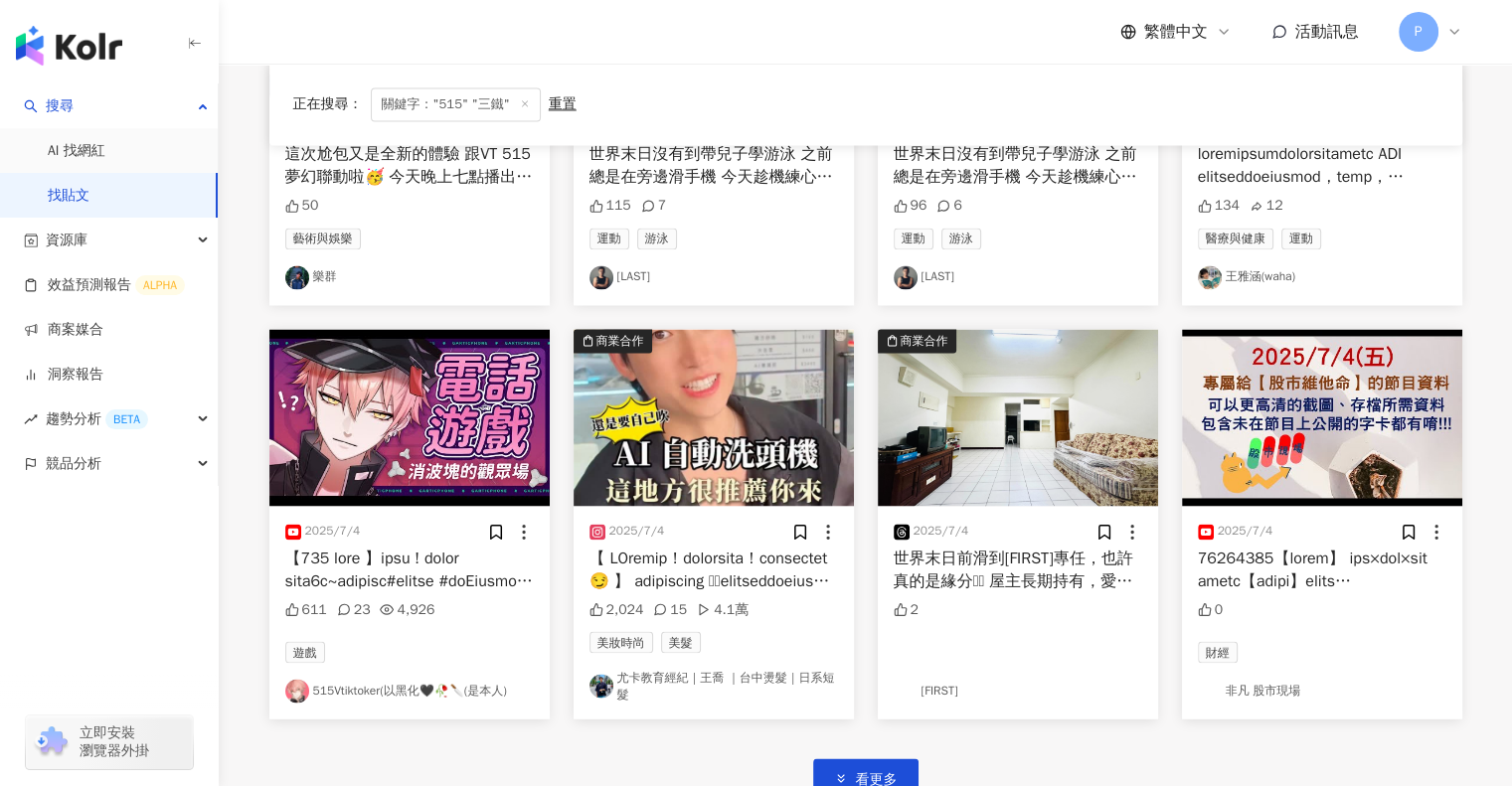 scroll, scrollTop: 3438, scrollLeft: 0, axis: vertical 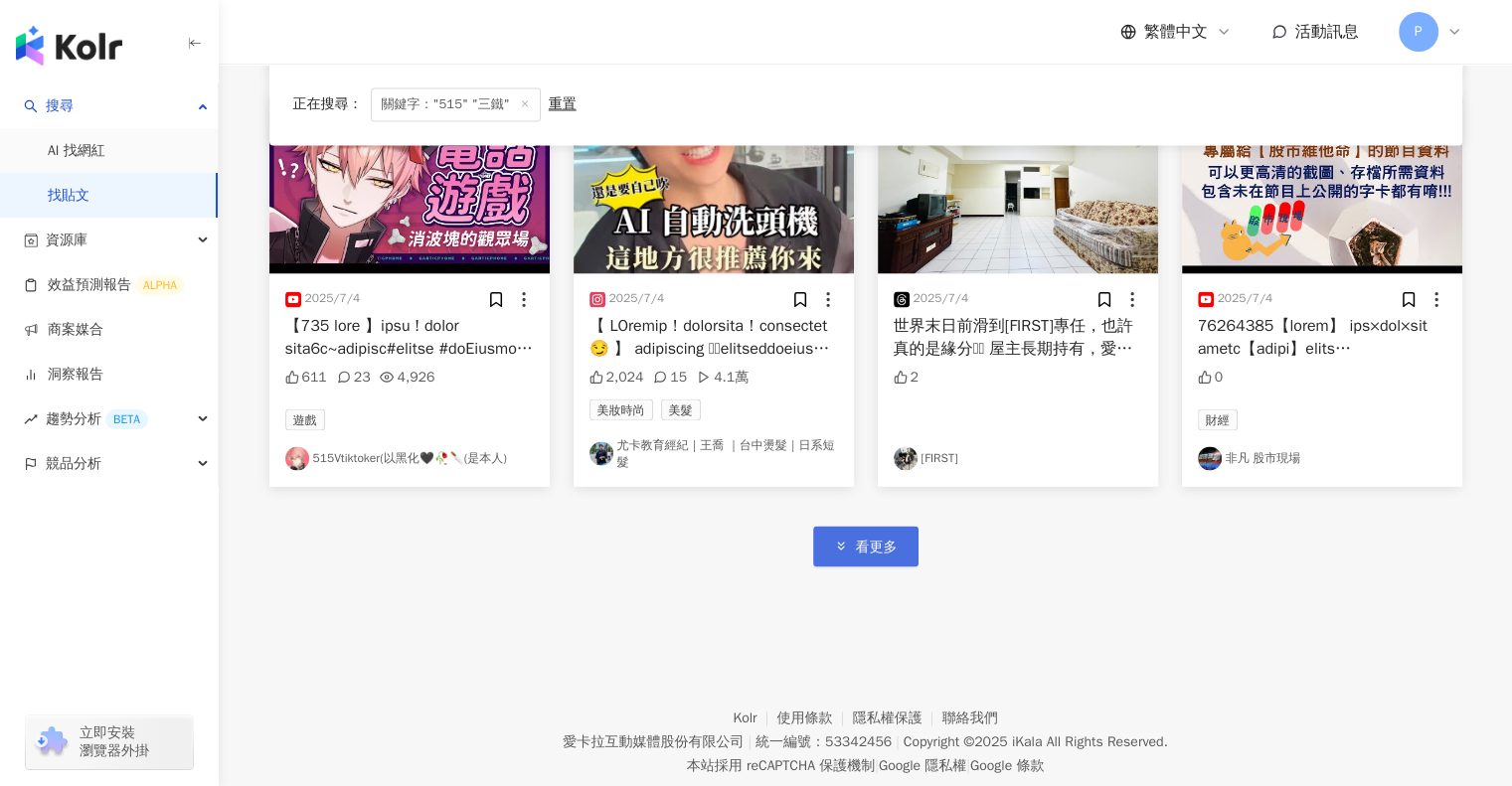 click 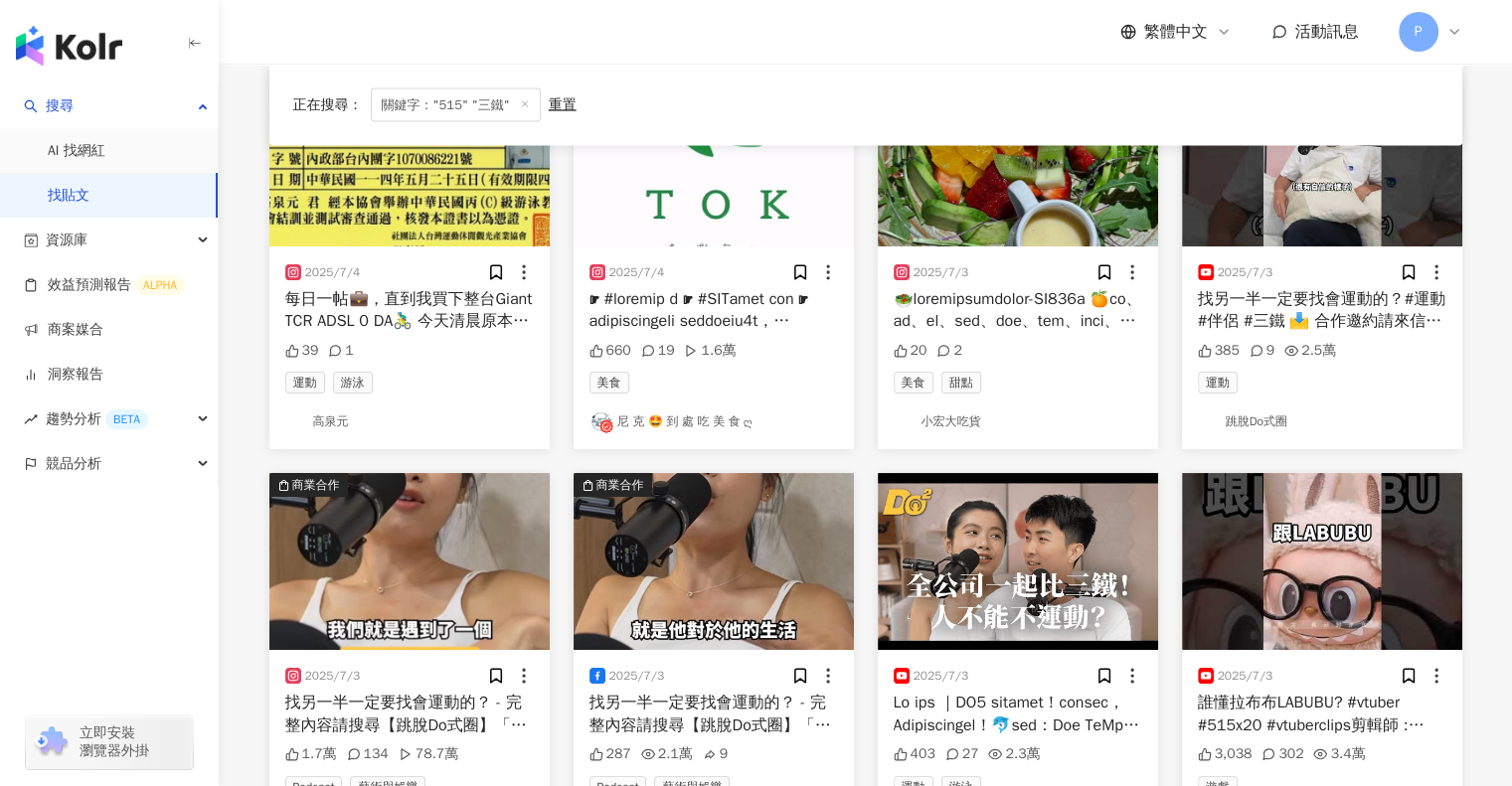 scroll, scrollTop: 4332, scrollLeft: 0, axis: vertical 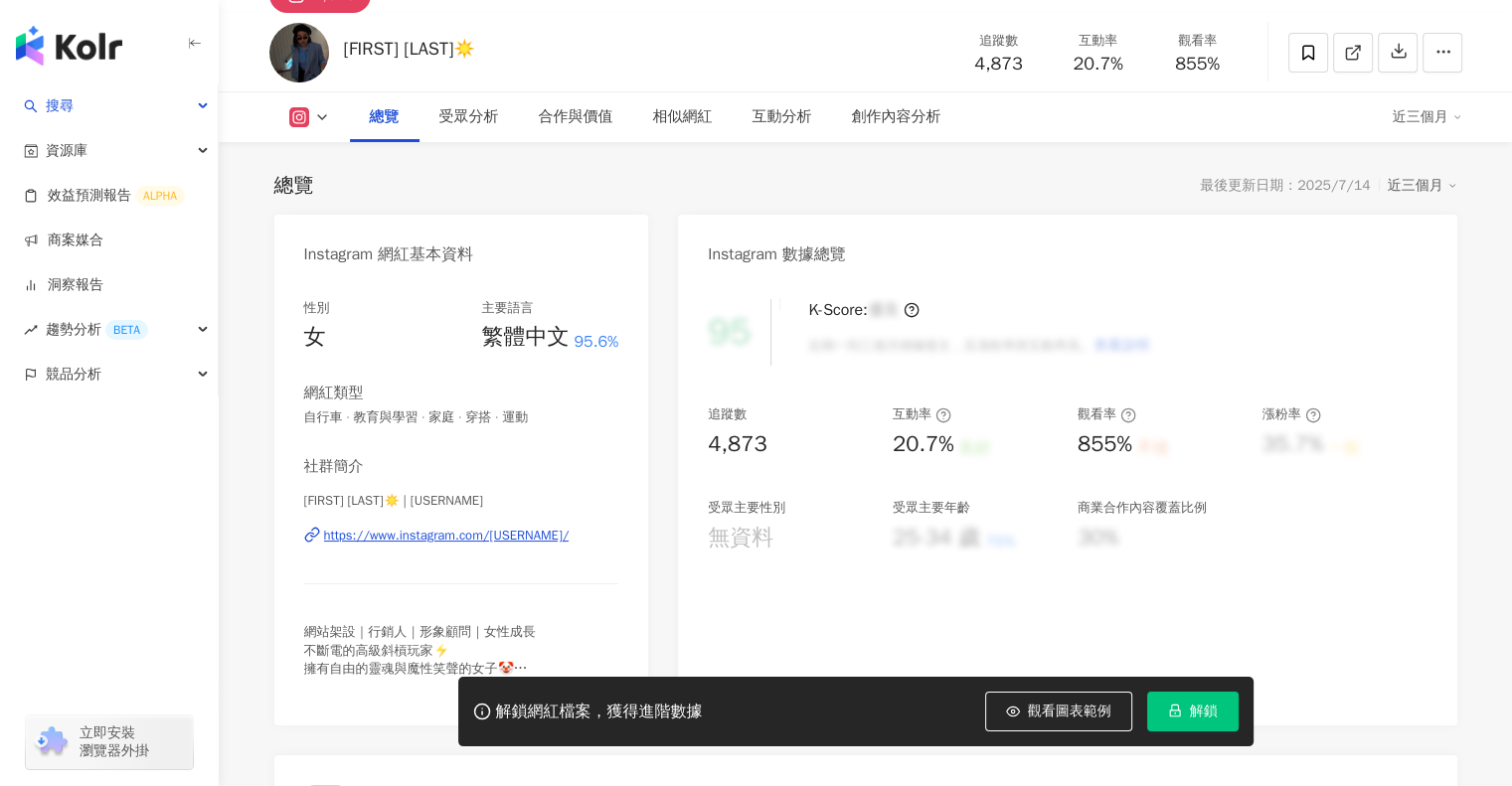 click on "https://www.instagram.com/[USERNAME]/" at bounding box center [446, 536] 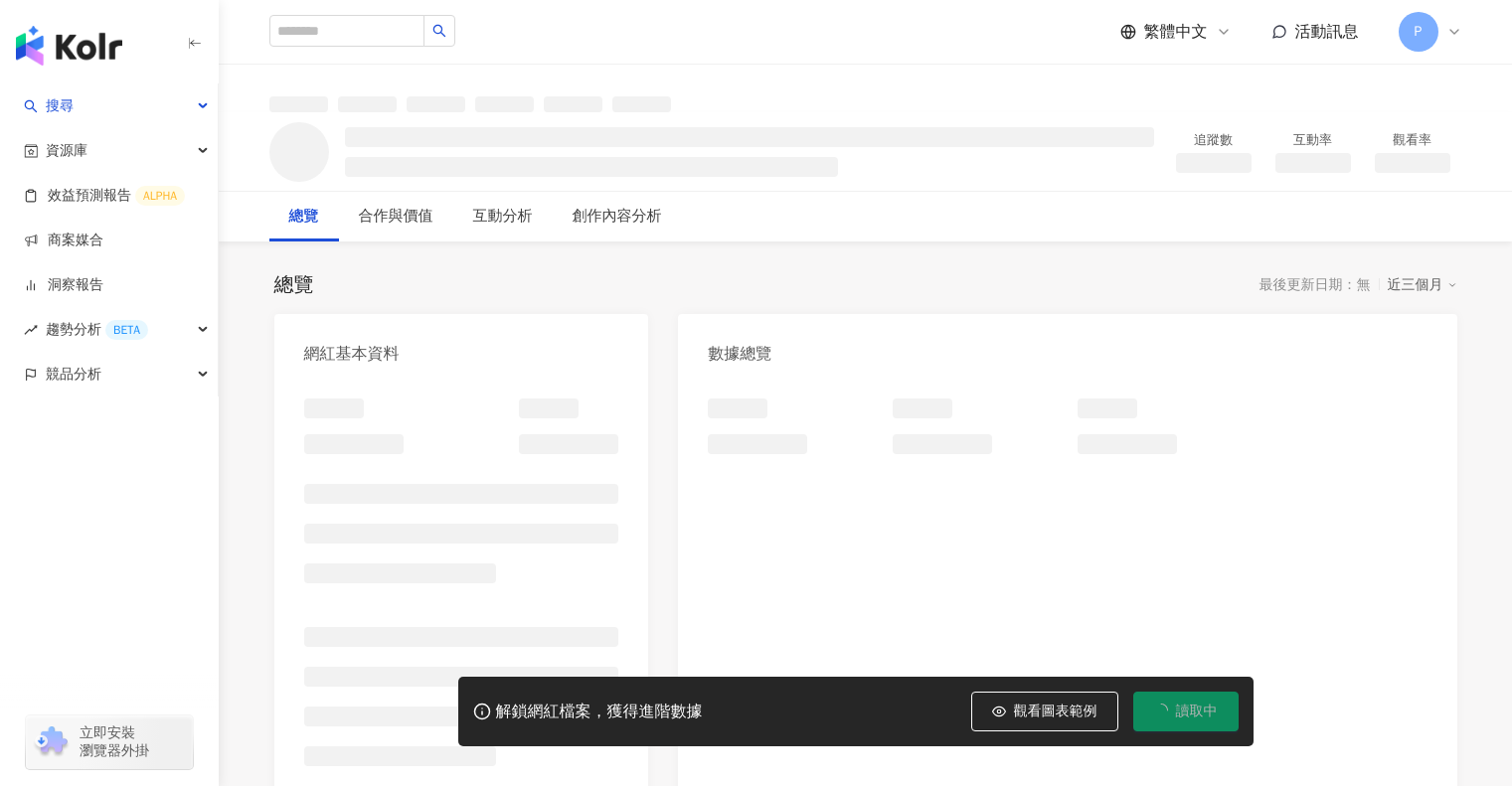 scroll, scrollTop: 0, scrollLeft: 0, axis: both 